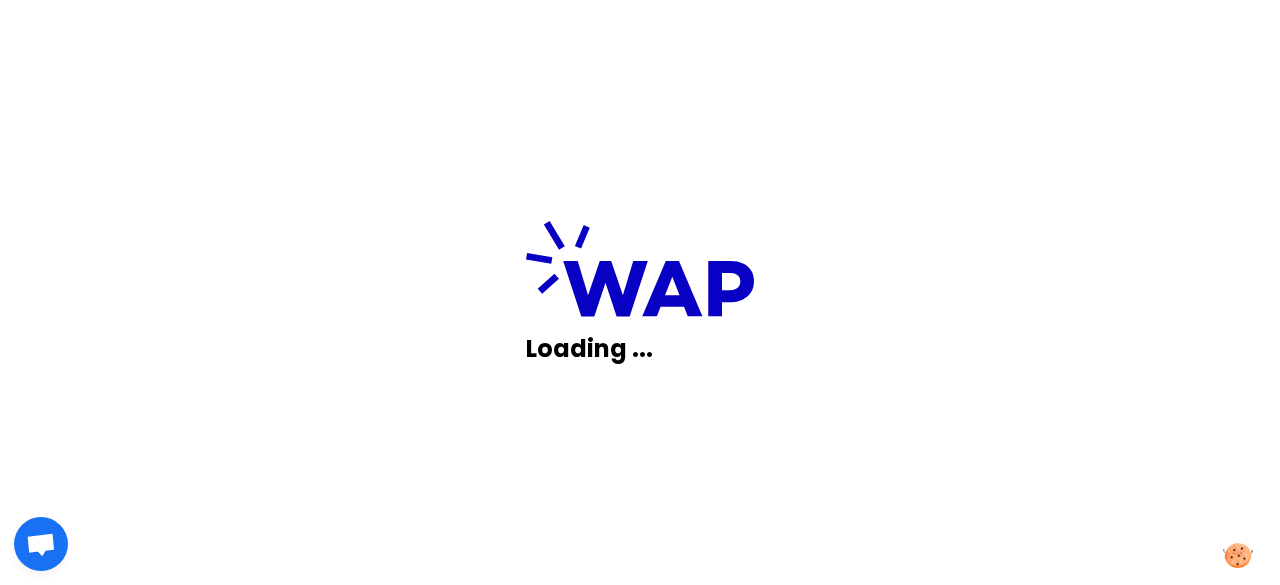 scroll, scrollTop: 0, scrollLeft: 0, axis: both 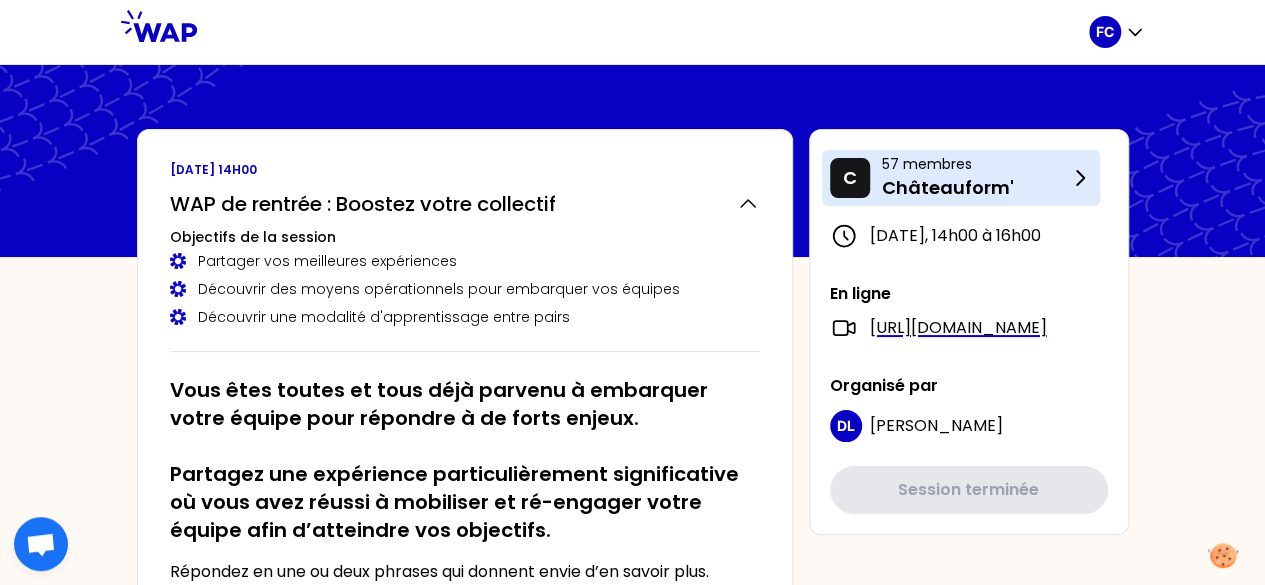 click on "57 membres" at bounding box center [975, 164] 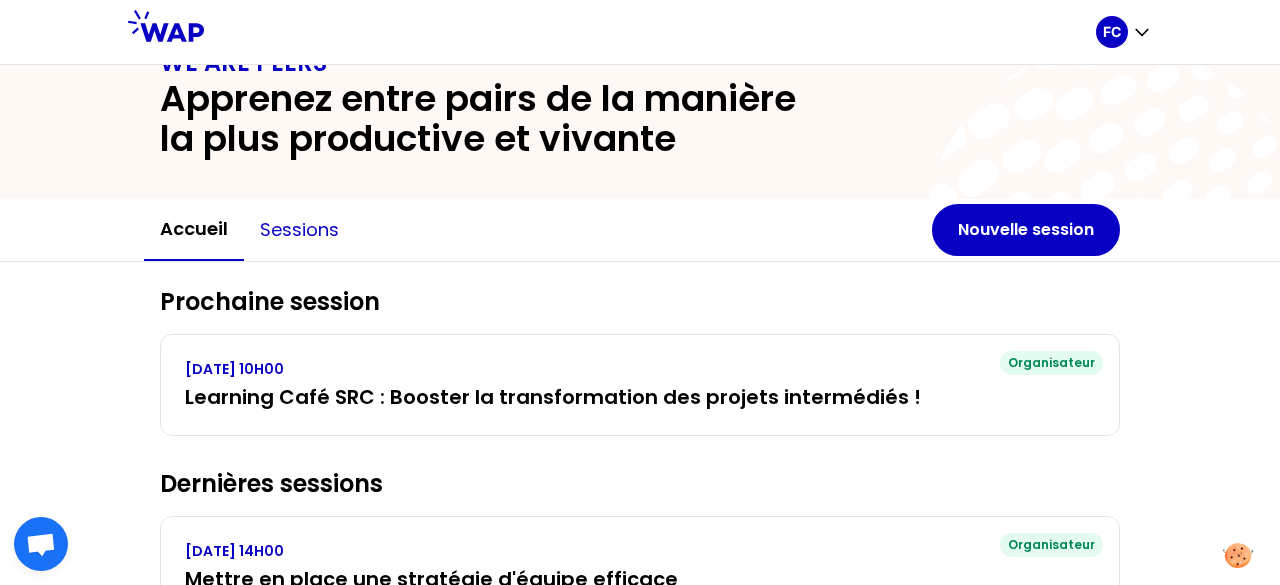 scroll, scrollTop: 100, scrollLeft: 0, axis: vertical 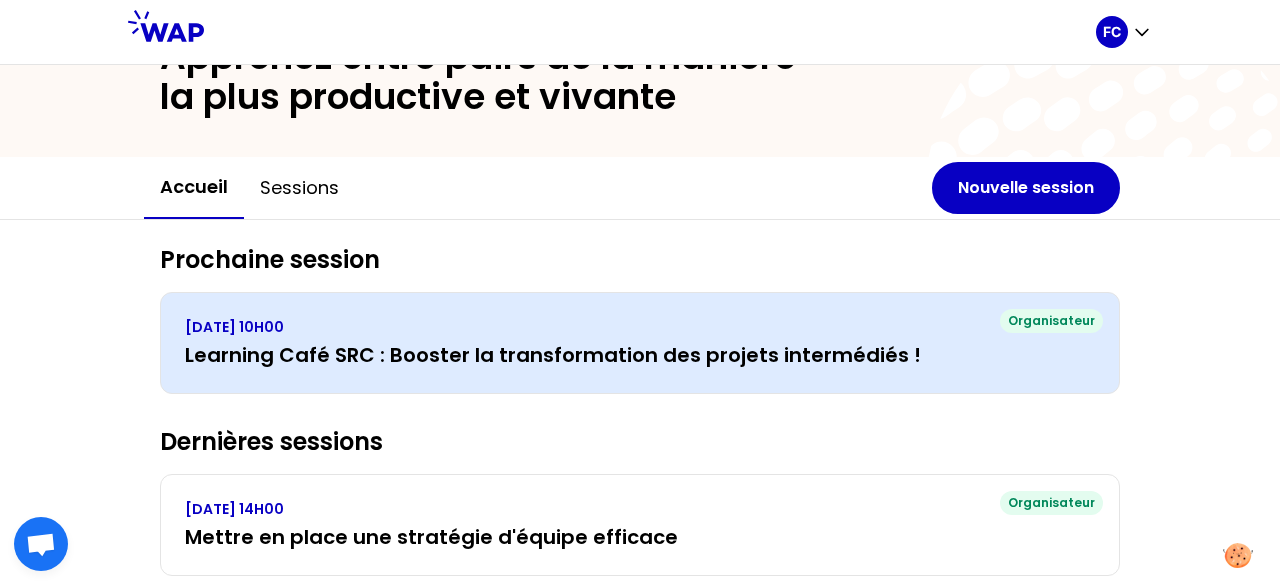 click on "[DATE] 10H00" at bounding box center [640, 327] 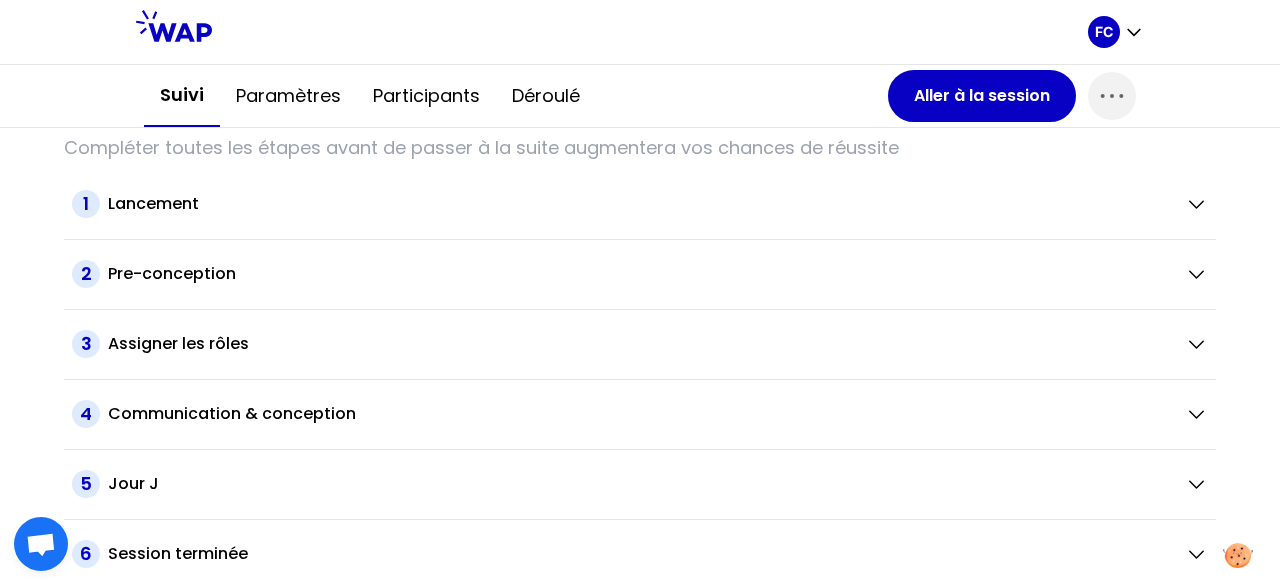 scroll, scrollTop: 0, scrollLeft: 0, axis: both 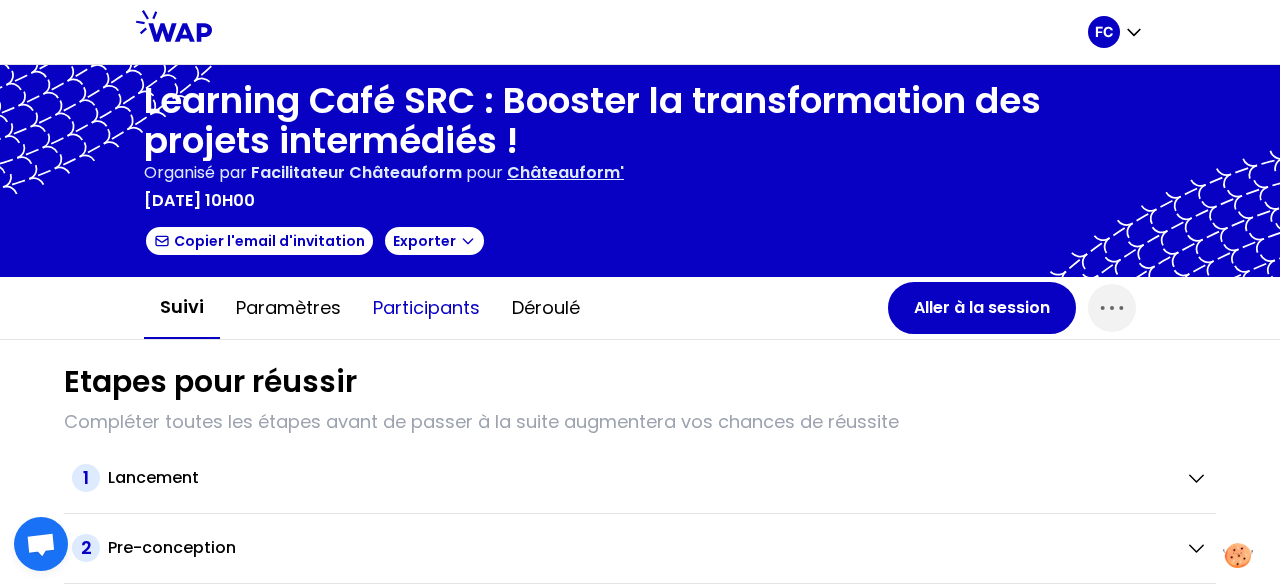 click on "Participants" at bounding box center (426, 308) 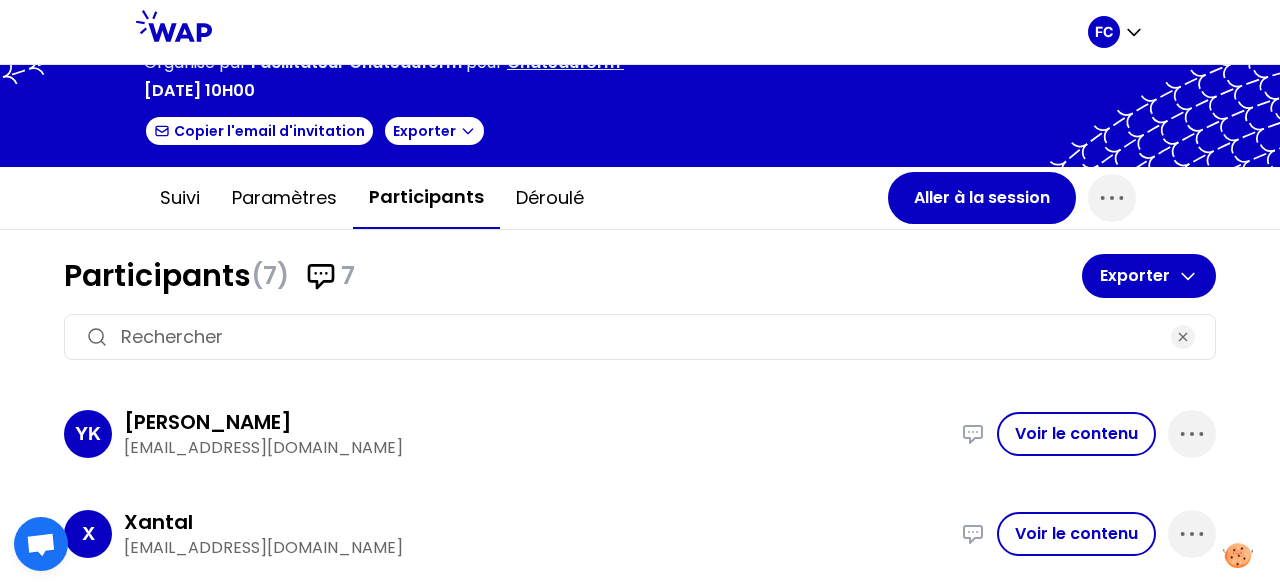 scroll, scrollTop: 0, scrollLeft: 0, axis: both 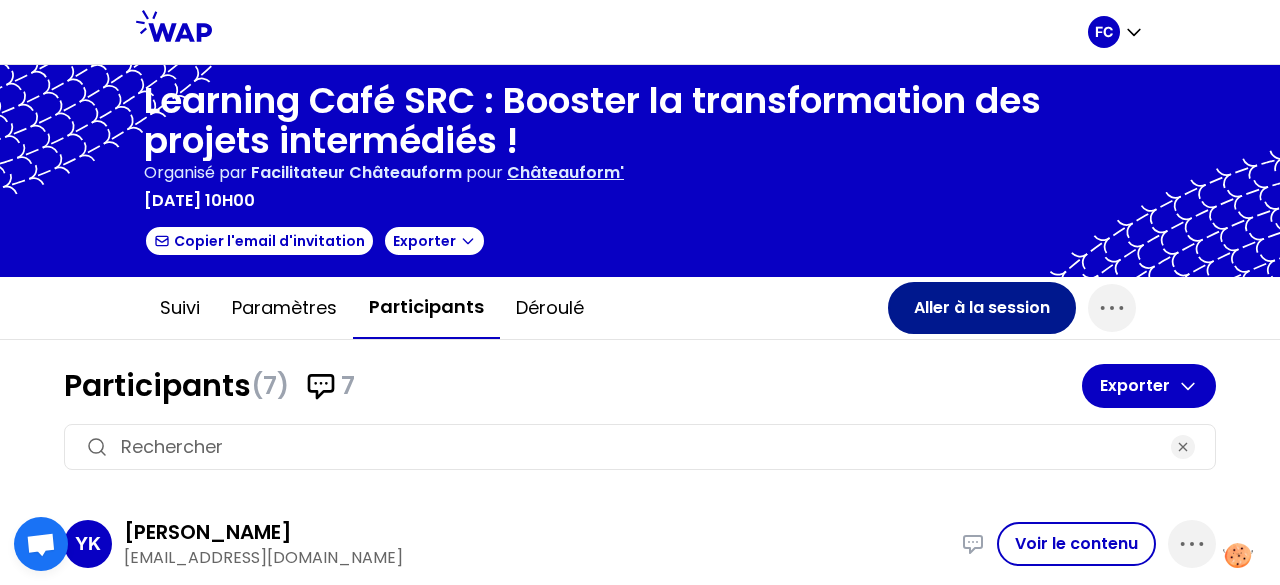 click on "Aller à la session" at bounding box center [982, 308] 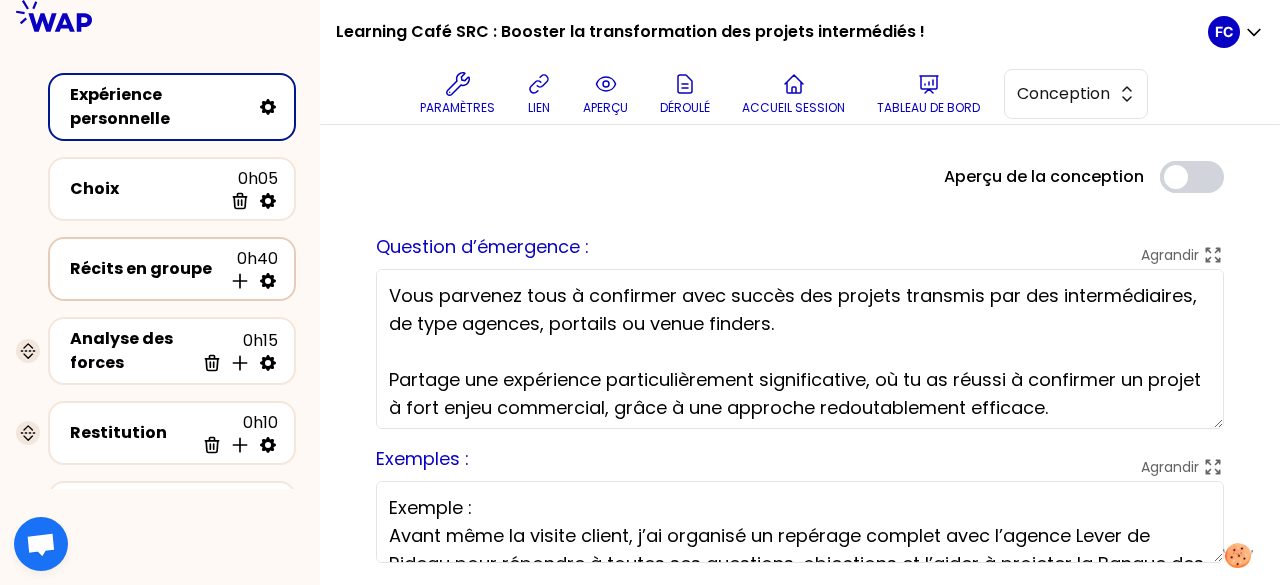 click on "Récits en groupe" at bounding box center [146, 269] 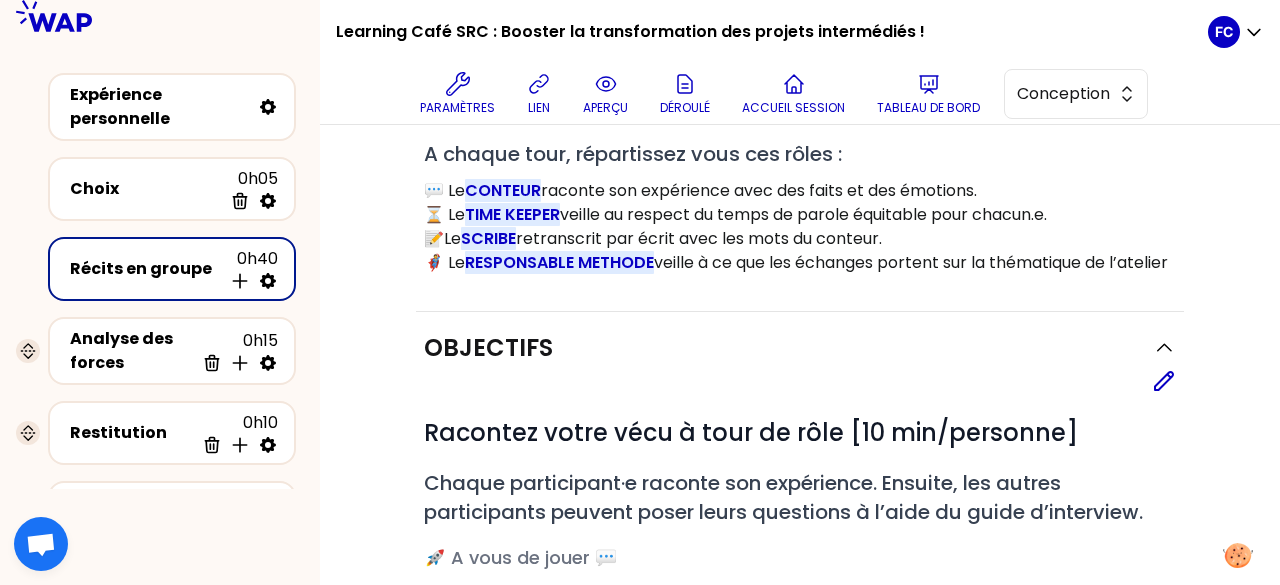 scroll, scrollTop: 340, scrollLeft: 0, axis: vertical 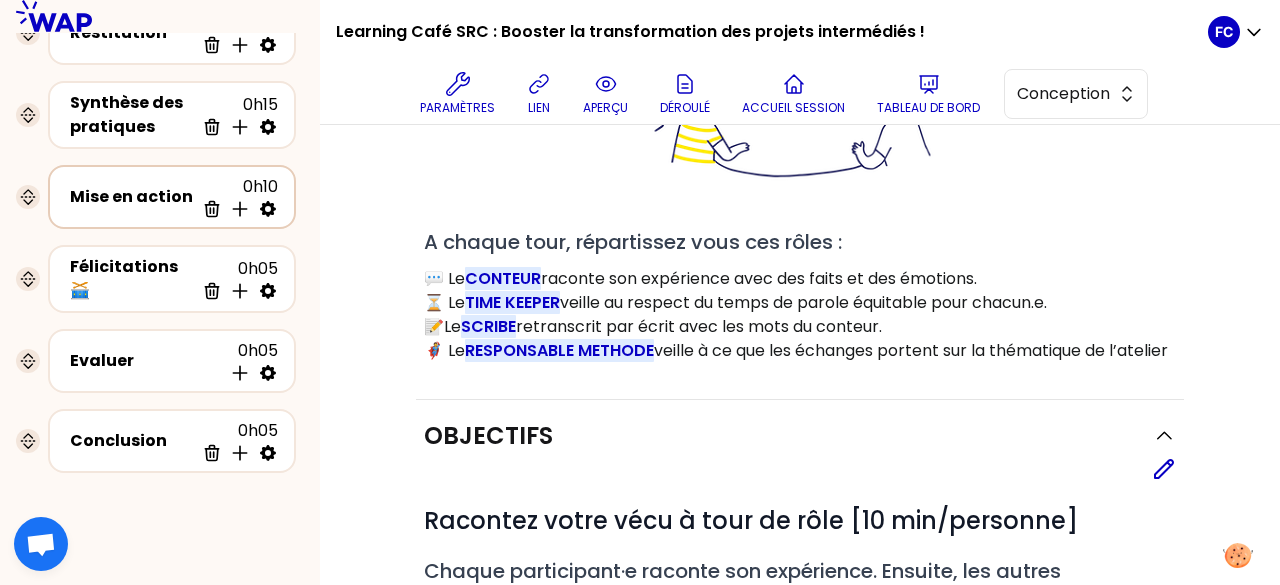 click 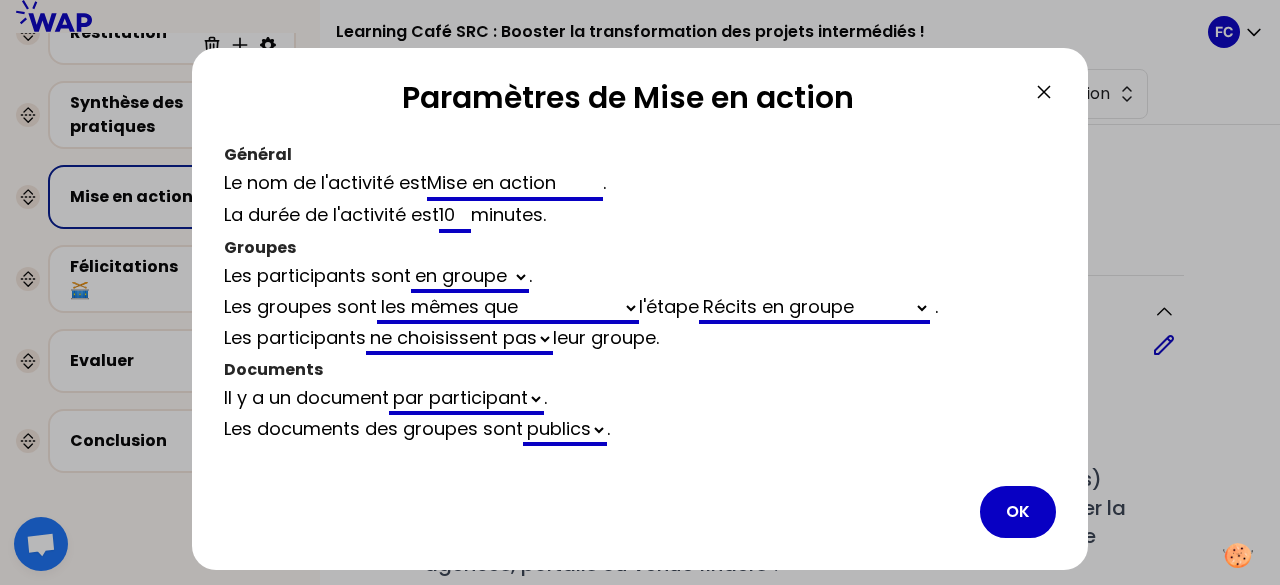 click on "10" at bounding box center (455, 217) 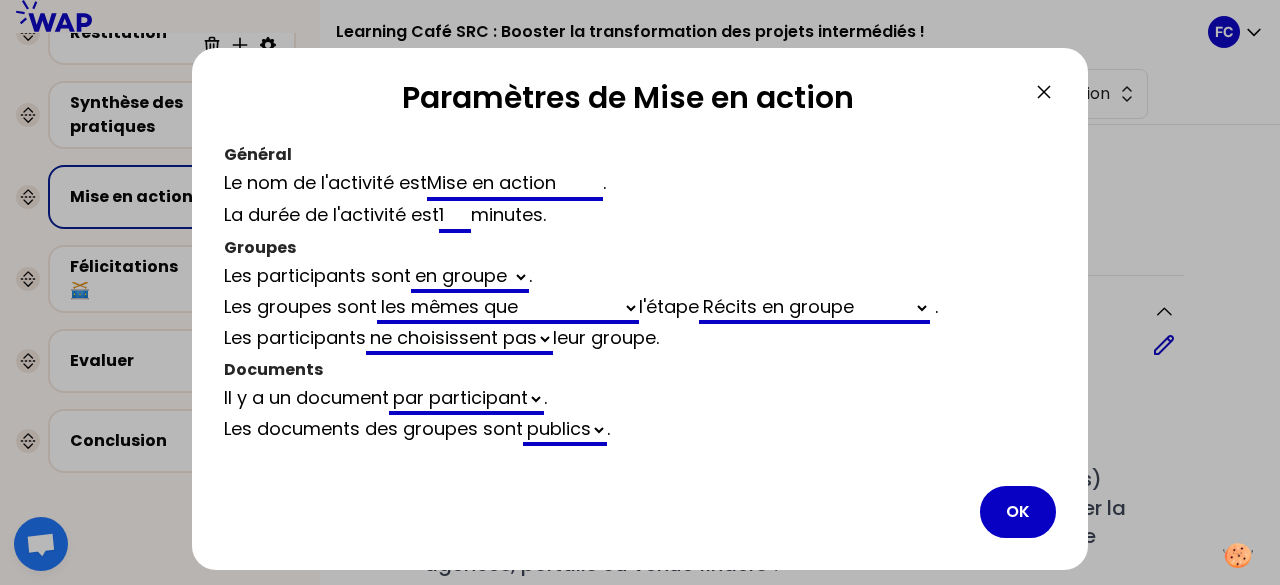 select on "same_as" 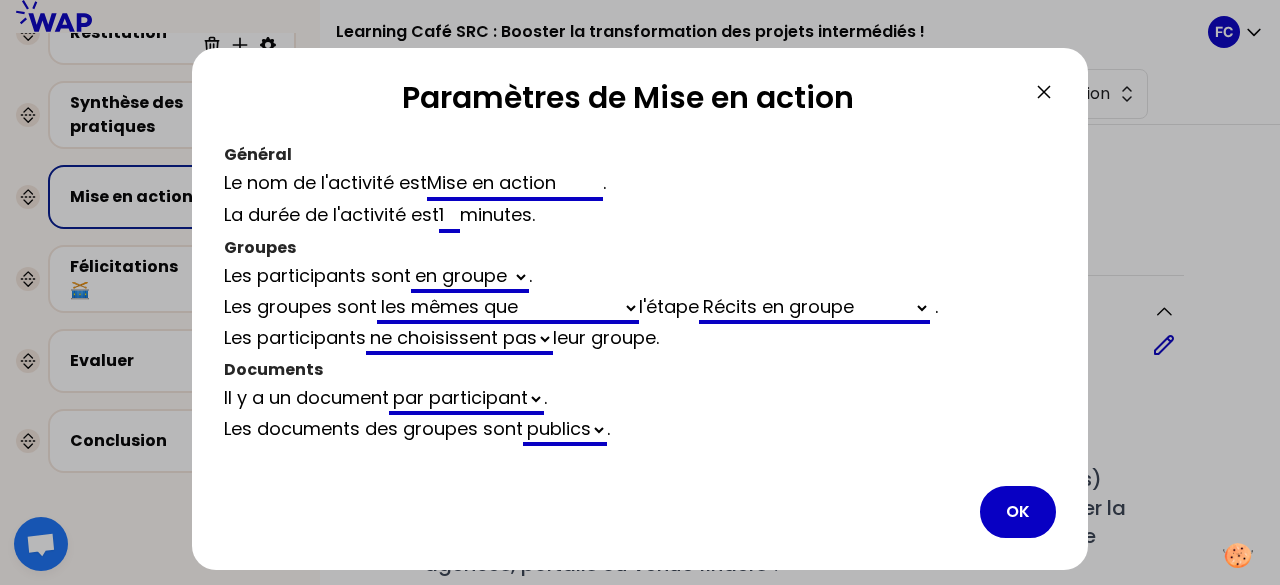 type on "15" 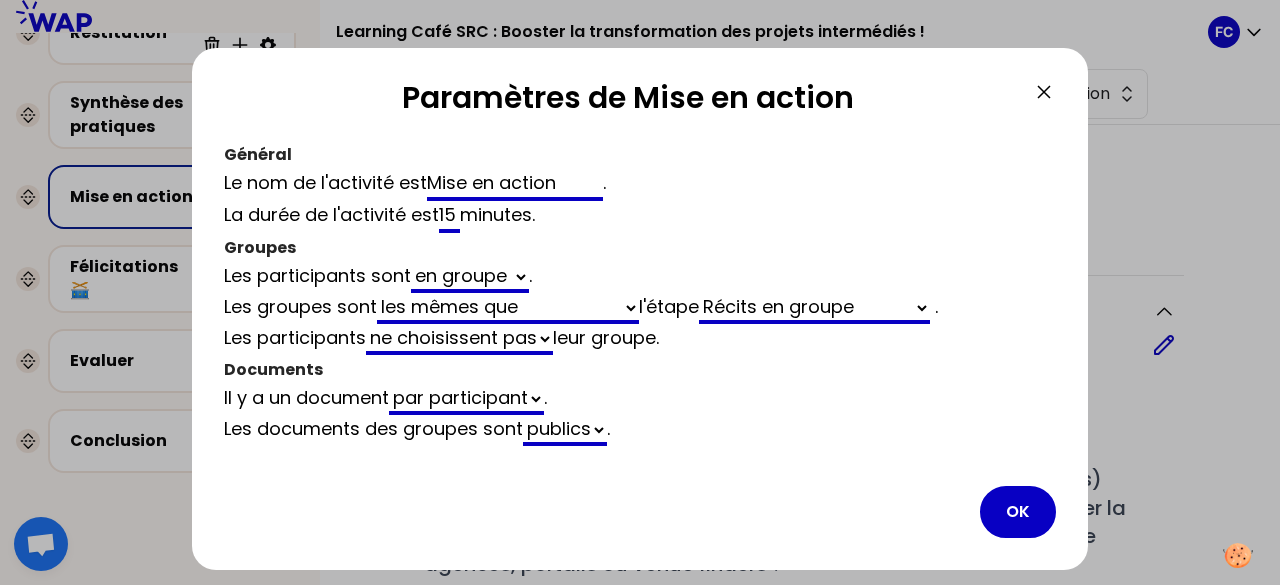 select on "same_as" 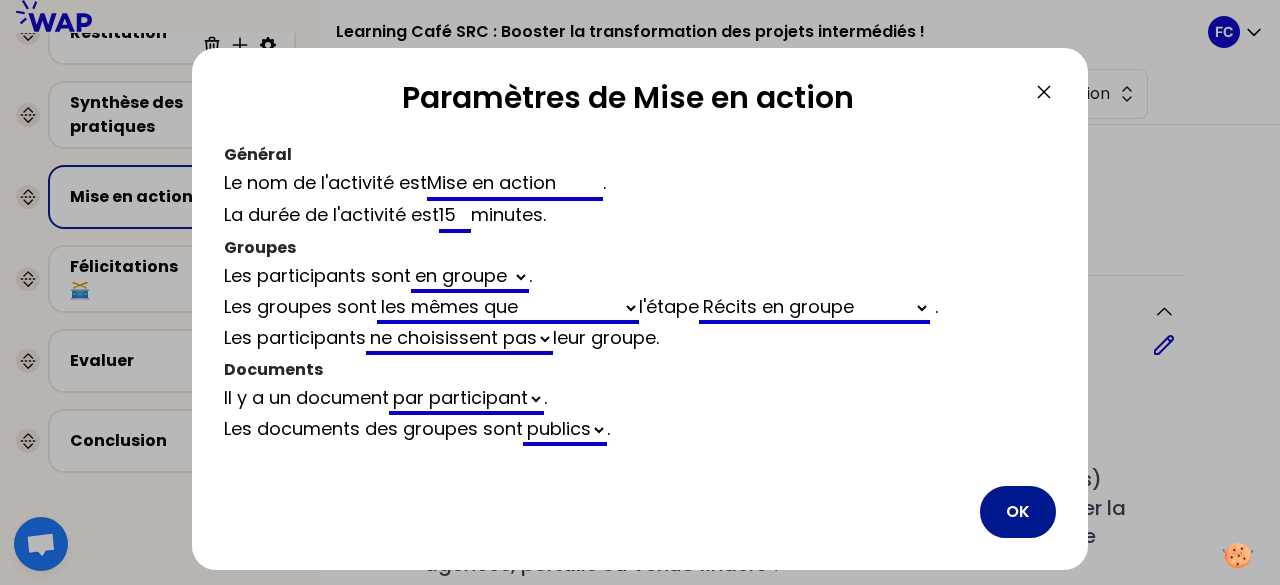 type on "15" 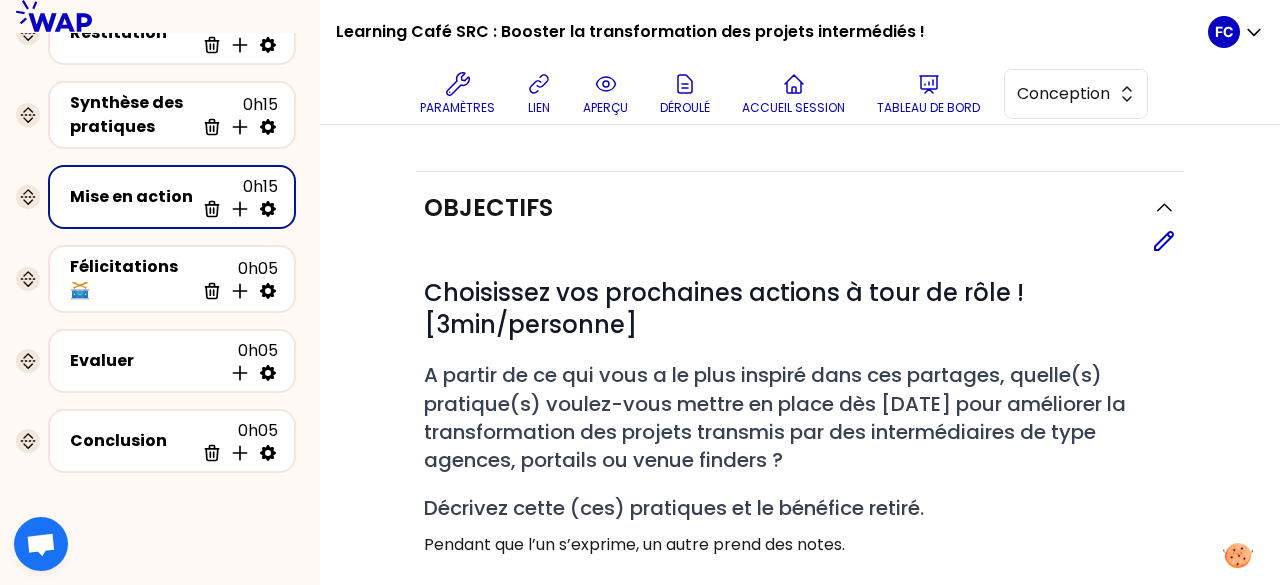 scroll, scrollTop: 440, scrollLeft: 0, axis: vertical 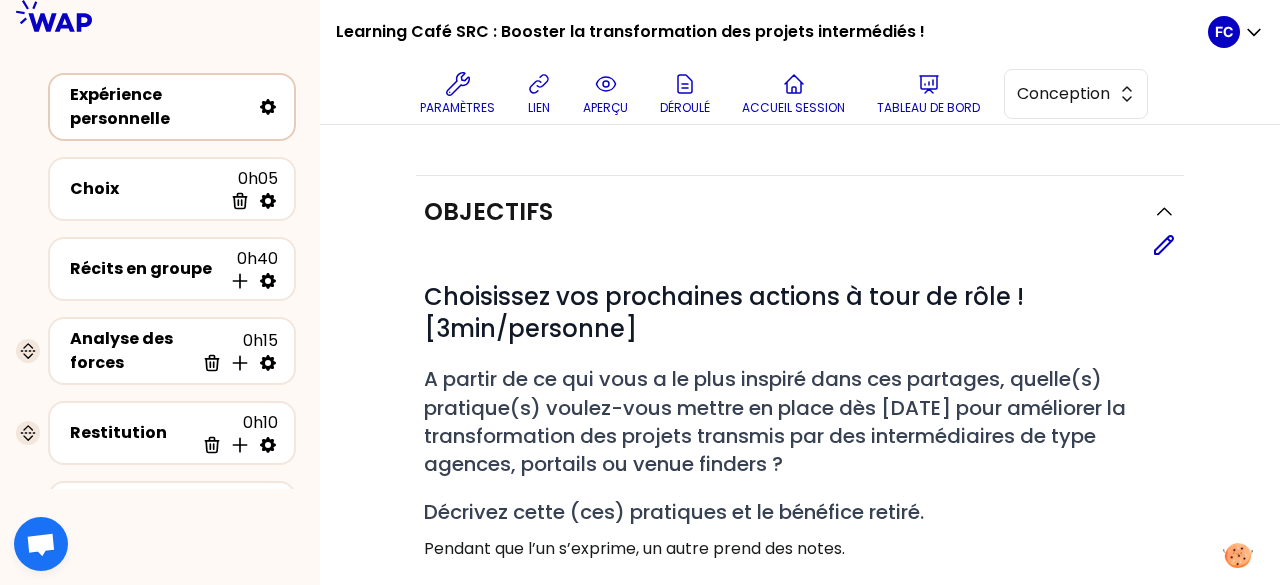 click on "Expérience personnelle" at bounding box center [160, 107] 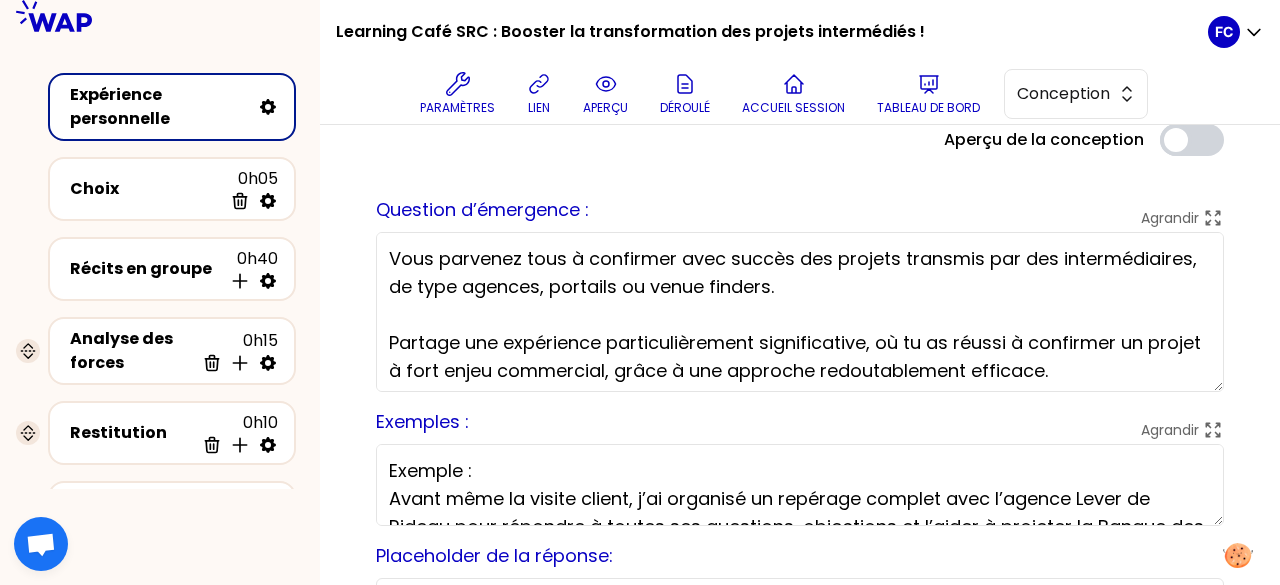 scroll, scrollTop: 0, scrollLeft: 0, axis: both 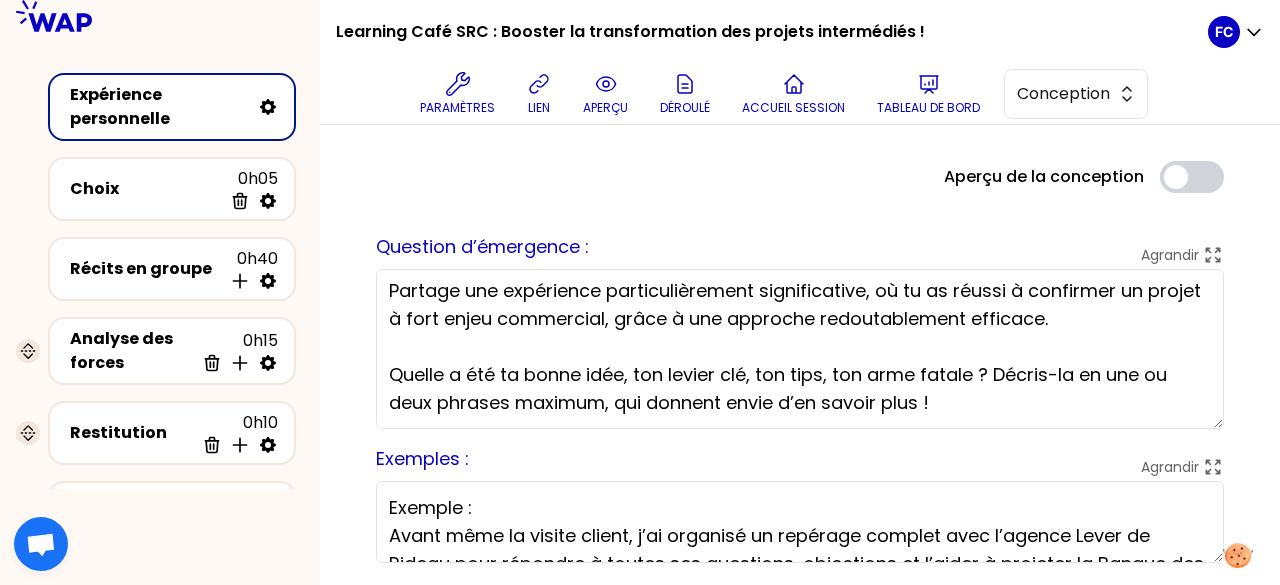 drag, startPoint x: 404, startPoint y: 289, endPoint x: 1233, endPoint y: 446, distance: 843.7357 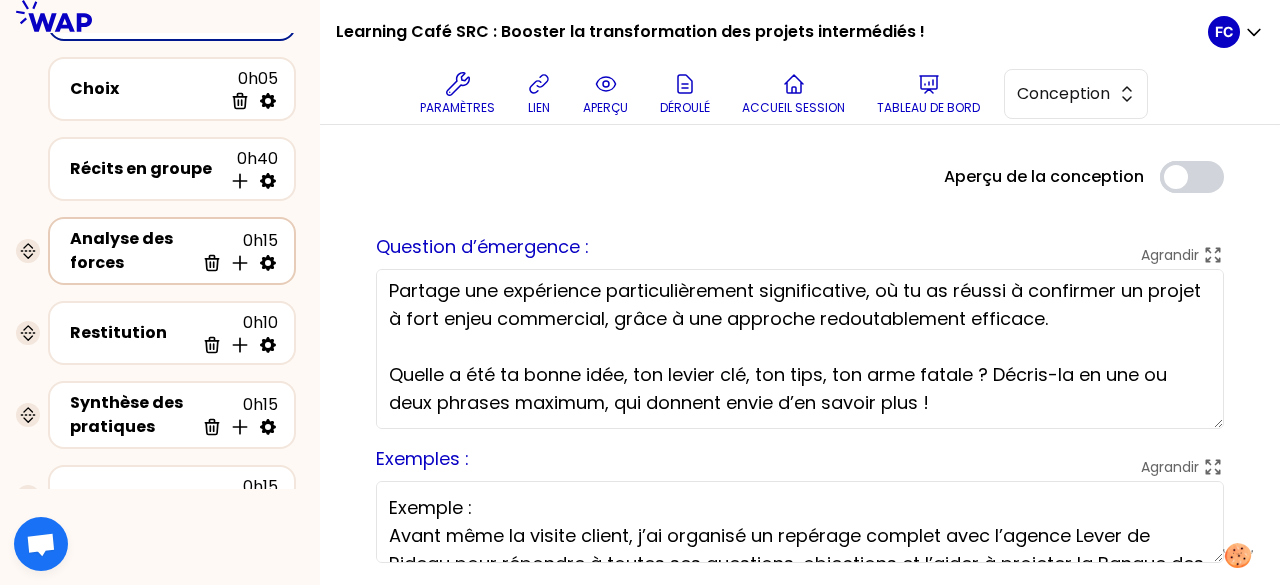 scroll, scrollTop: 200, scrollLeft: 0, axis: vertical 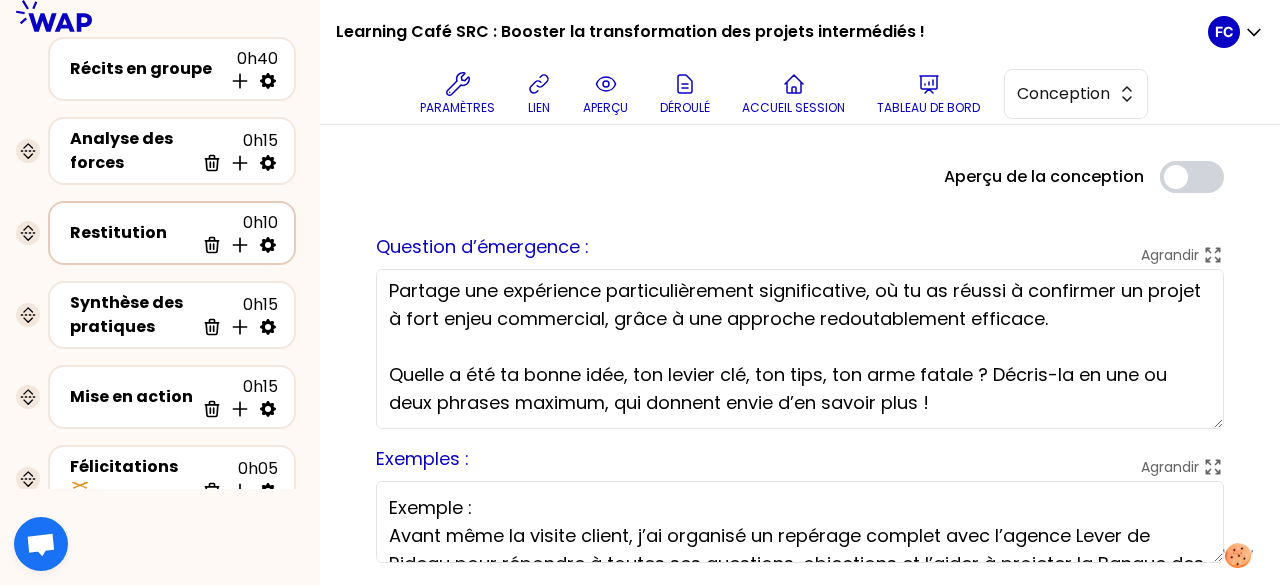 click on "Restitution" at bounding box center [132, 233] 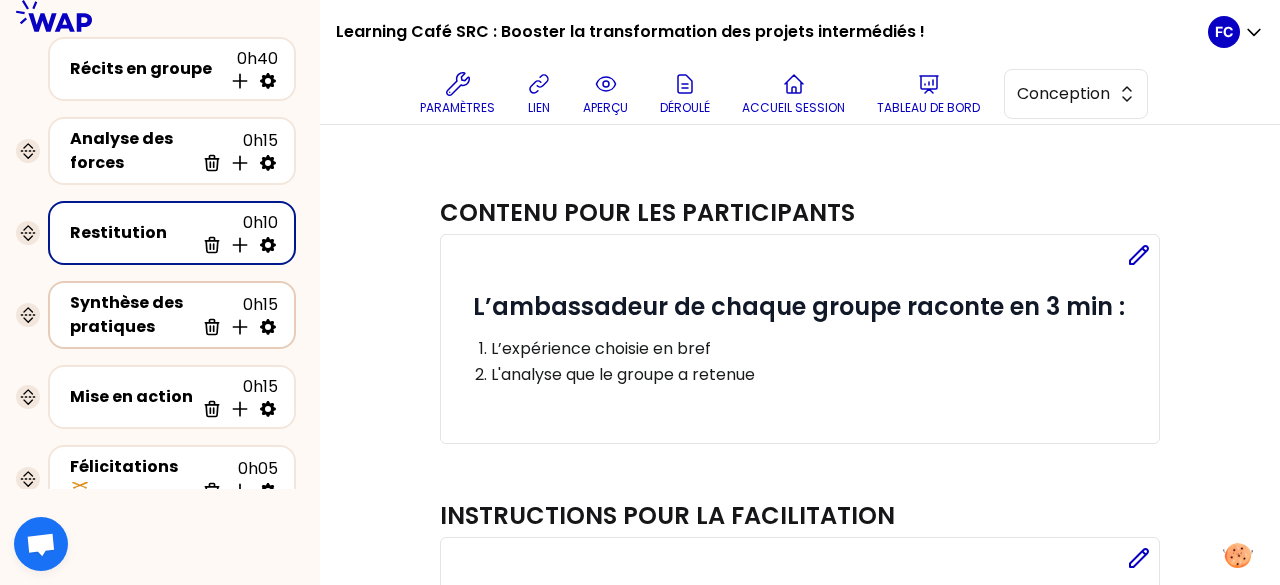 click on "Synthèse des pratiques" at bounding box center (132, 315) 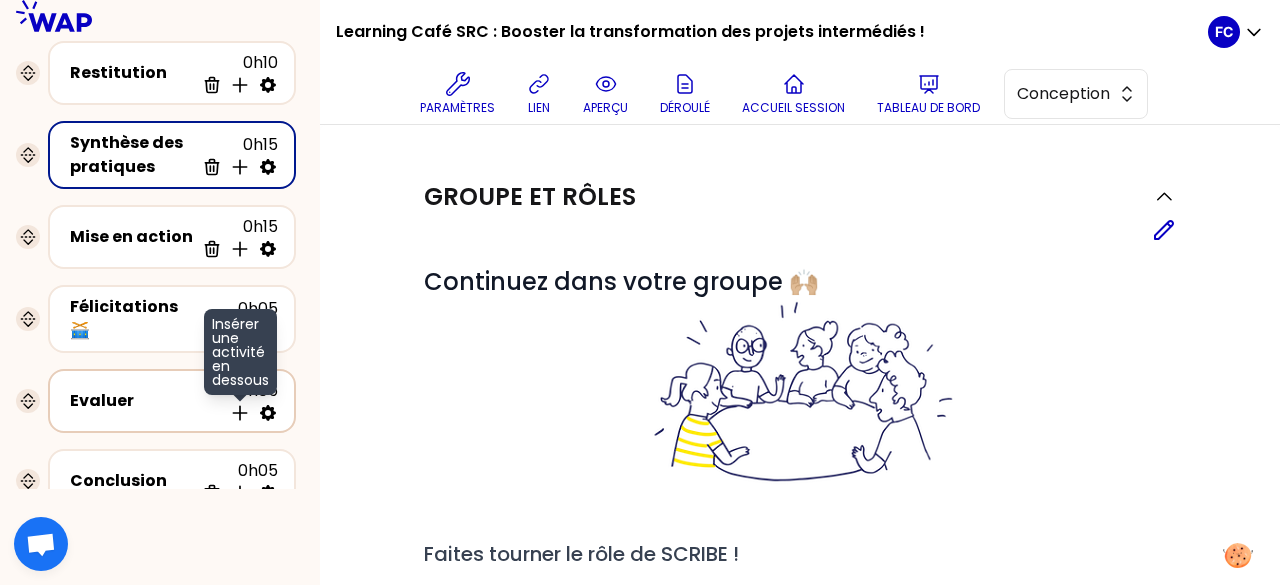 scroll, scrollTop: 400, scrollLeft: 0, axis: vertical 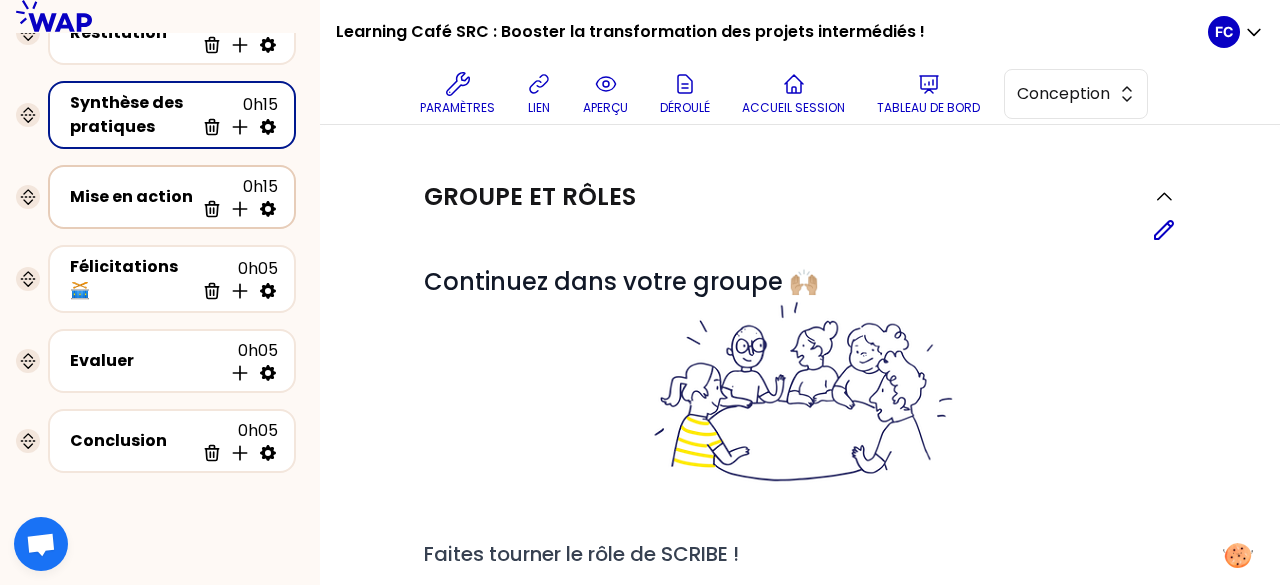 click 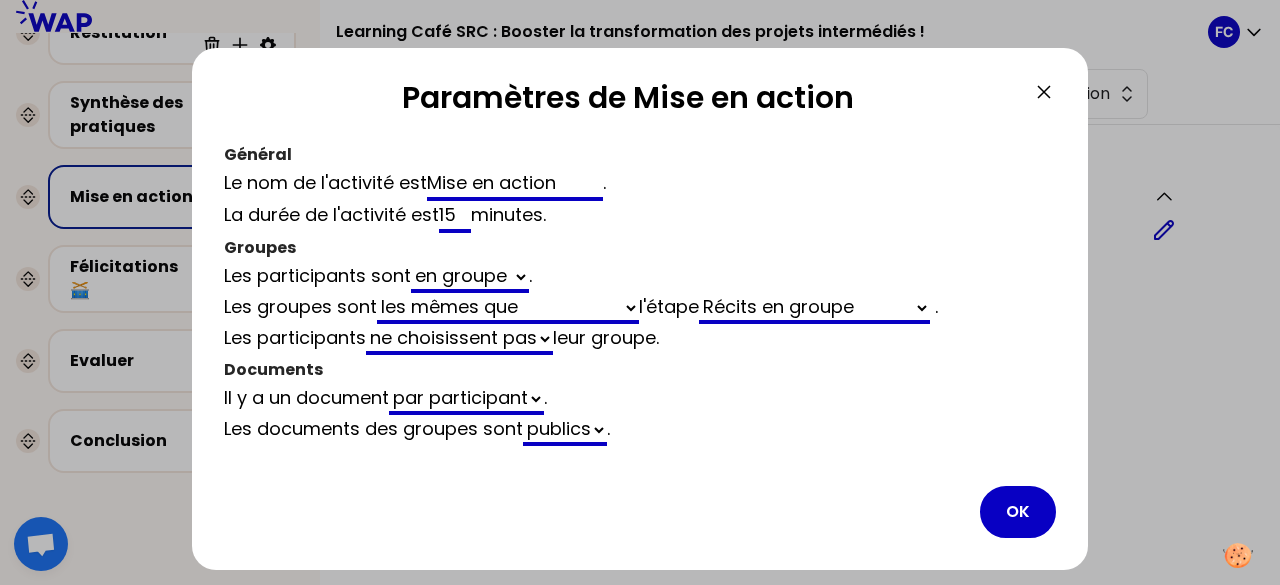 click on "15" at bounding box center [455, 217] 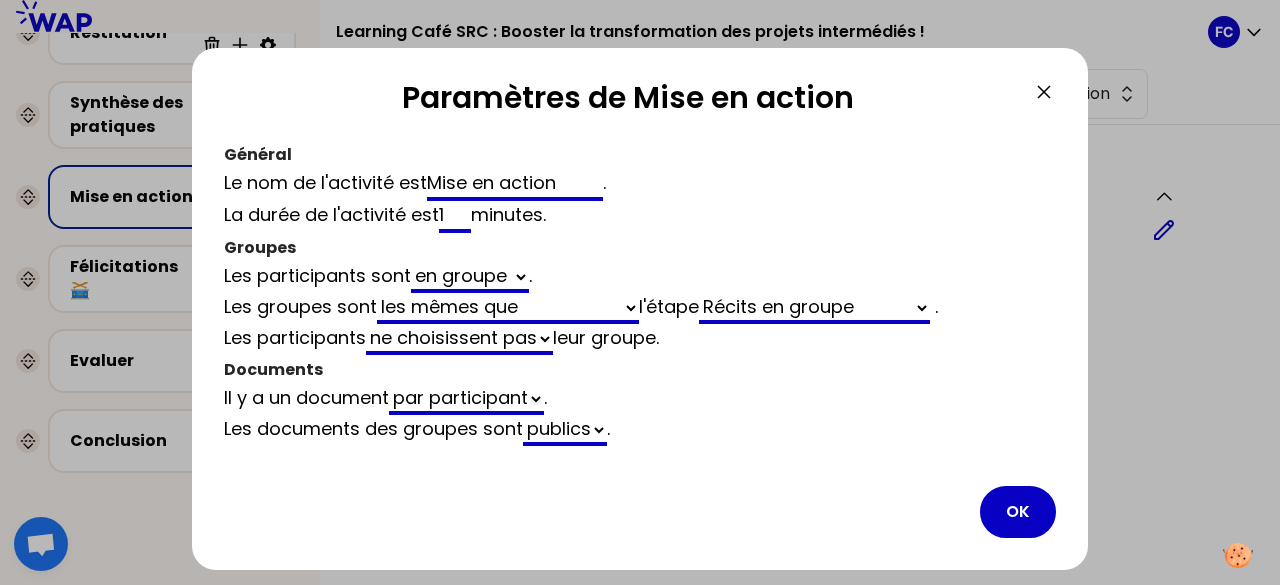 select on "same_as" 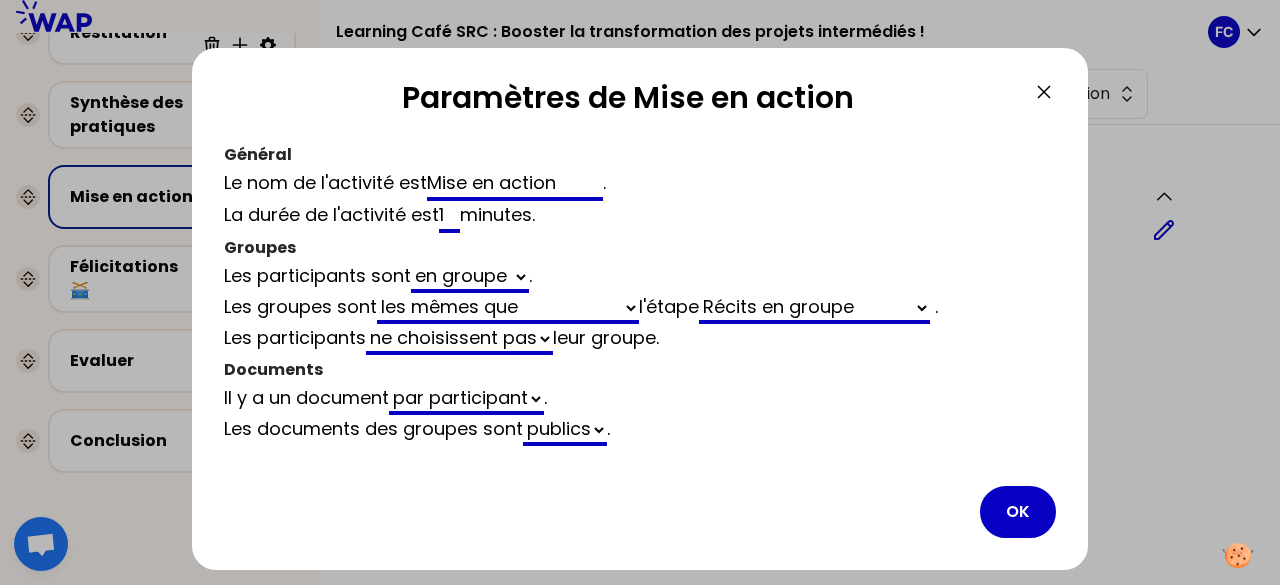 type on "10" 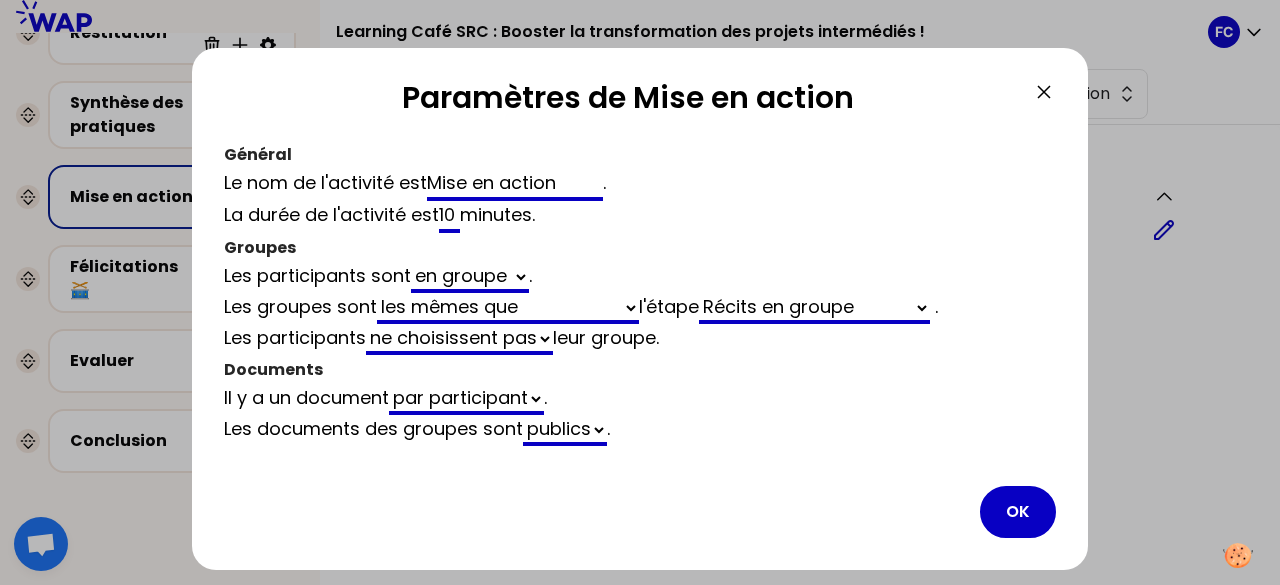 select on "same_as" 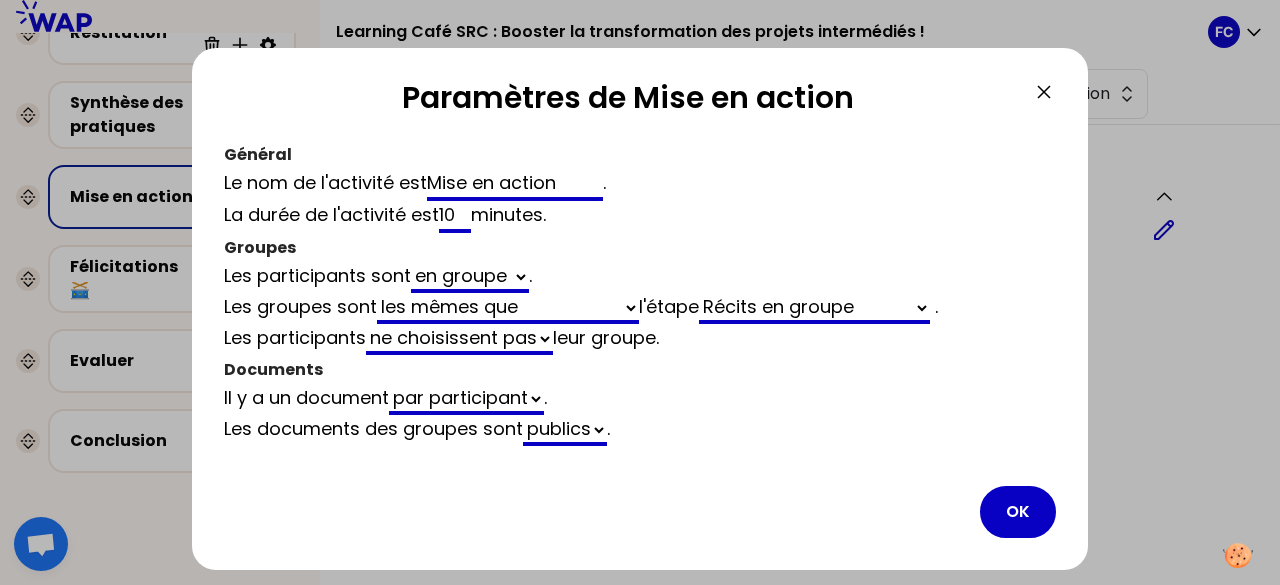 type on "10" 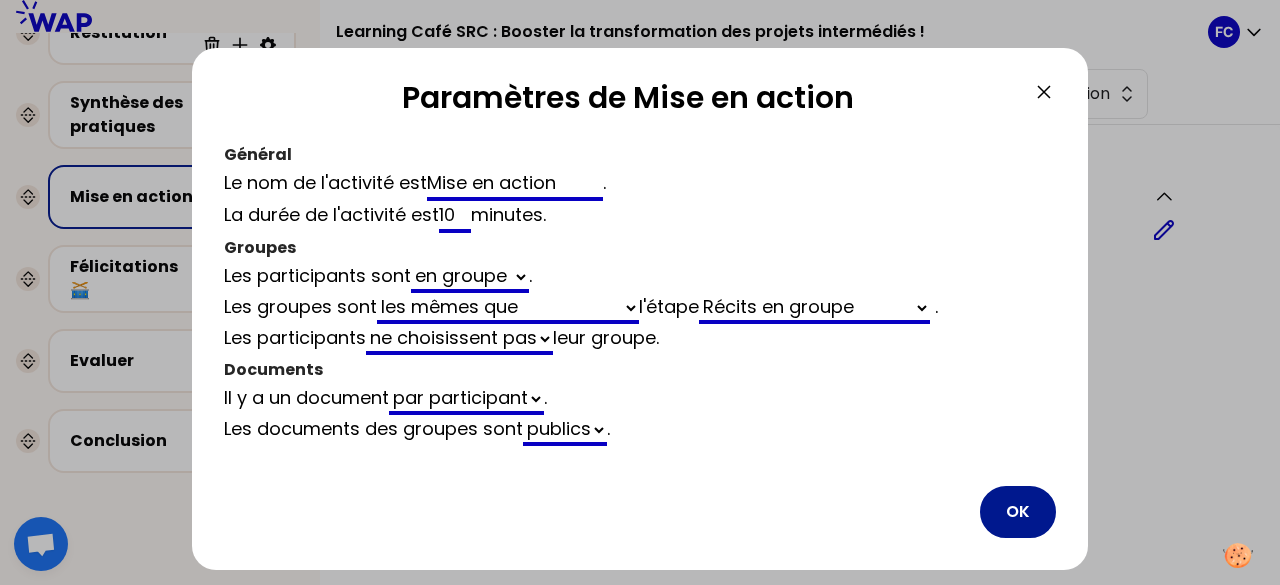 click on "OK" at bounding box center (1018, 512) 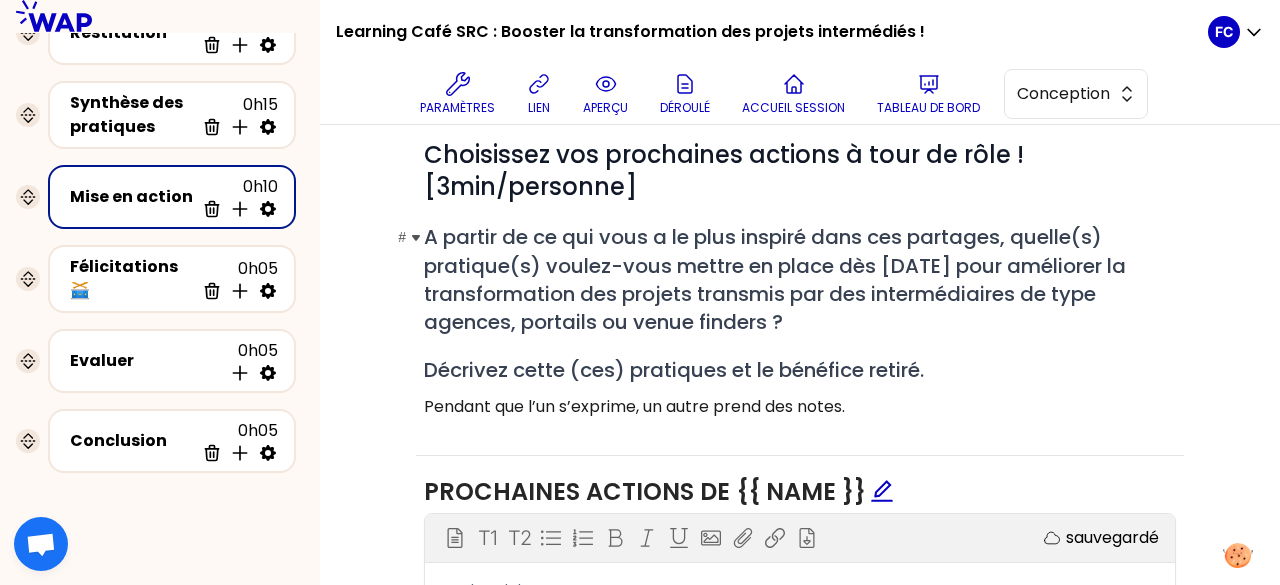 scroll, scrollTop: 782, scrollLeft: 0, axis: vertical 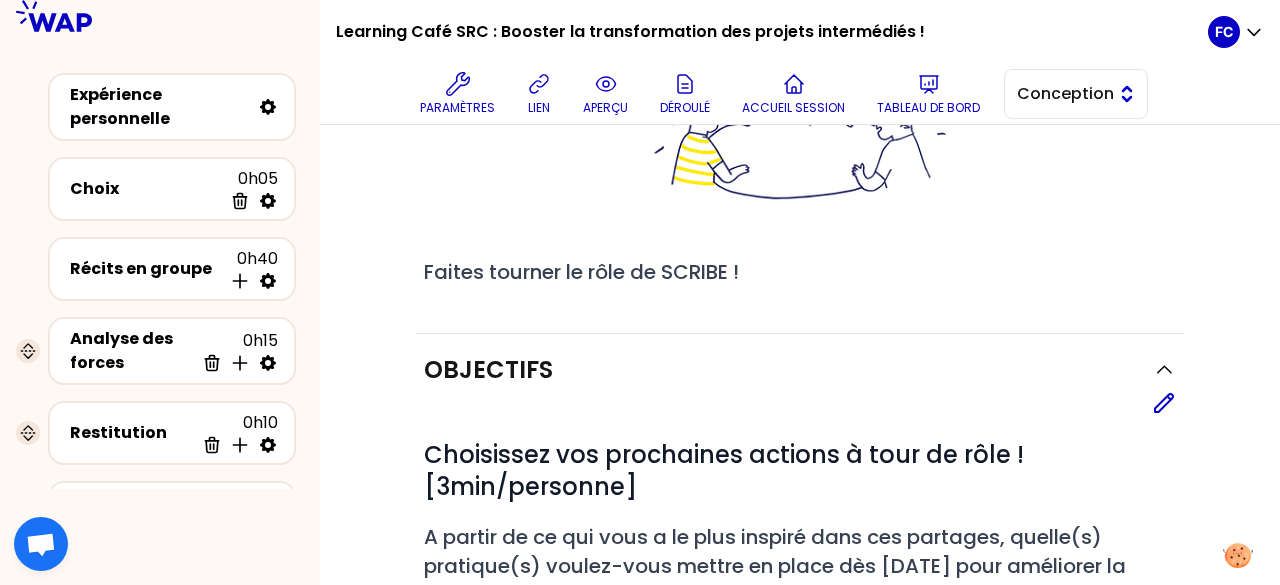 click on "Conception" at bounding box center (1062, 94) 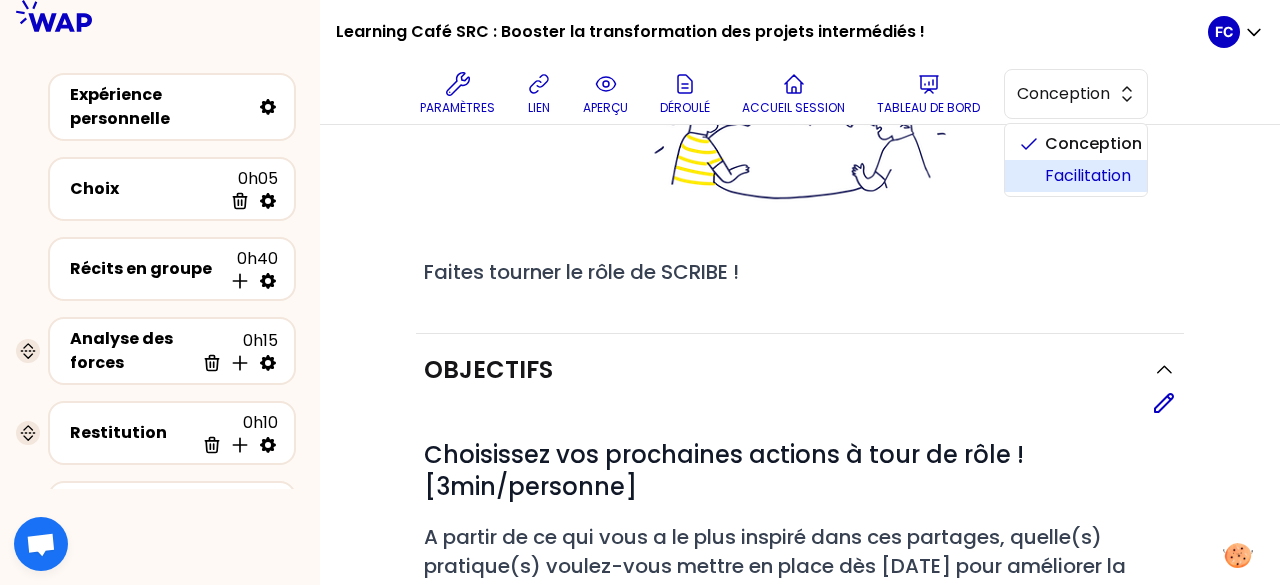 click on "Facilitation" at bounding box center [1088, 176] 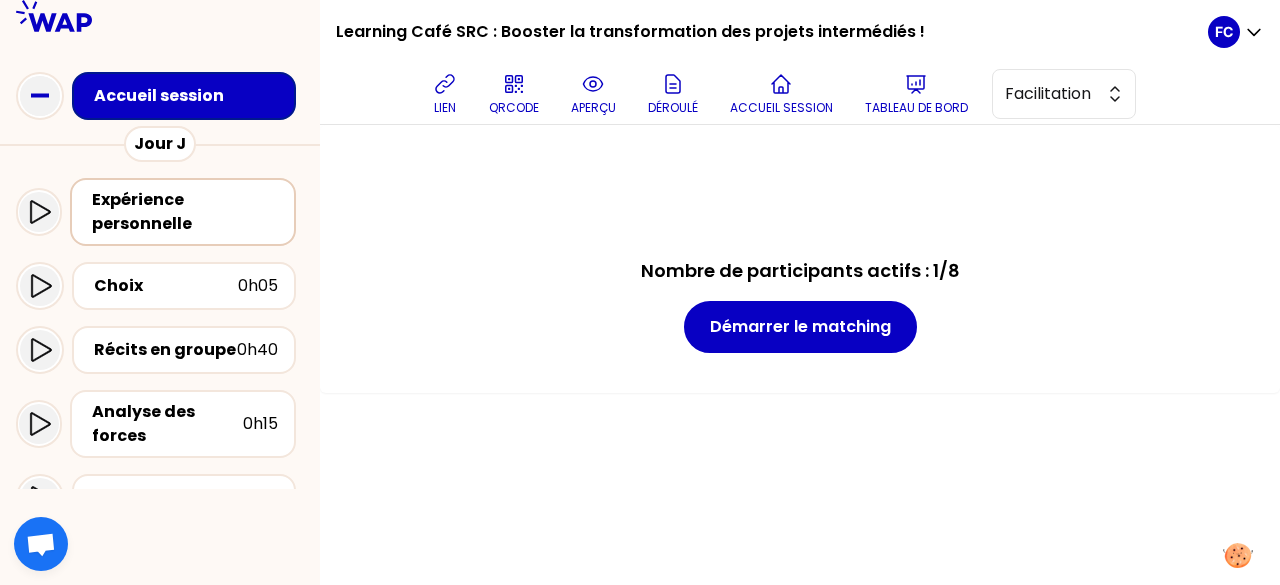 click on "Expérience personnelle" at bounding box center (185, 212) 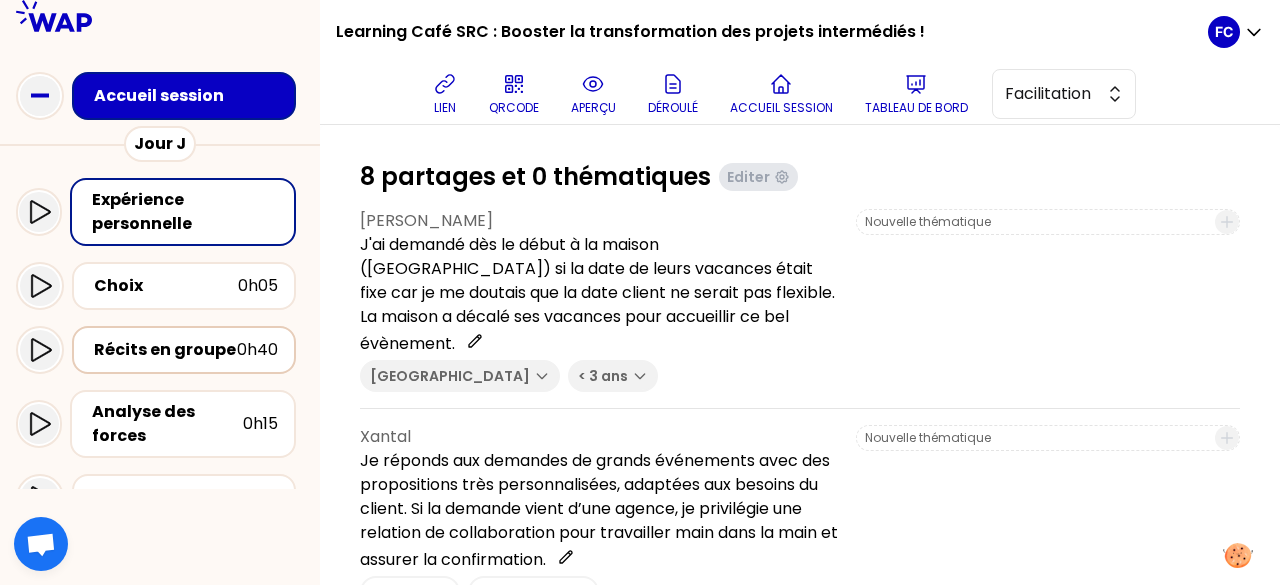 click on "Récits en groupe" at bounding box center [165, 350] 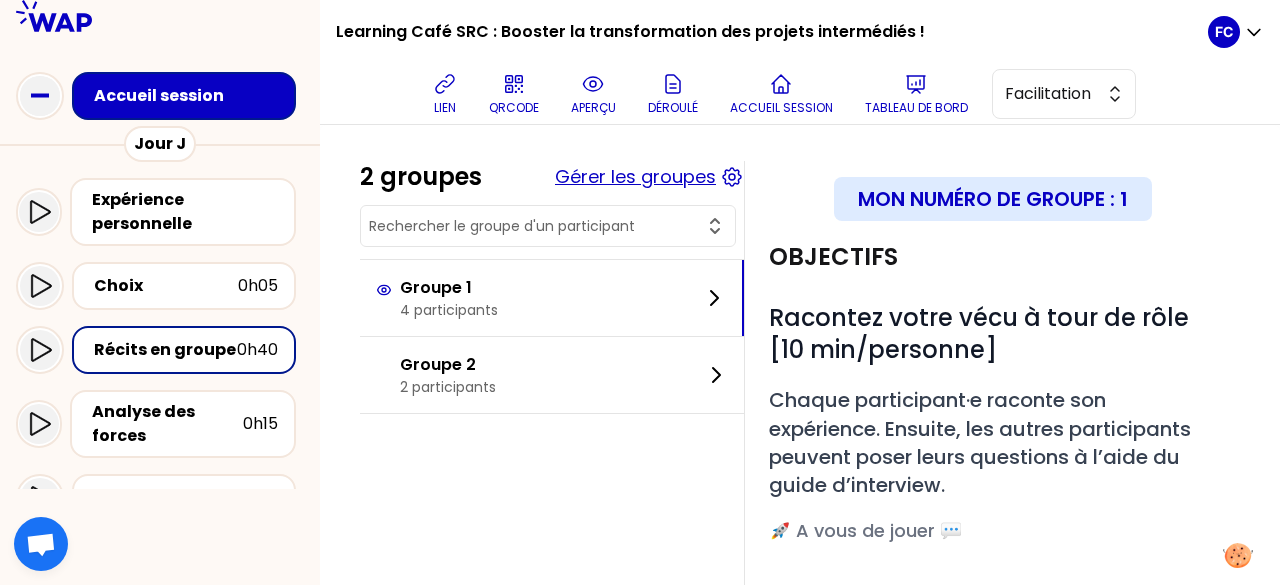 click on "Gérer les groupes" at bounding box center [635, 177] 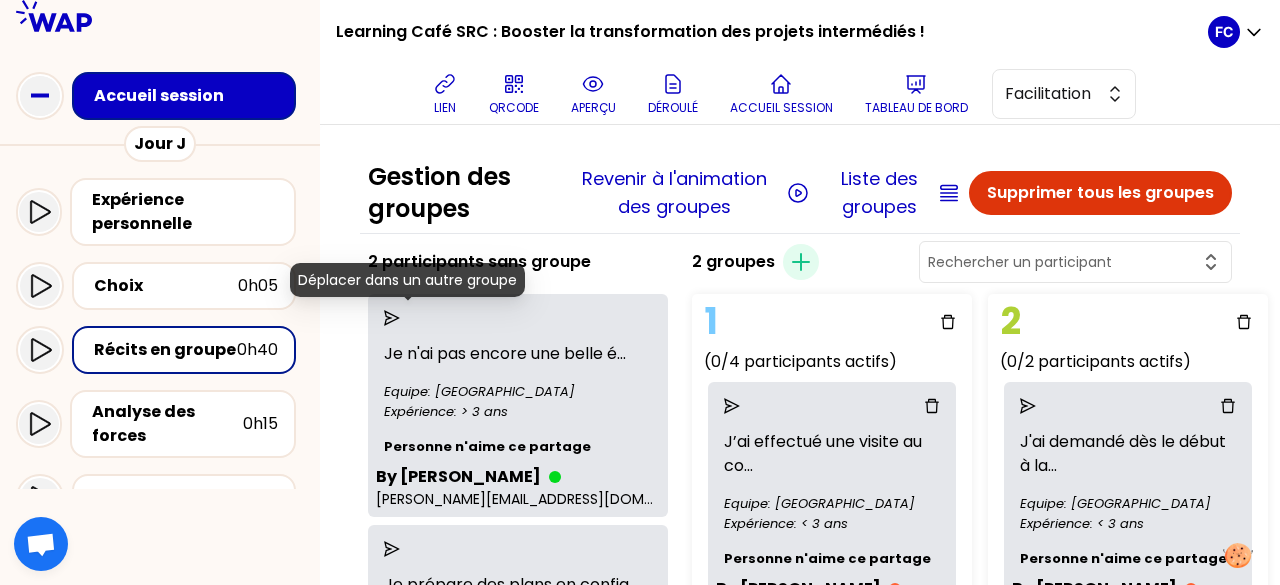 click 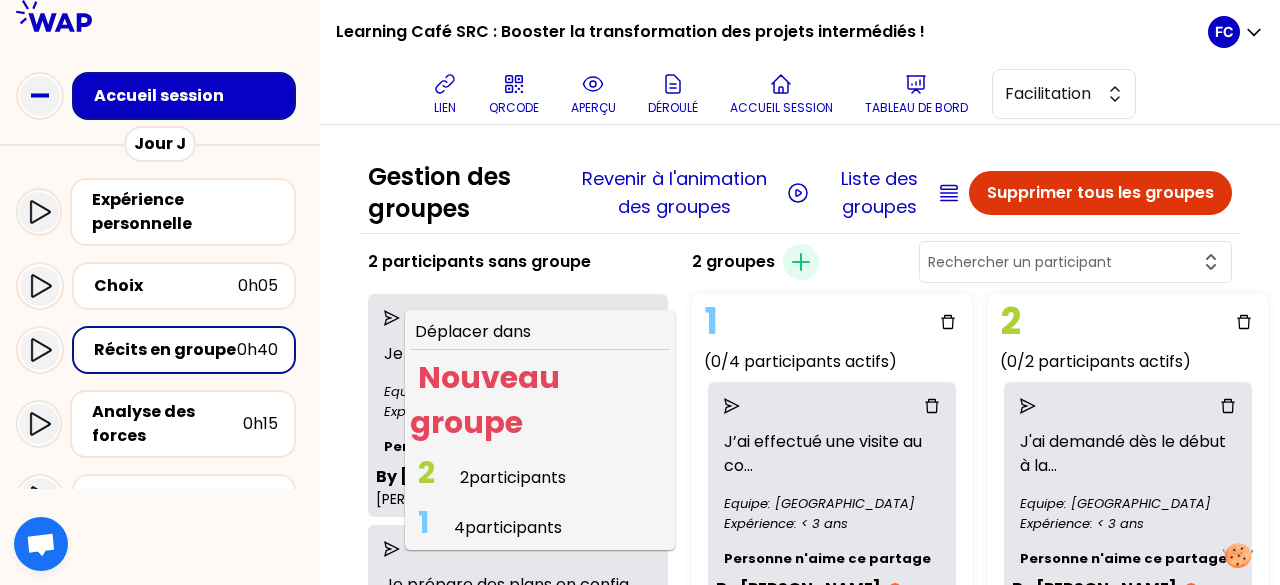 click on "2  participants" at bounding box center (513, 477) 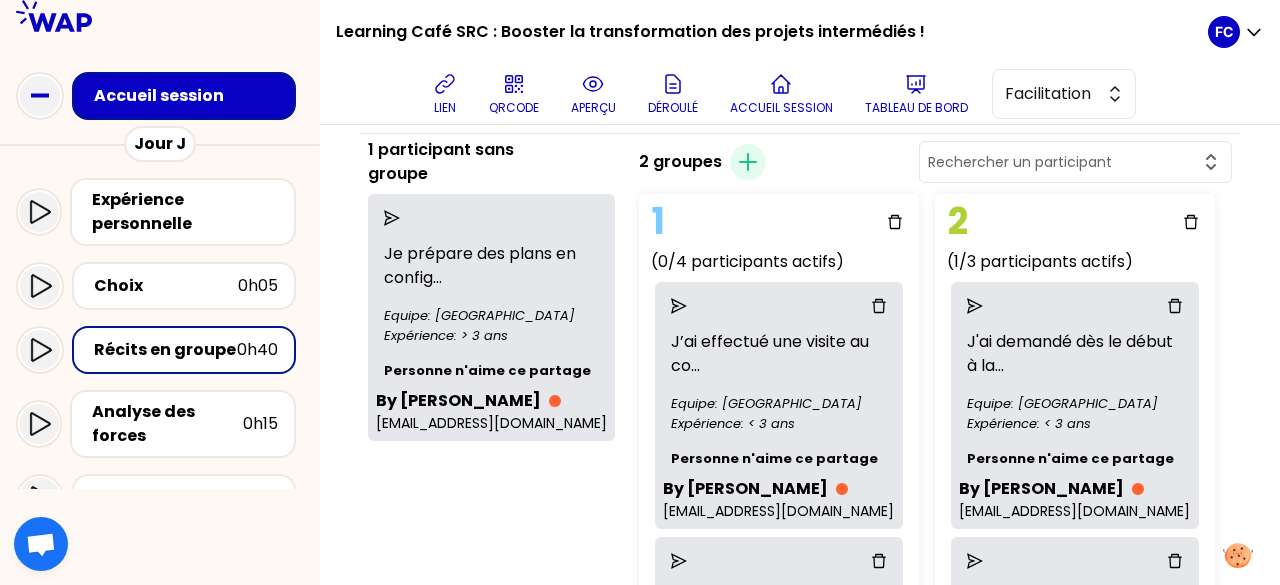 scroll, scrollTop: 0, scrollLeft: 0, axis: both 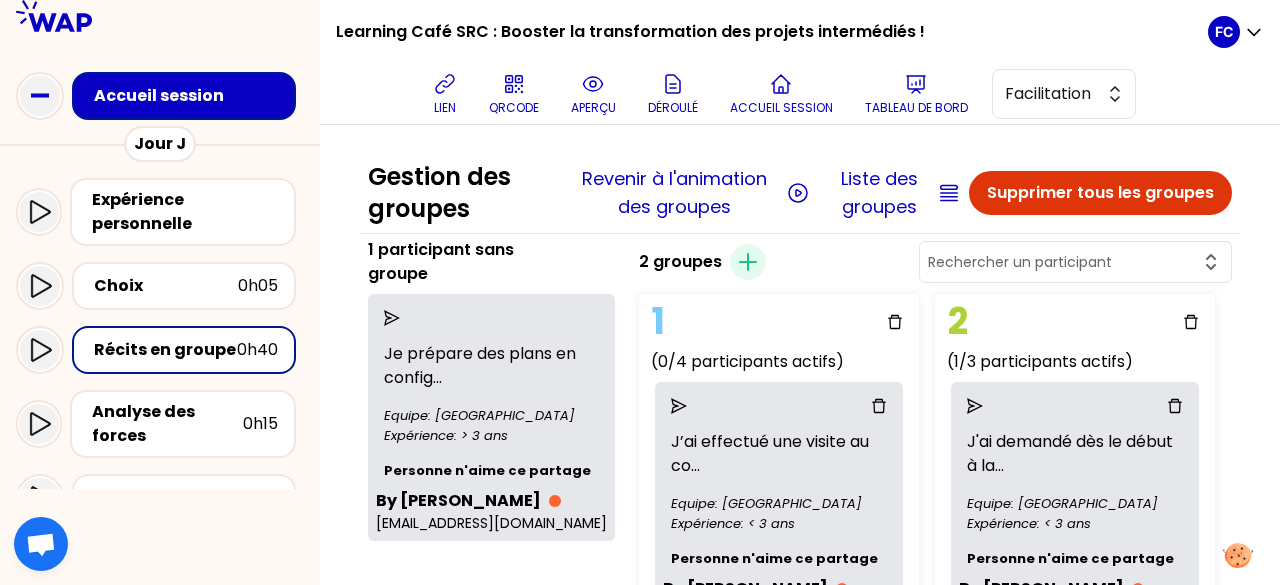 click 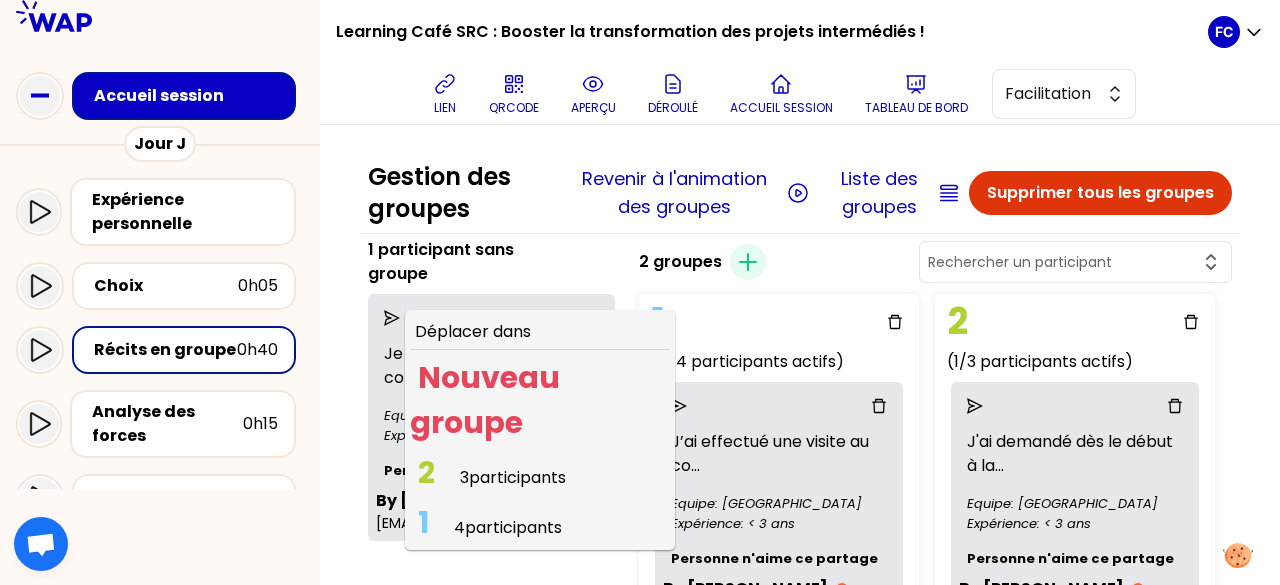 click on "3  participants" at bounding box center (513, 477) 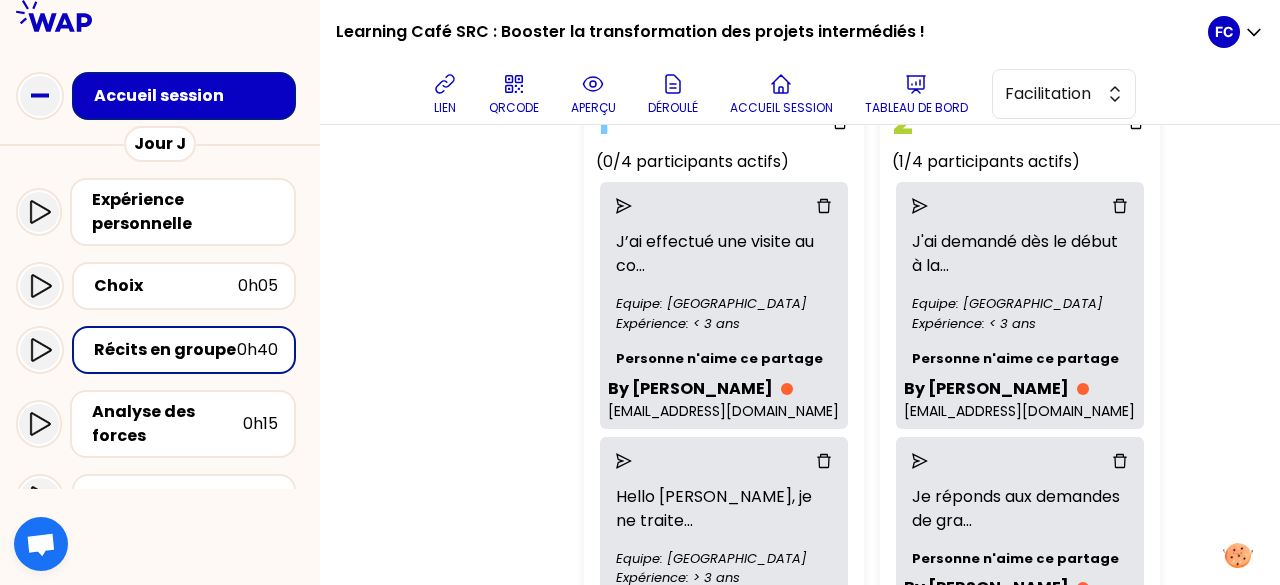 scroll, scrollTop: 300, scrollLeft: 0, axis: vertical 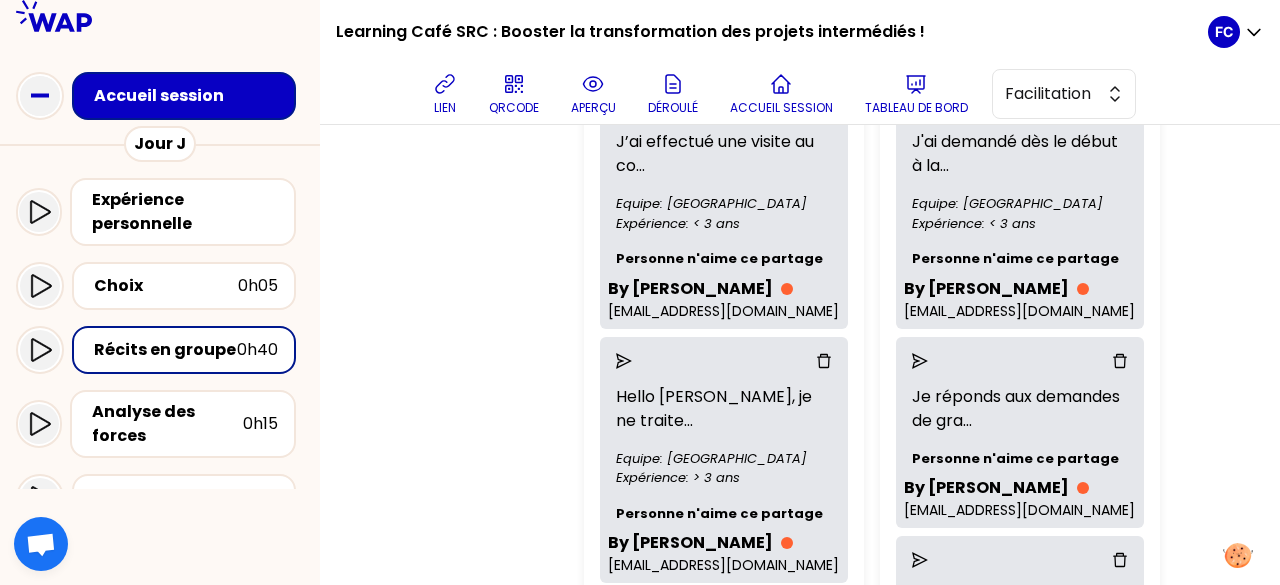 click on "Hello [PERSON_NAME], je ne traite  ..." at bounding box center [724, 409] 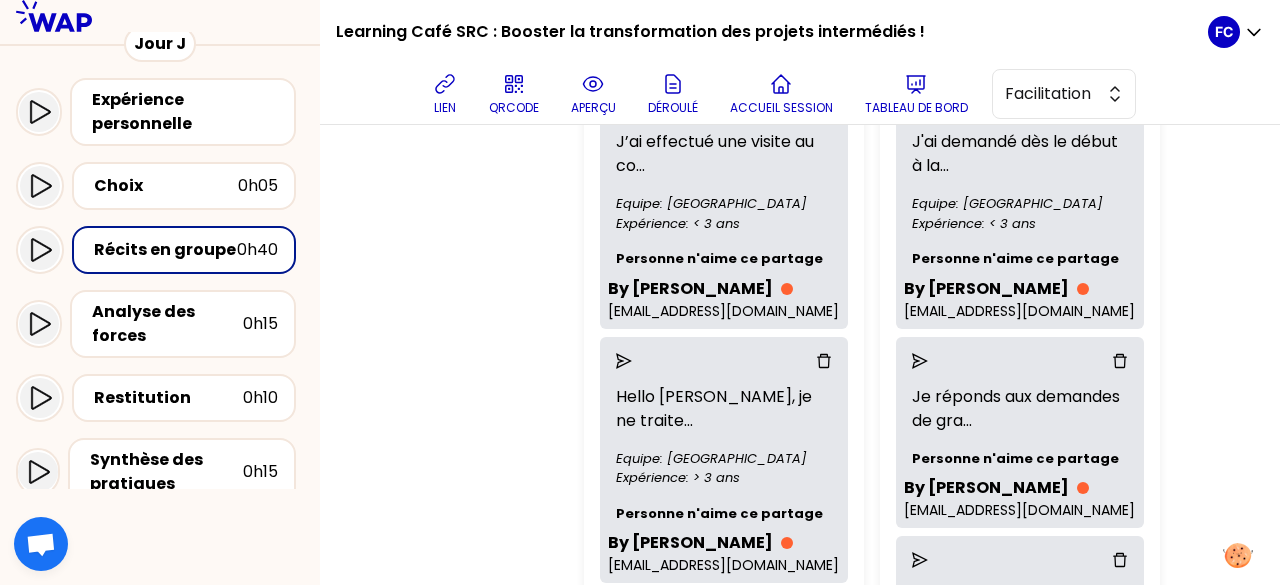 scroll, scrollTop: 200, scrollLeft: 0, axis: vertical 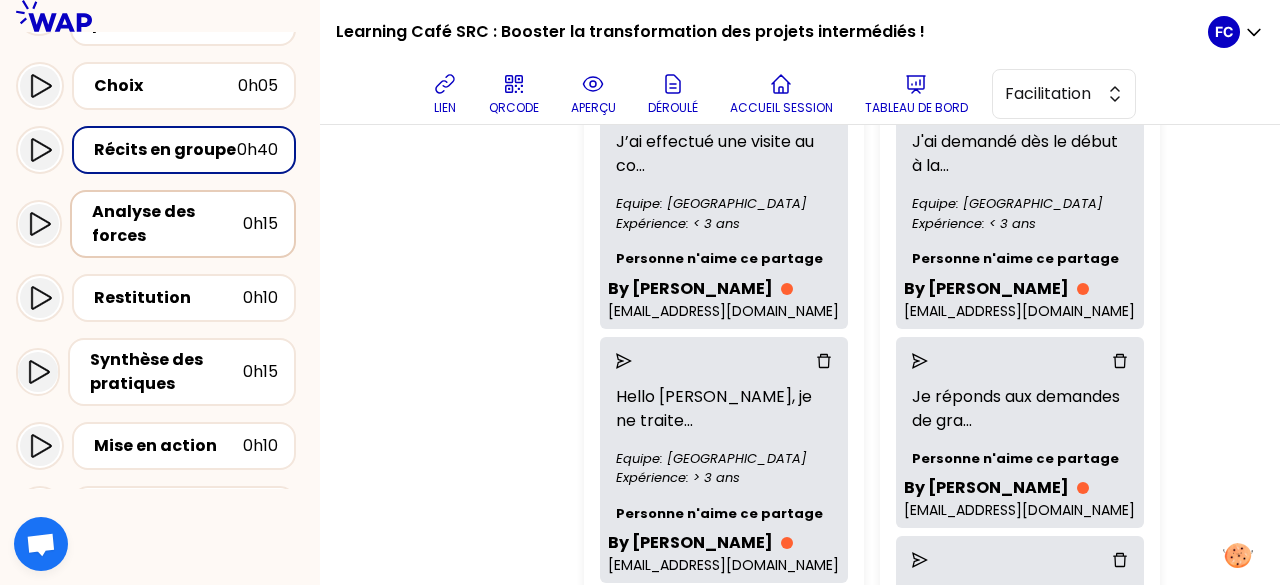 click on "Analyse des forces" at bounding box center [167, 224] 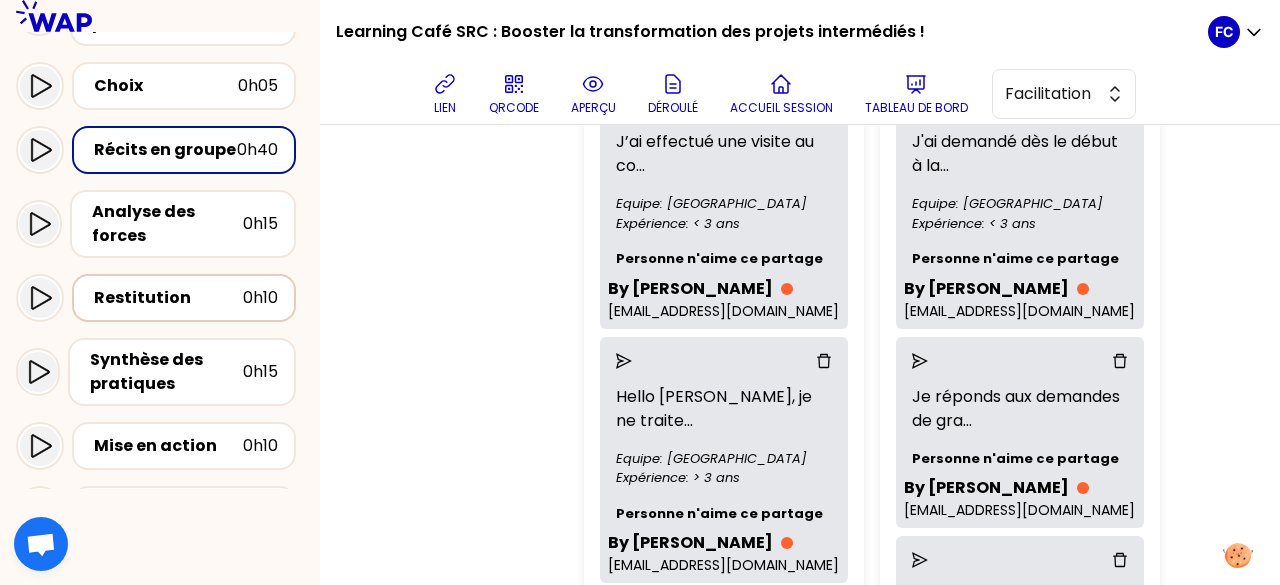 scroll, scrollTop: 200, scrollLeft: 0, axis: vertical 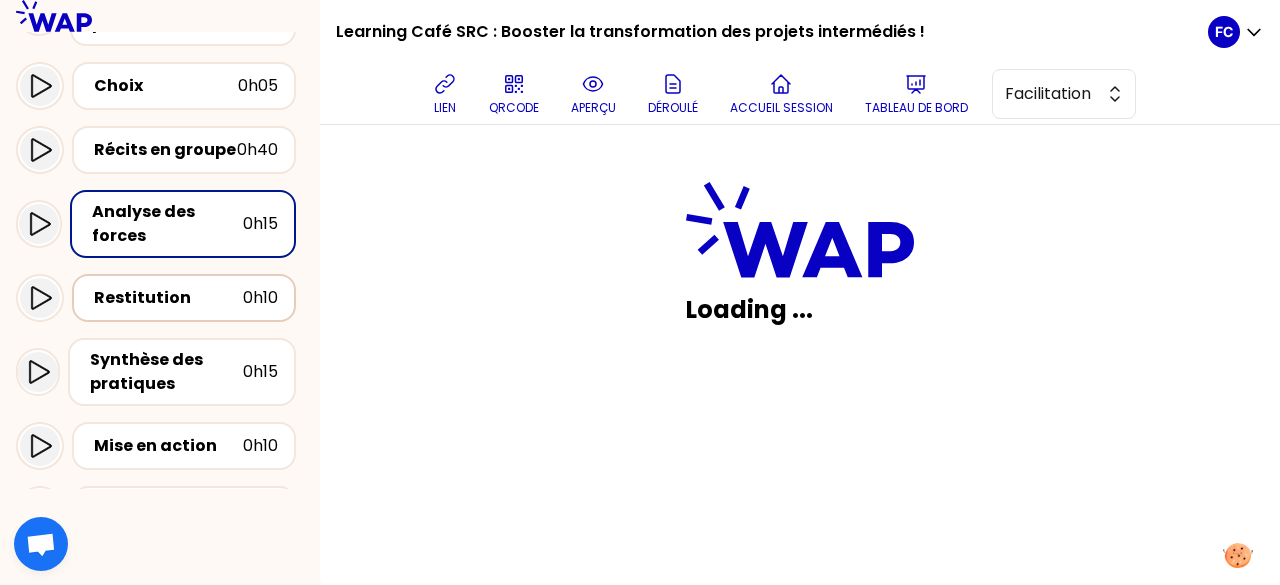 click on "Restitution" at bounding box center (168, 298) 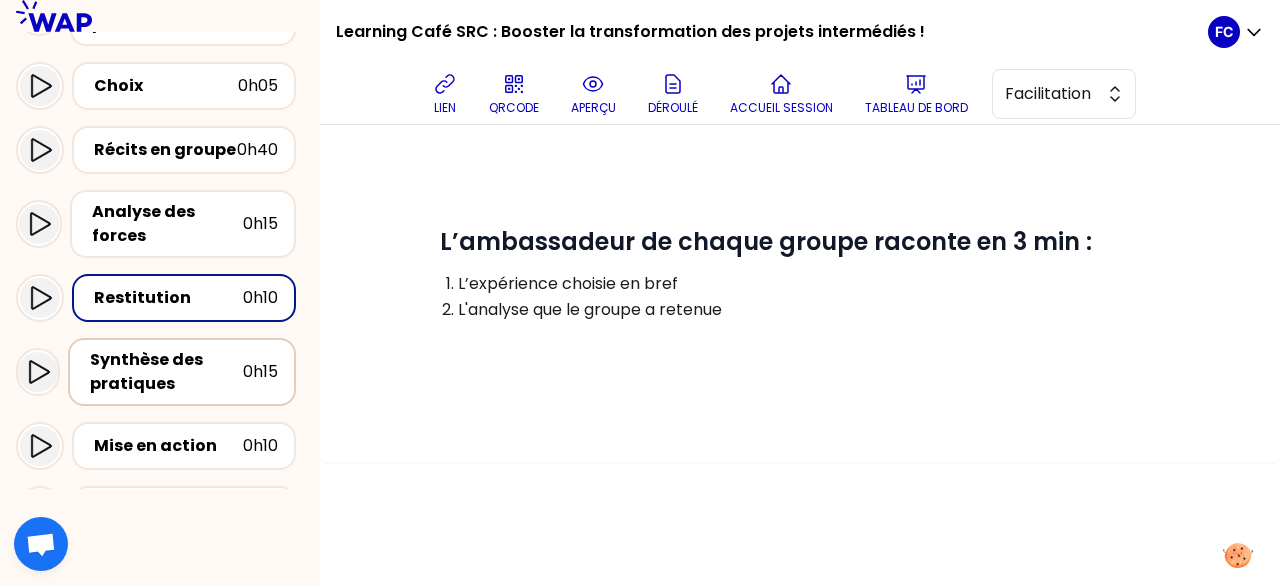 click on "Synthèse des pratiques" at bounding box center (166, 372) 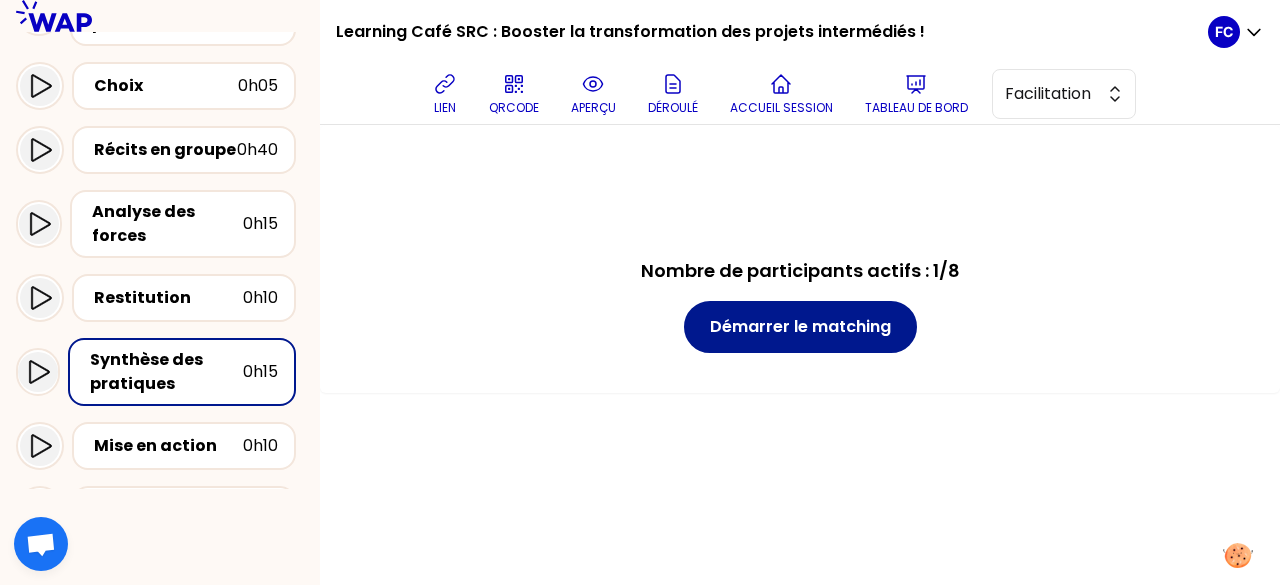 click on "Démarrer le matching" at bounding box center [800, 327] 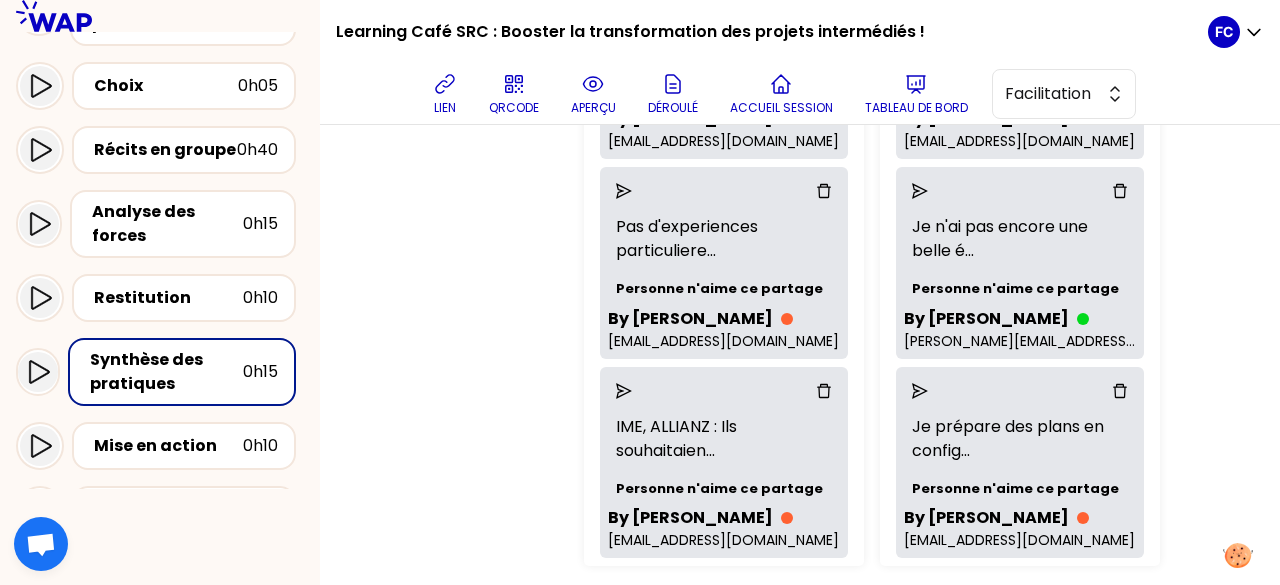 scroll, scrollTop: 642, scrollLeft: 0, axis: vertical 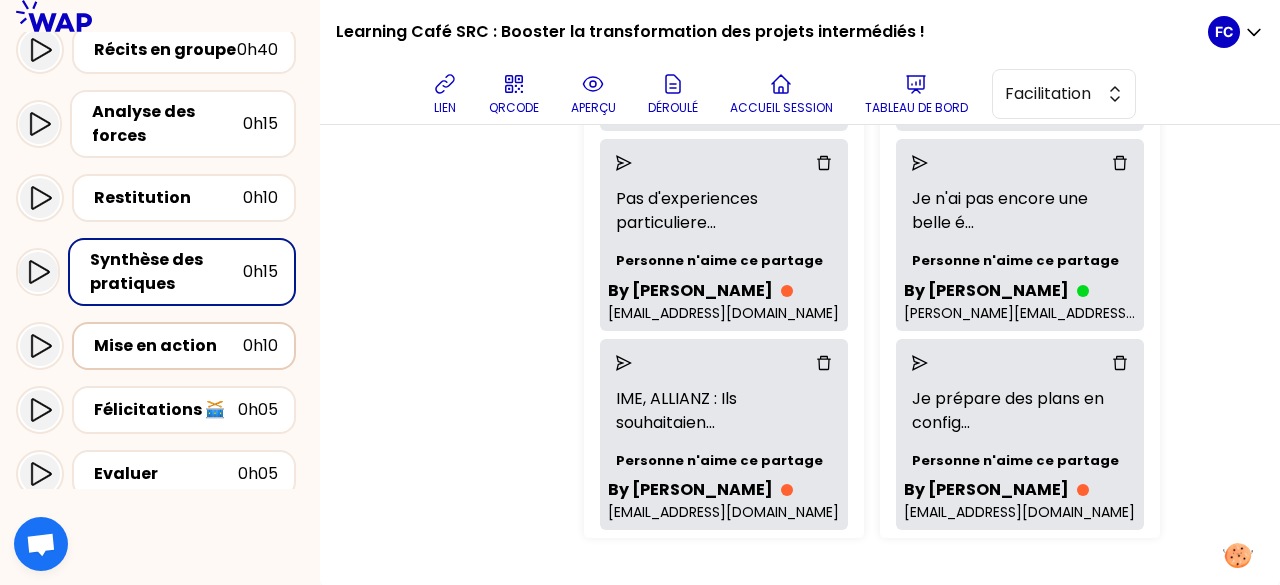 click on "Mise en action" at bounding box center (168, 346) 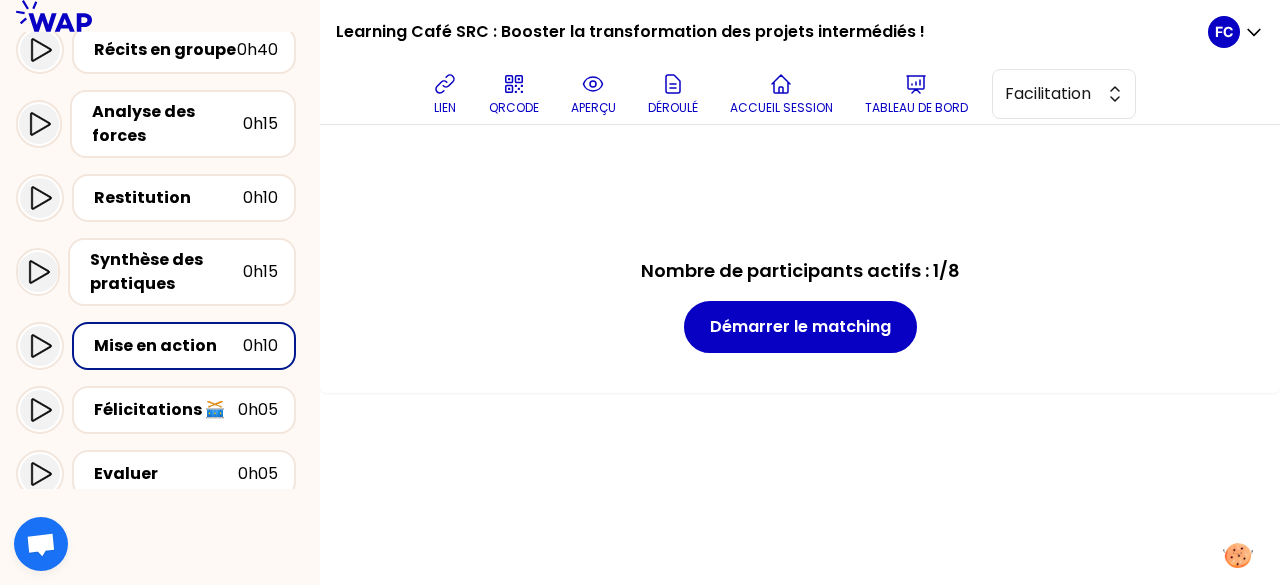 scroll, scrollTop: 0, scrollLeft: 0, axis: both 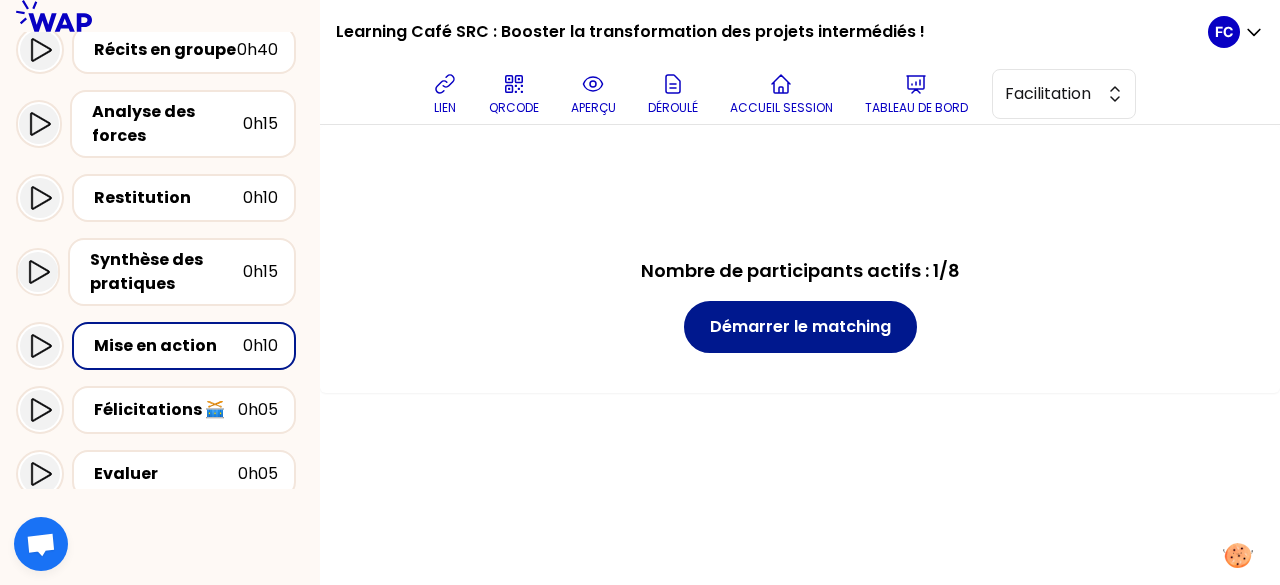 click on "Démarrer le matching" at bounding box center (800, 327) 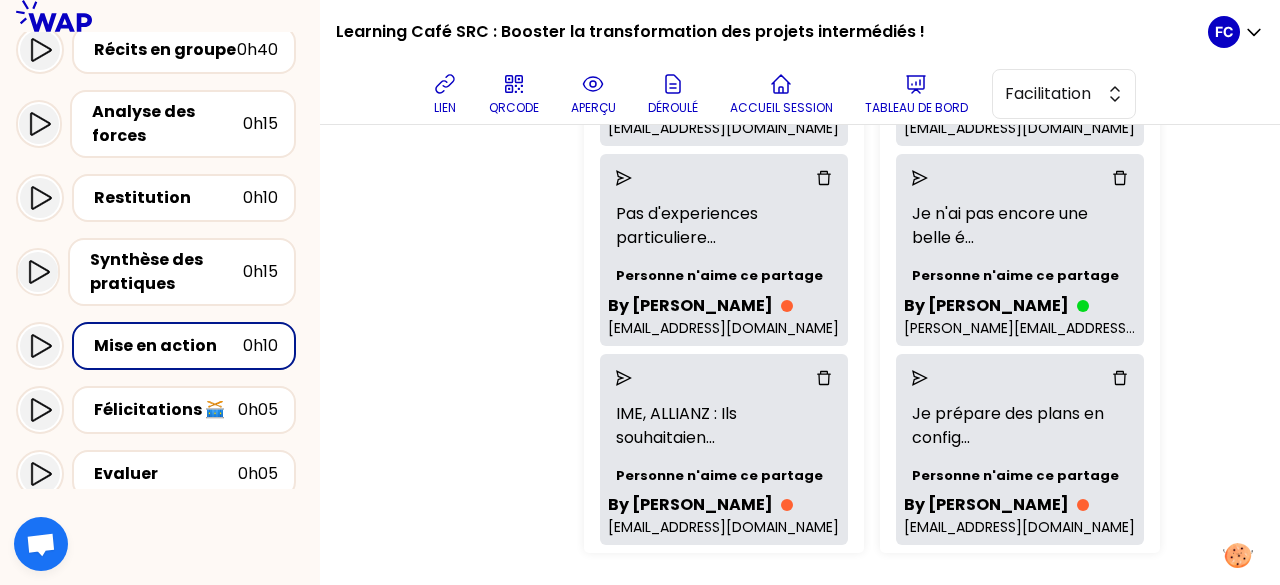 scroll, scrollTop: 642, scrollLeft: 0, axis: vertical 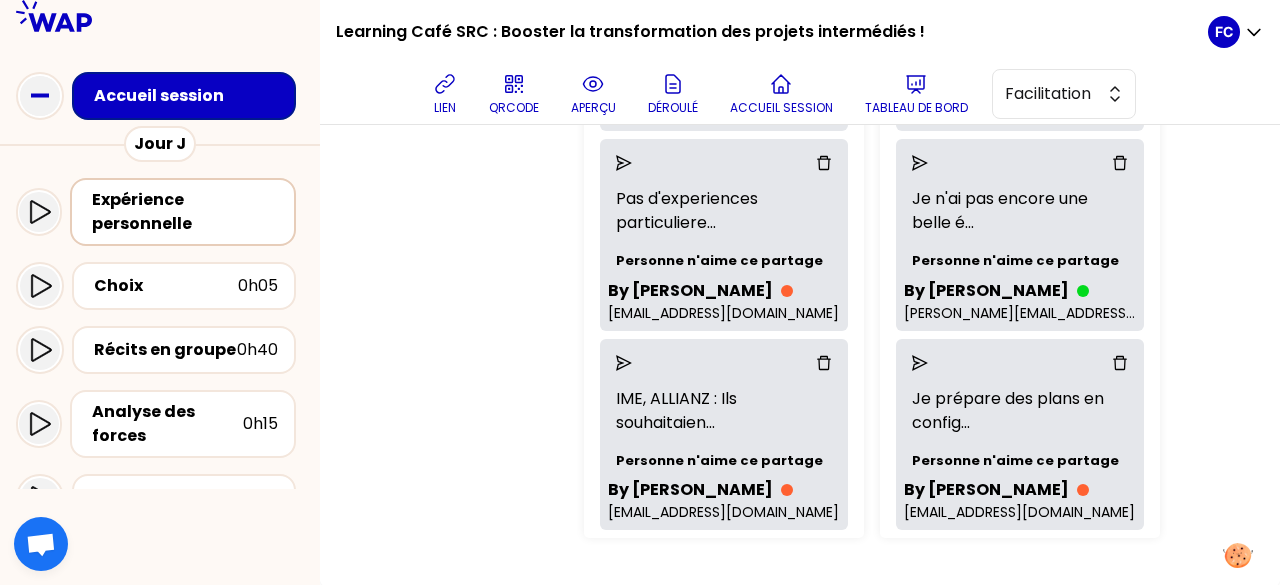 click on "Expérience personnelle" at bounding box center [185, 212] 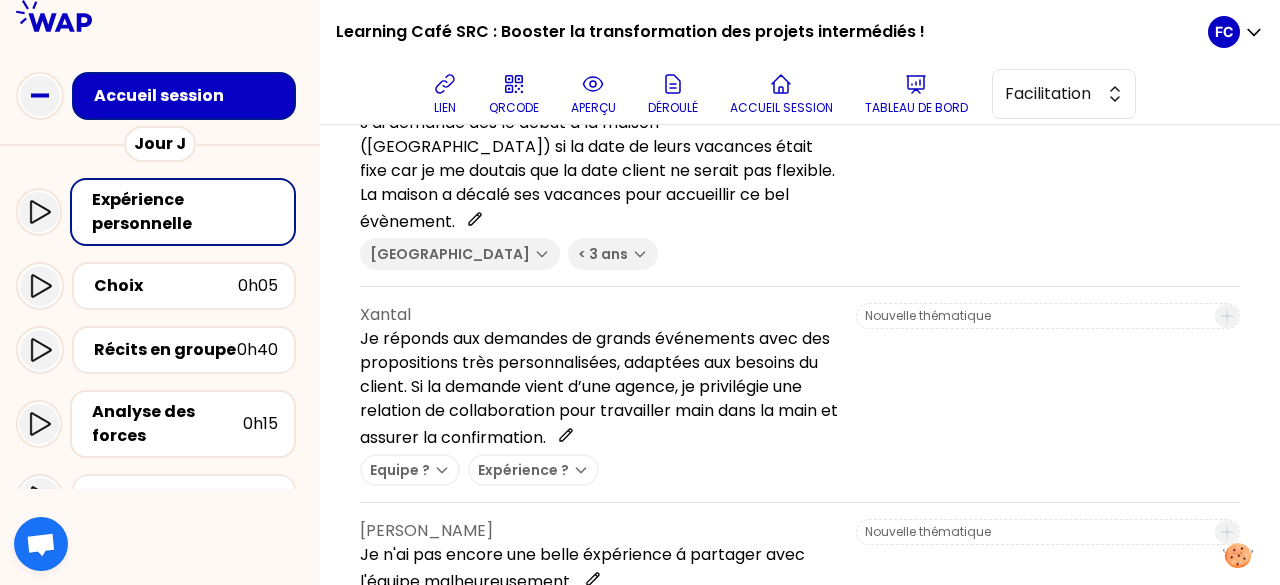 scroll, scrollTop: 0, scrollLeft: 0, axis: both 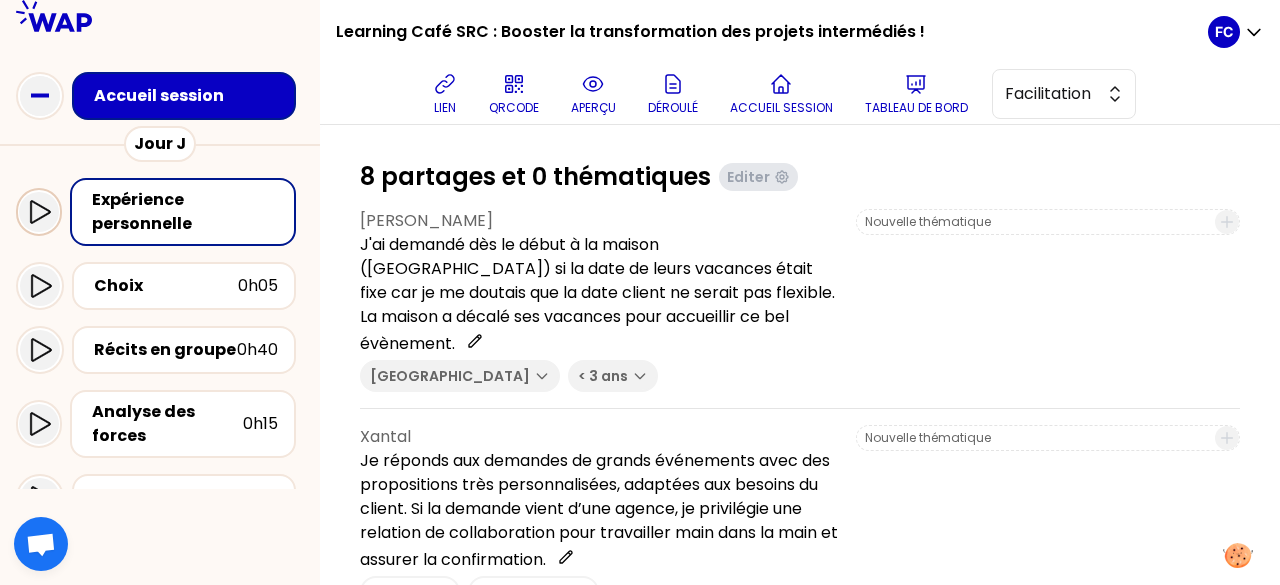 click 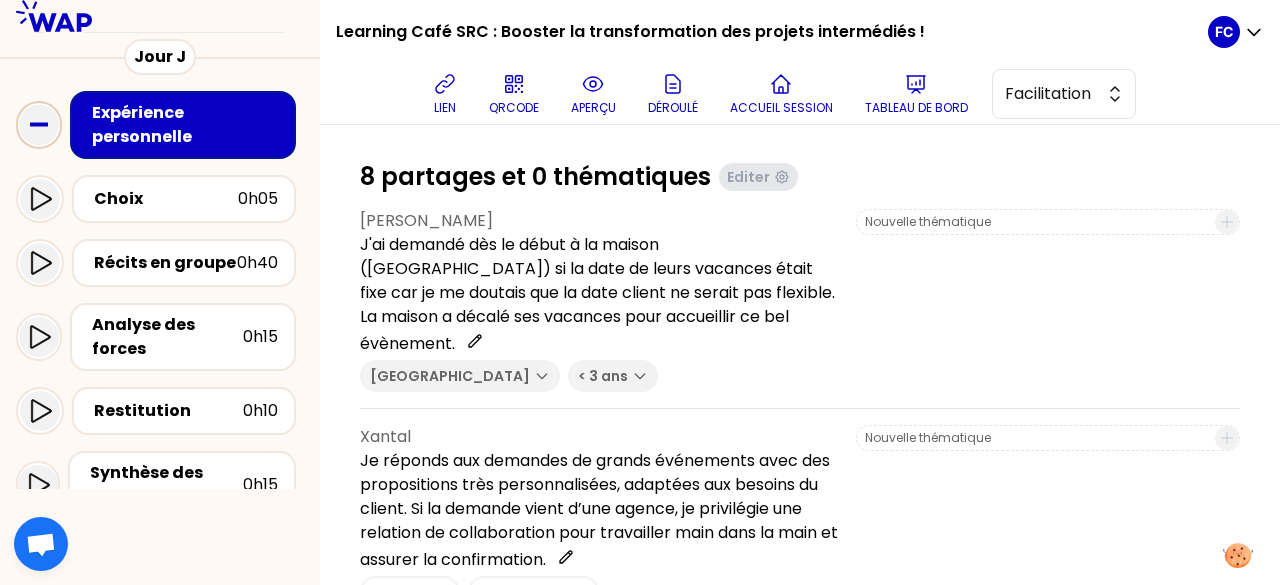 scroll, scrollTop: 0, scrollLeft: 0, axis: both 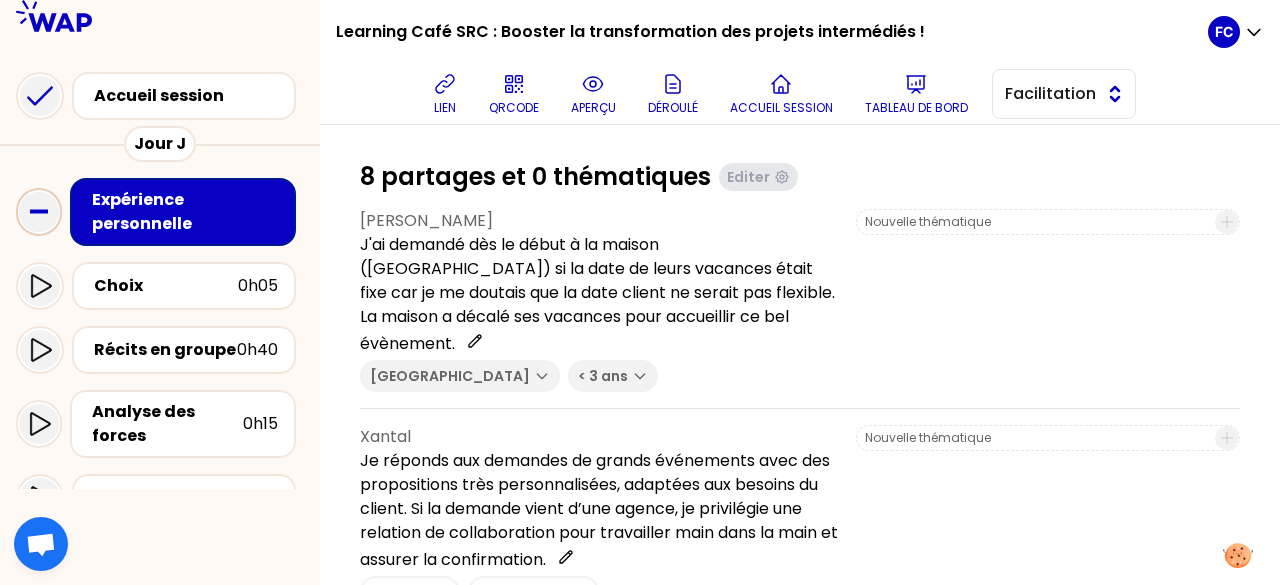 click on "Facilitation" at bounding box center [1050, 94] 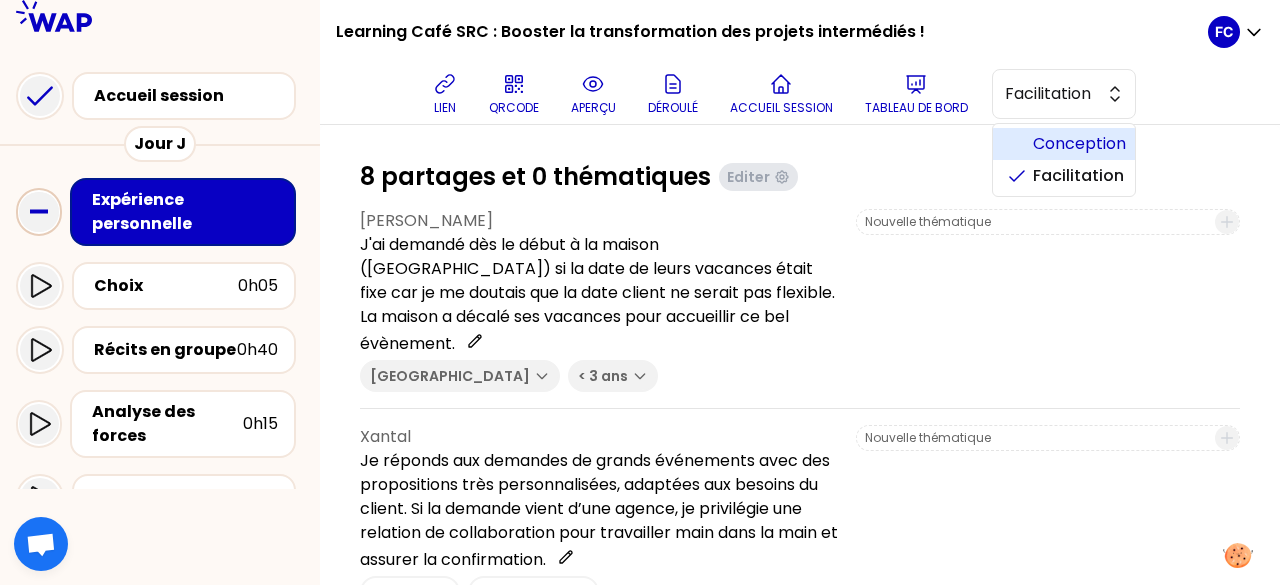 click on "Conception" at bounding box center [1076, 144] 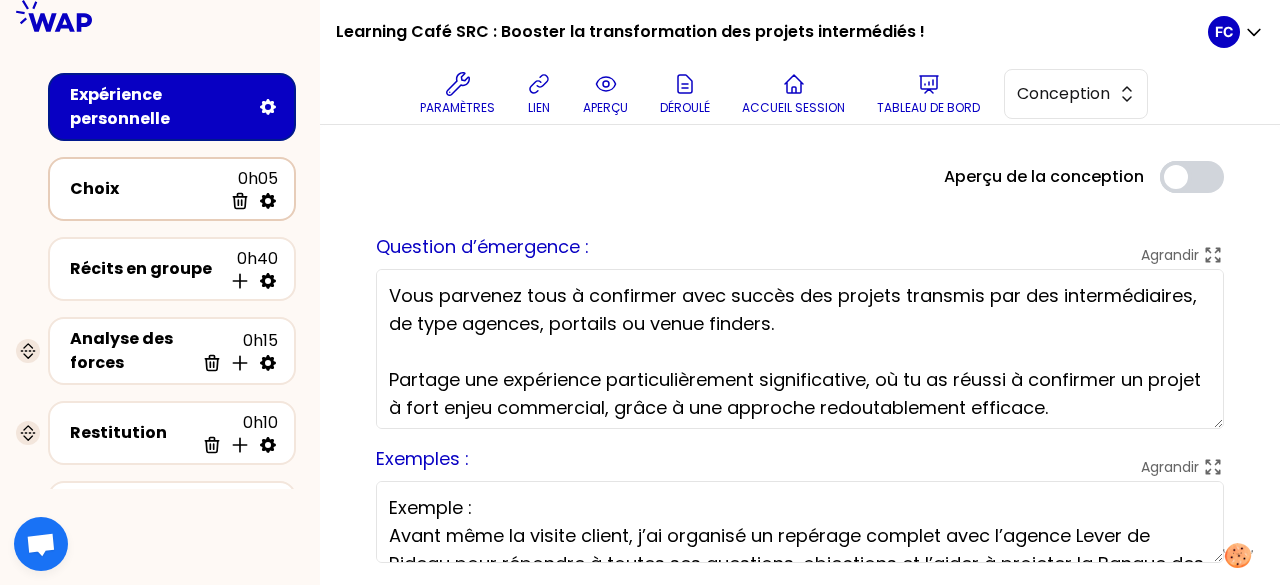 click 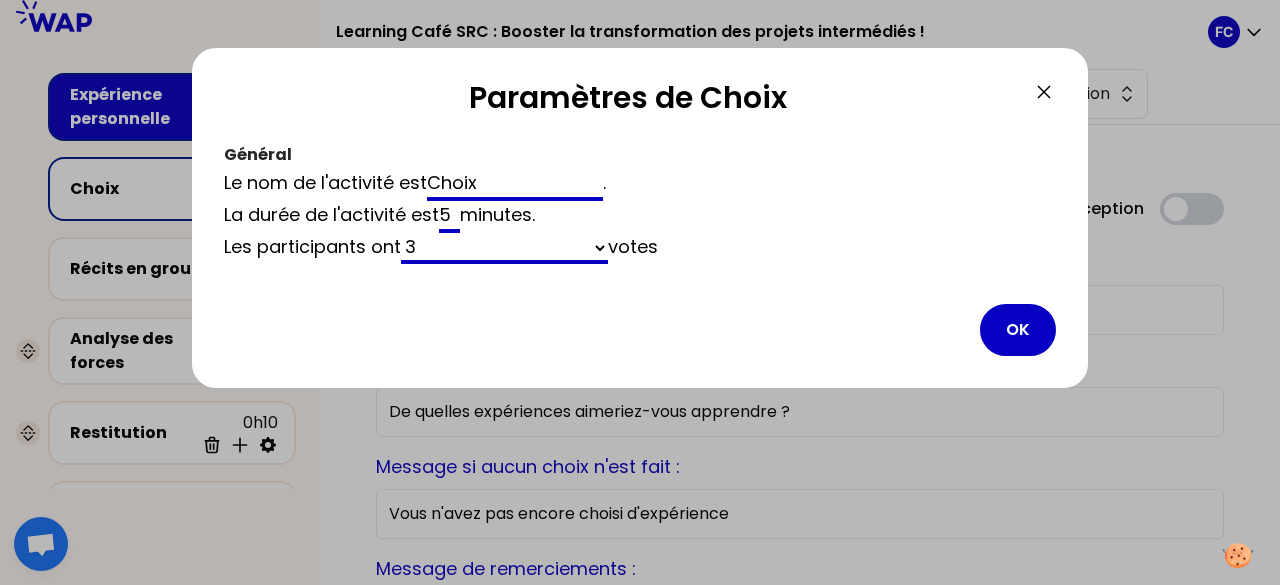 click on "3 un nombre illimité de" at bounding box center [504, 248] 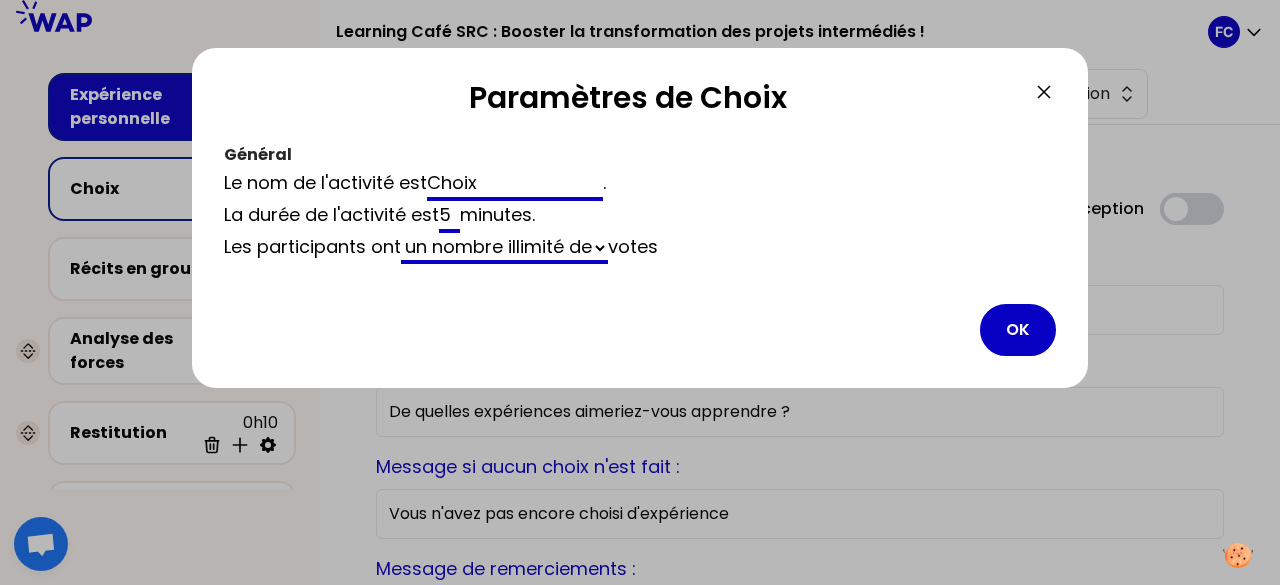click on "3 un nombre illimité de" at bounding box center [504, 248] 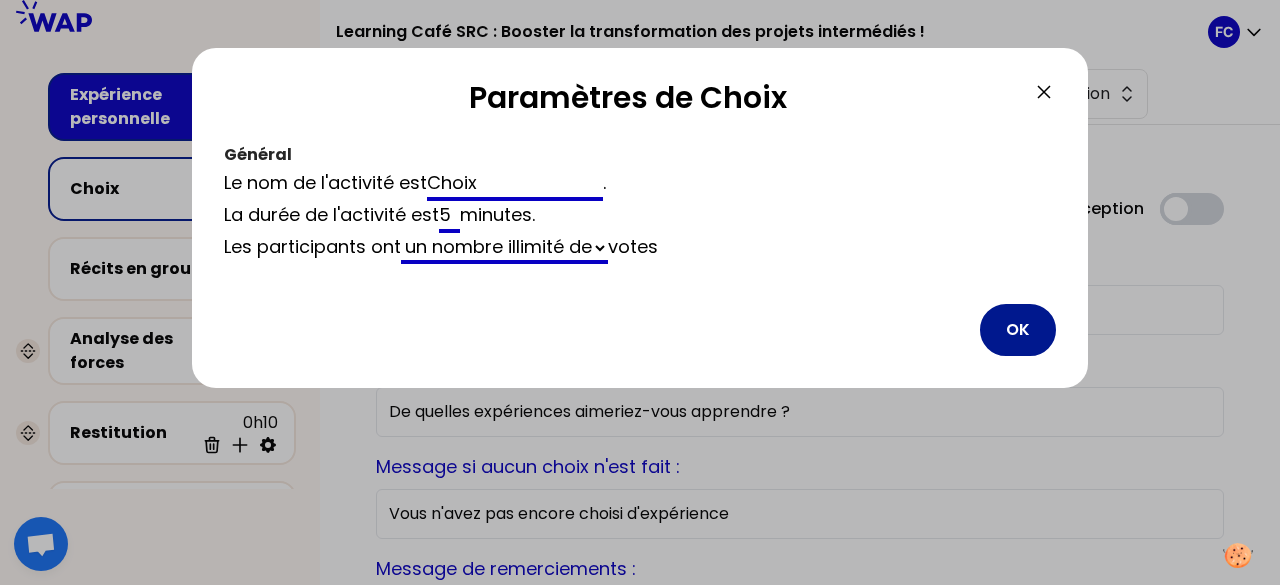 click on "OK" at bounding box center [1018, 330] 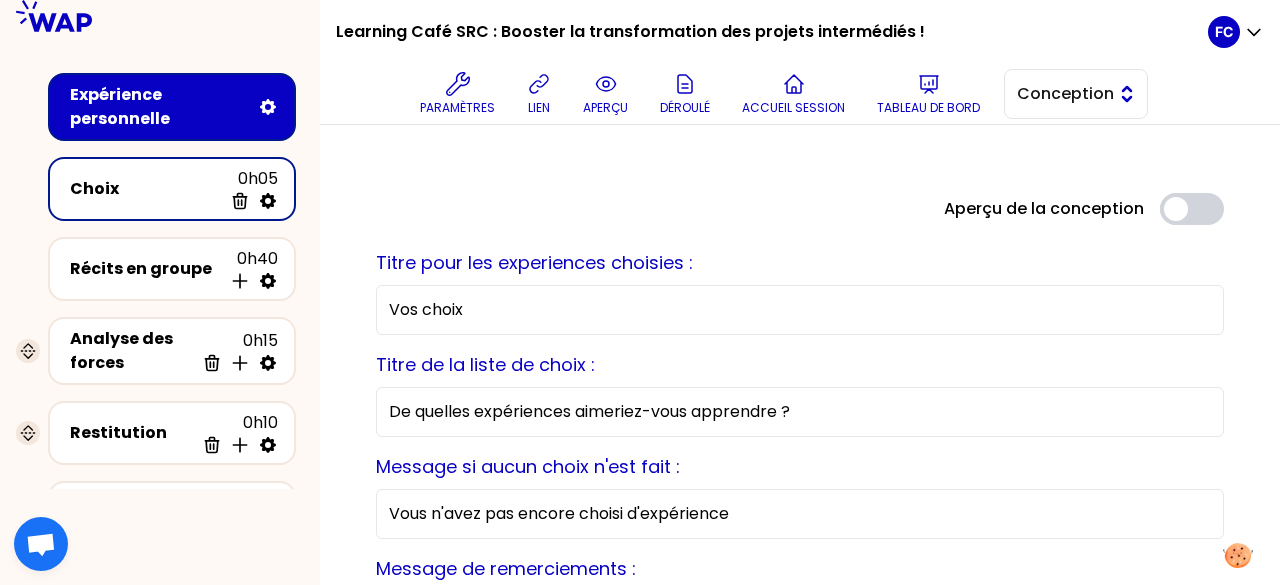 click on "Conception" at bounding box center [1062, 94] 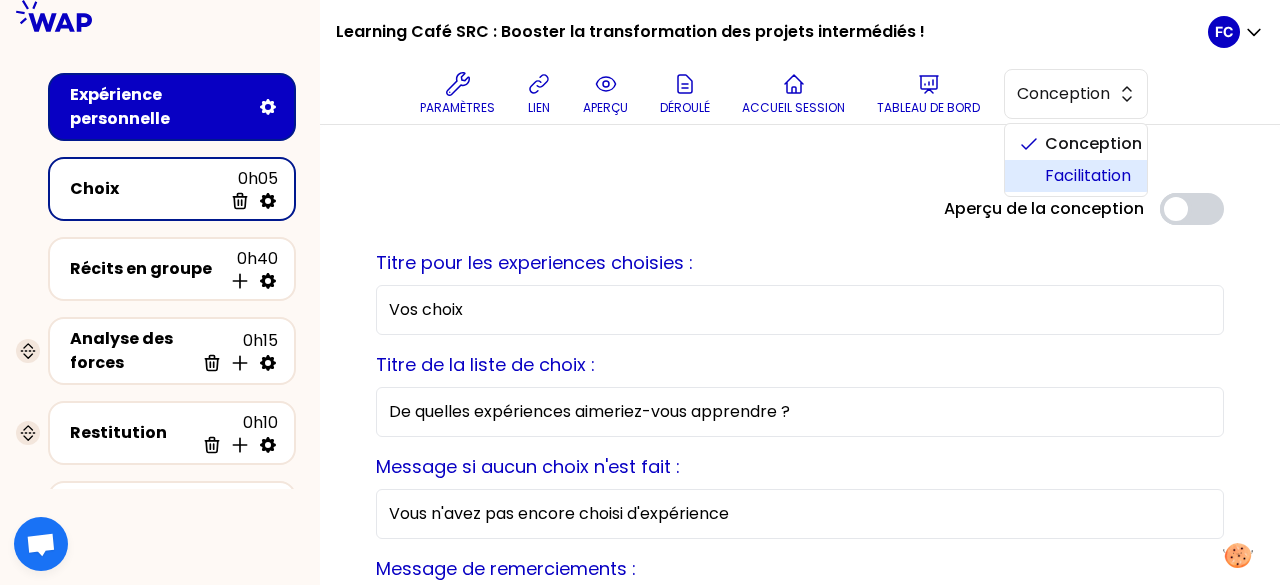 click on "Facilitation" at bounding box center (1076, 176) 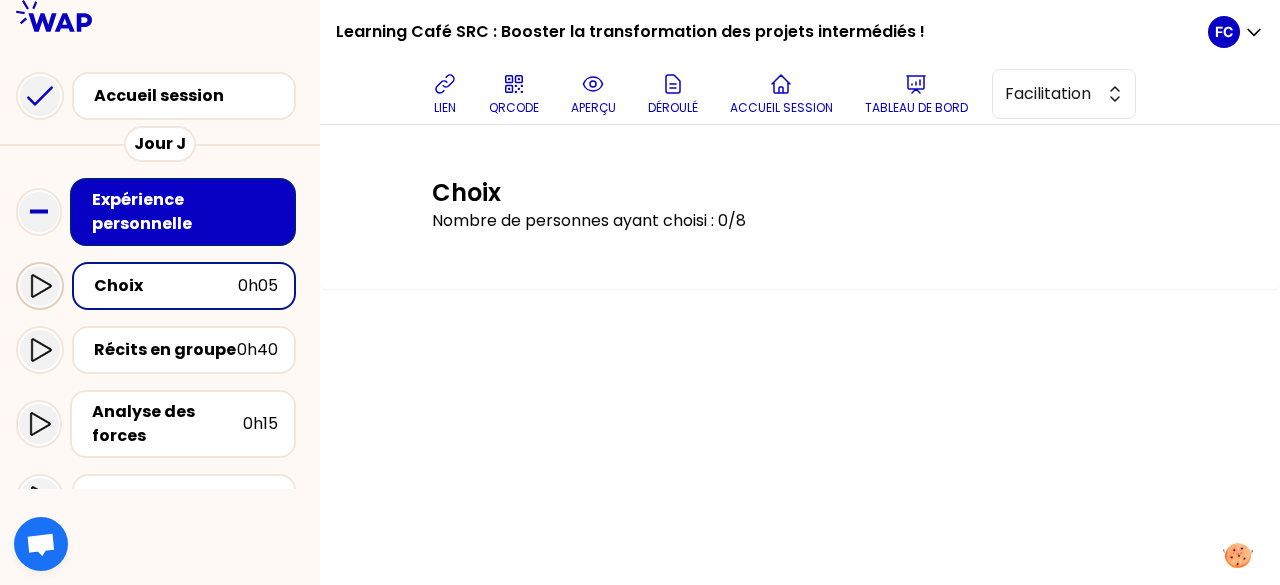 click 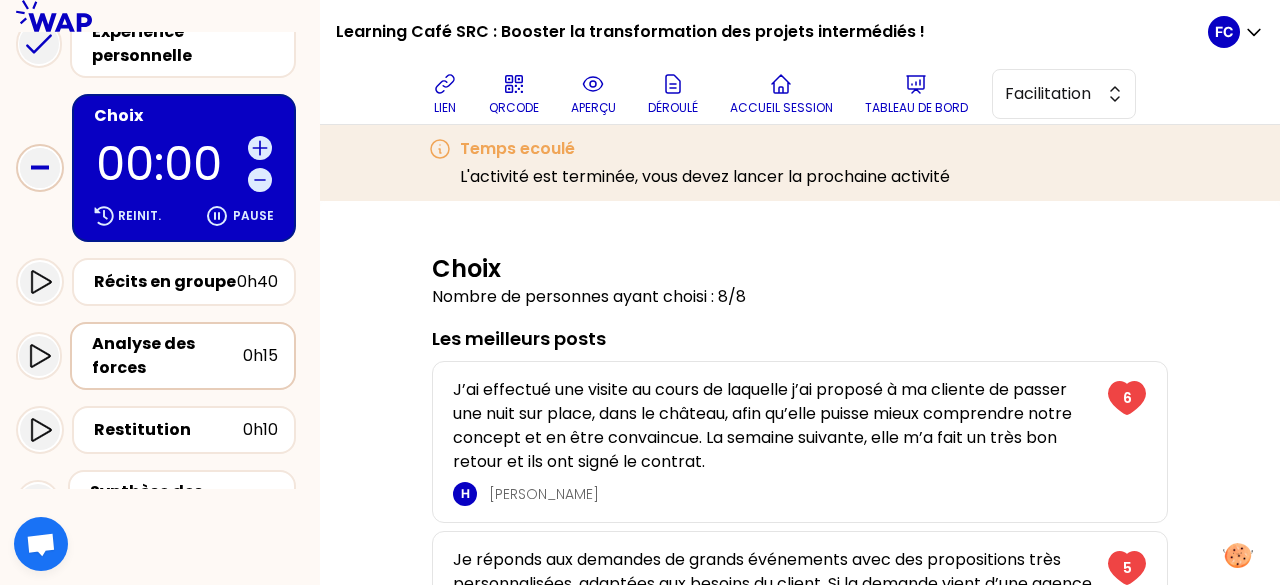 scroll, scrollTop: 200, scrollLeft: 0, axis: vertical 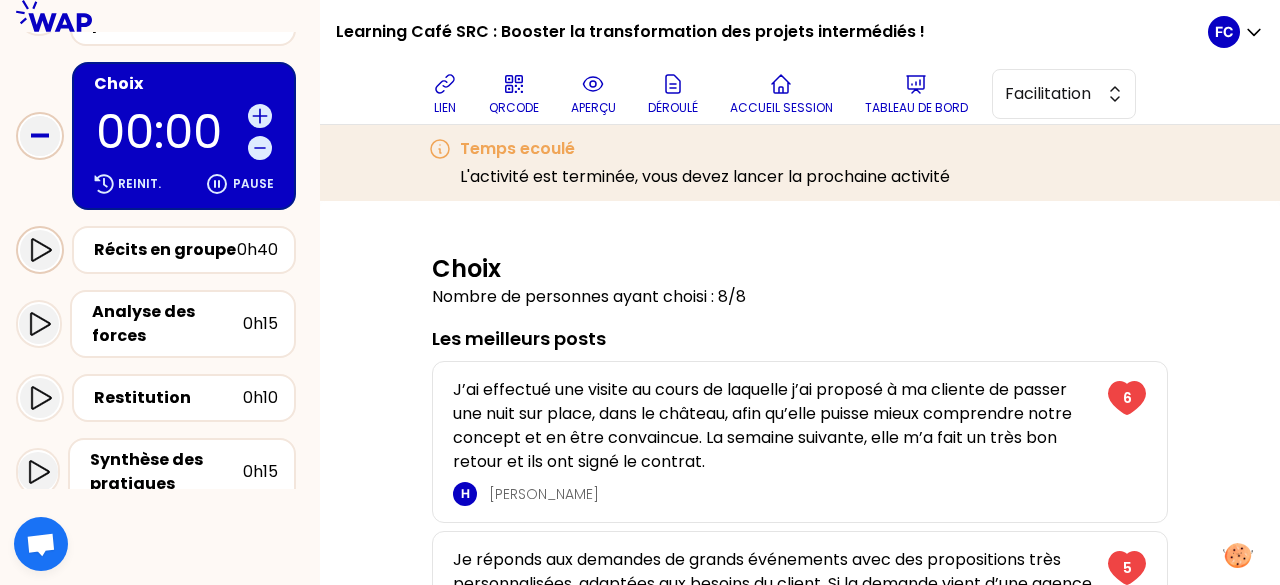 click 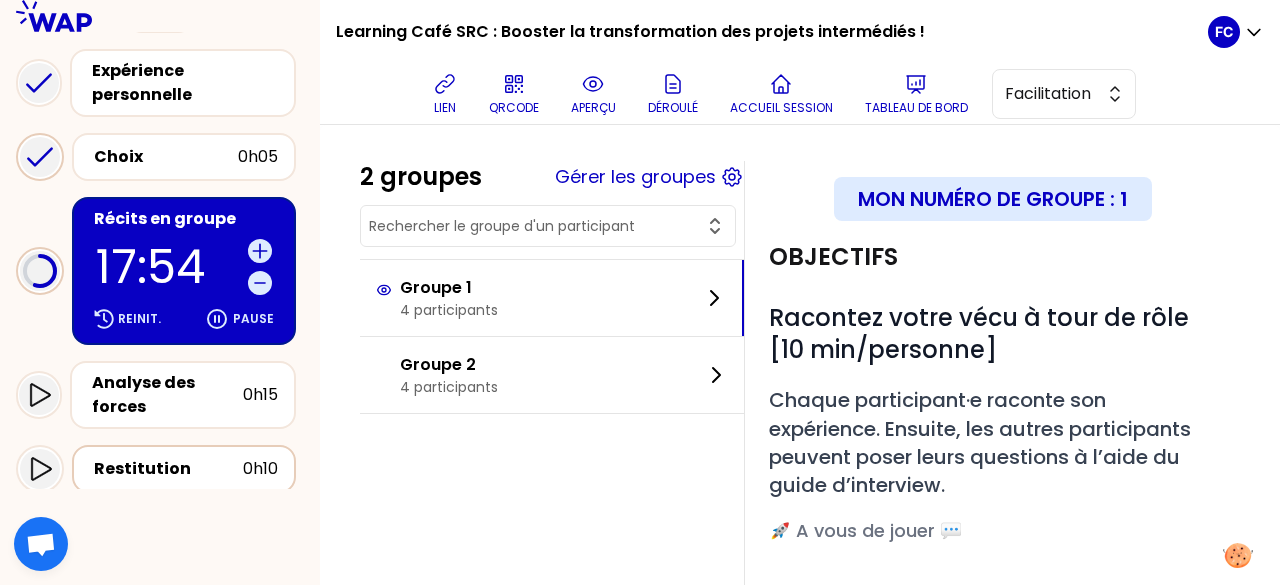 scroll, scrollTop: 94, scrollLeft: 0, axis: vertical 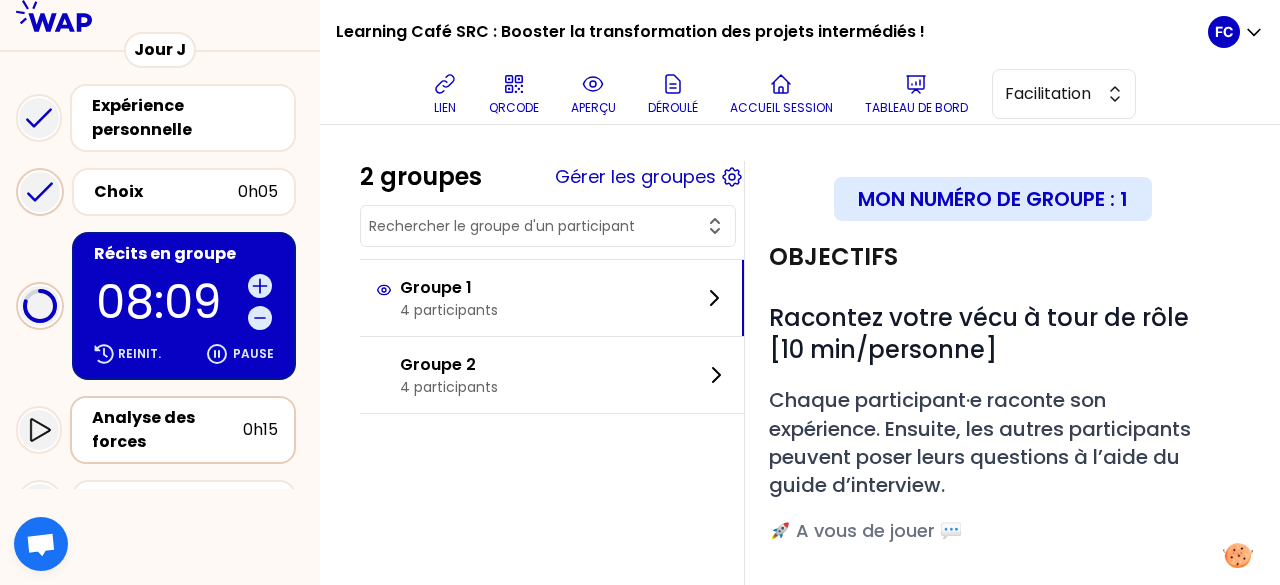 click on "Analyse des forces" at bounding box center (167, 430) 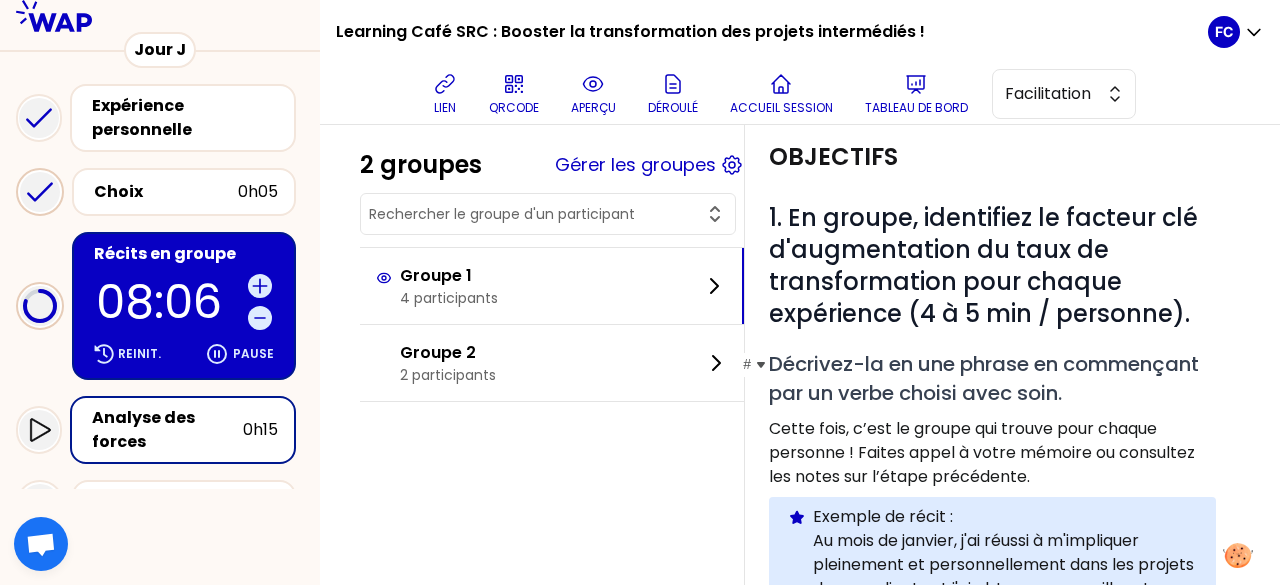 scroll, scrollTop: 0, scrollLeft: 0, axis: both 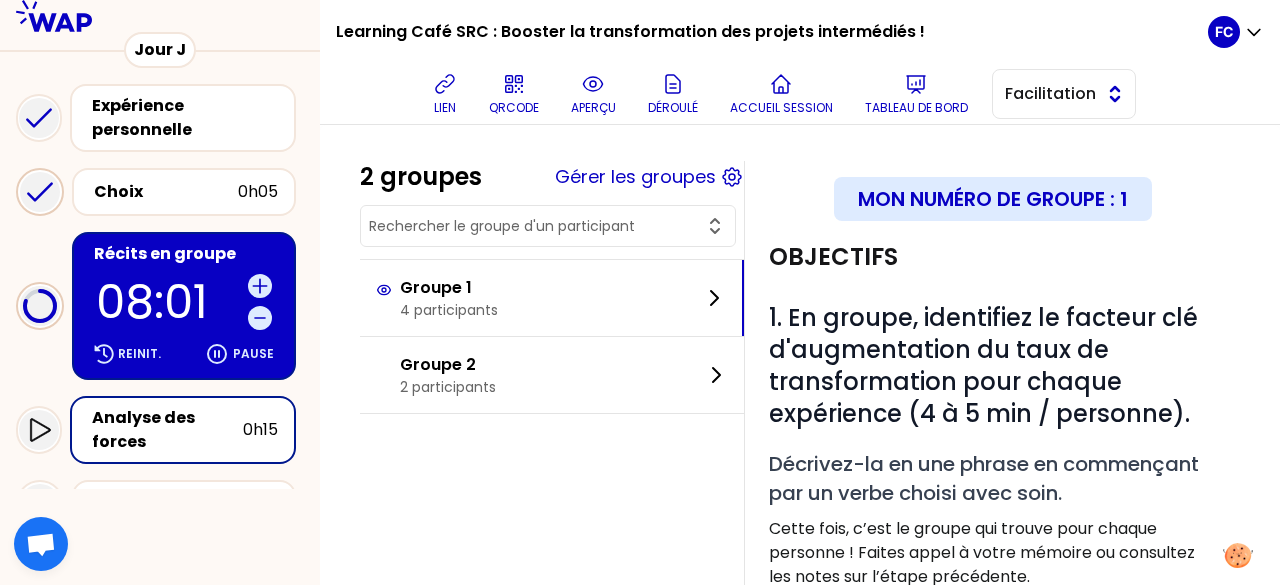 click on "Facilitation" at bounding box center (1050, 94) 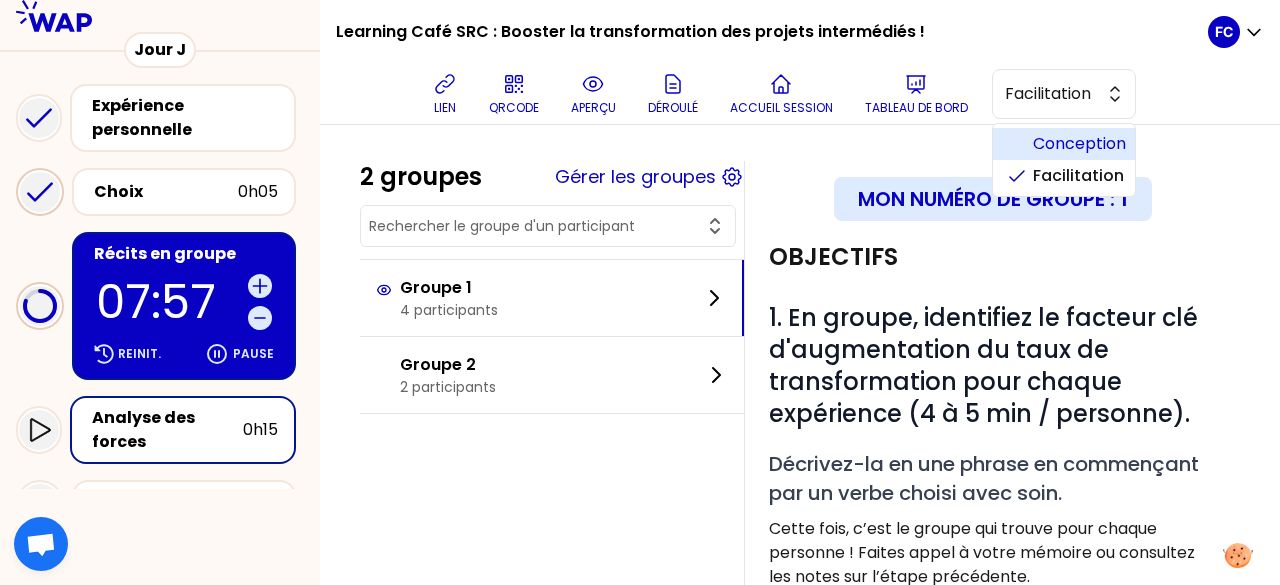 click on "Conception" at bounding box center [1076, 144] 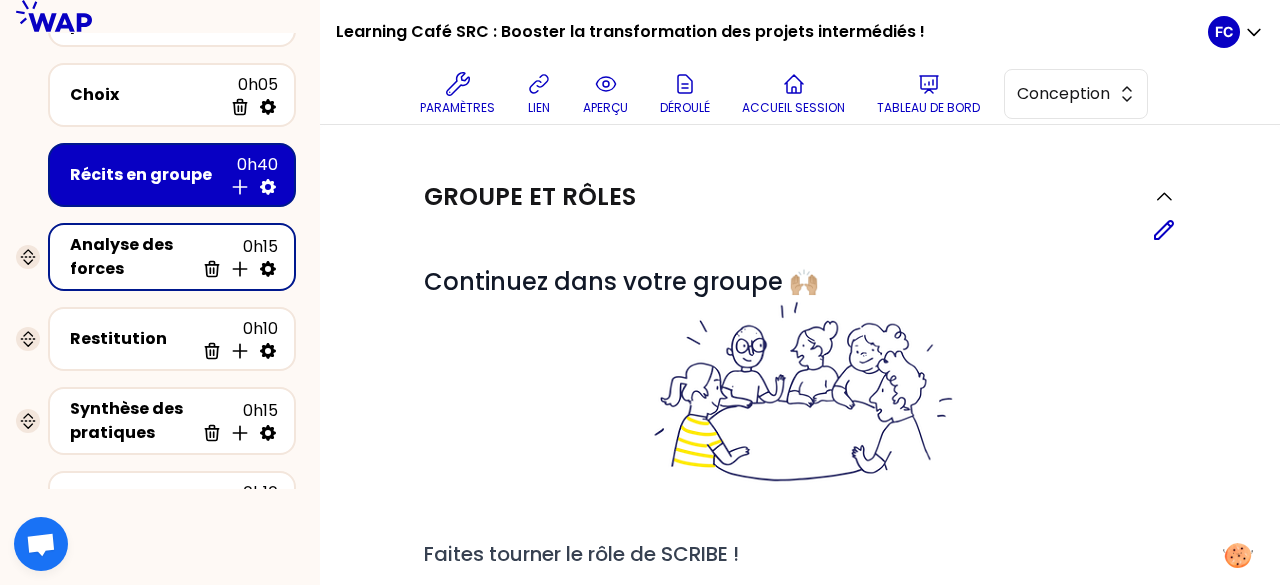 click on "Analyse des forces" at bounding box center [132, 257] 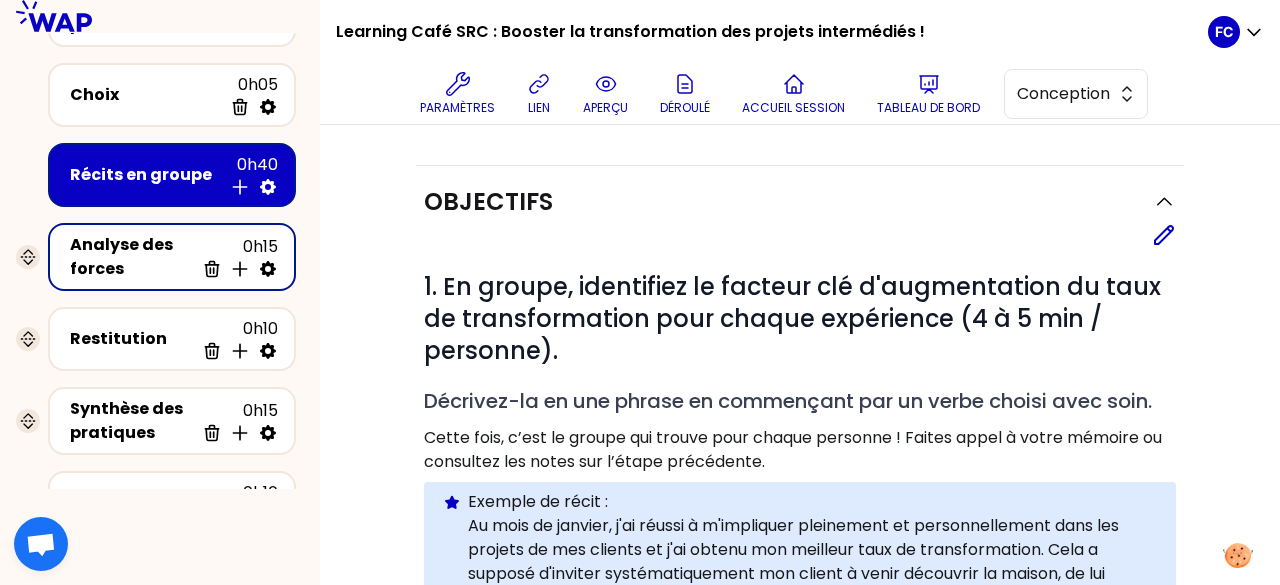 scroll, scrollTop: 500, scrollLeft: 0, axis: vertical 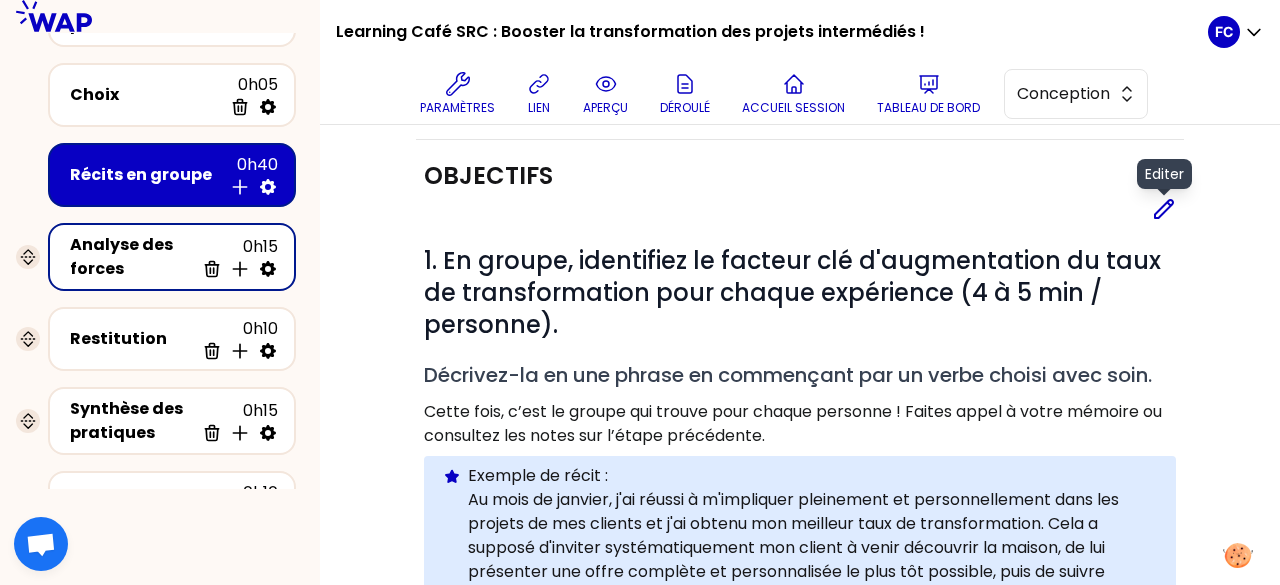 click 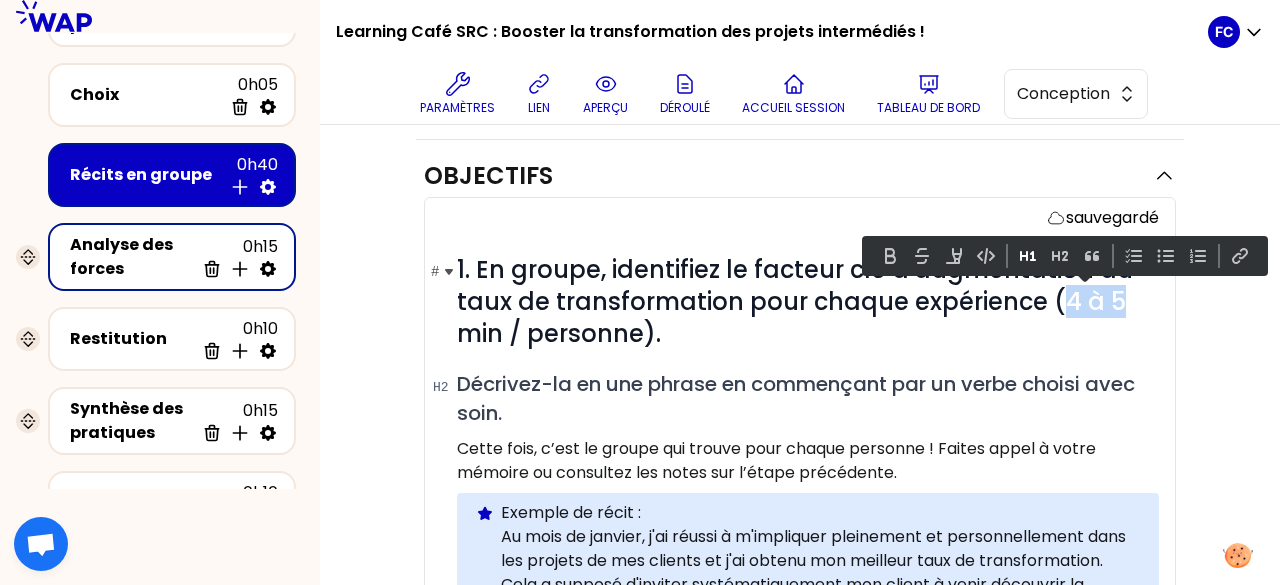 drag, startPoint x: 1058, startPoint y: 304, endPoint x: 1115, endPoint y: 305, distance: 57.00877 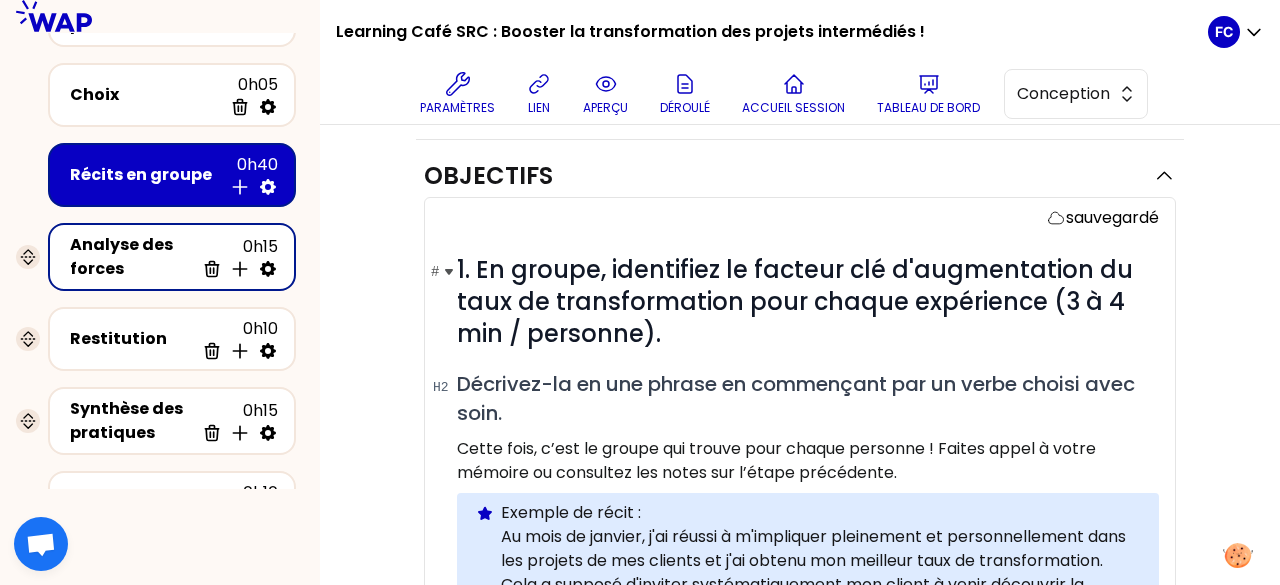 click on "1. En groupe, identifiez le facteur clé d'augmentation du taux de transformation pour chaque expérience (3 à 4 min / personne)." at bounding box center [798, 301] 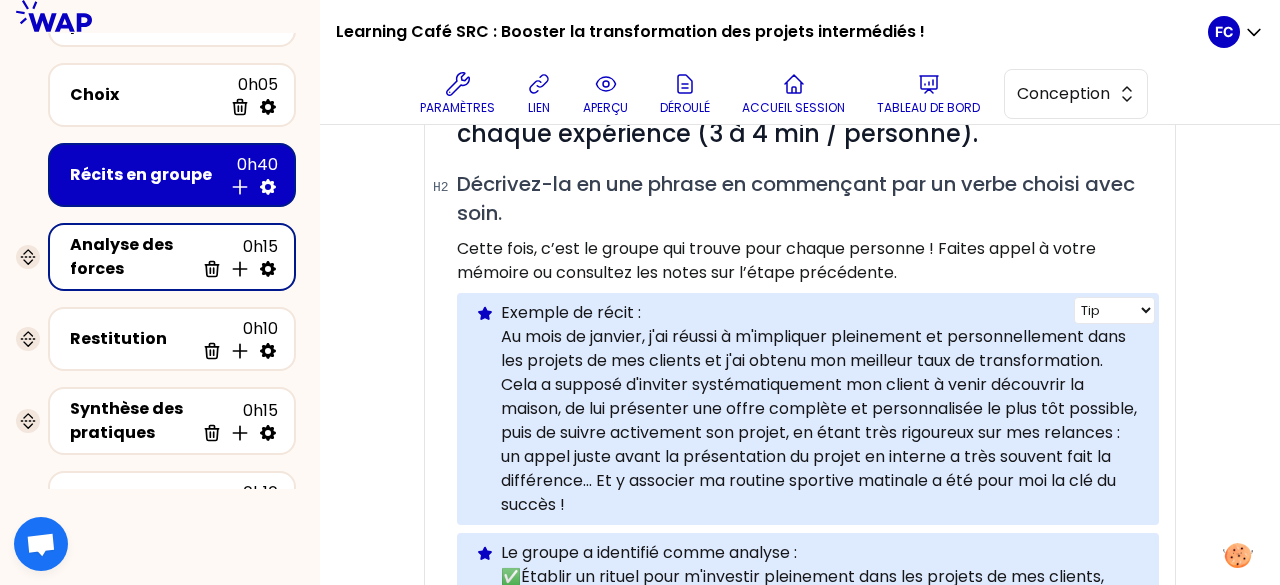 scroll, scrollTop: 800, scrollLeft: 0, axis: vertical 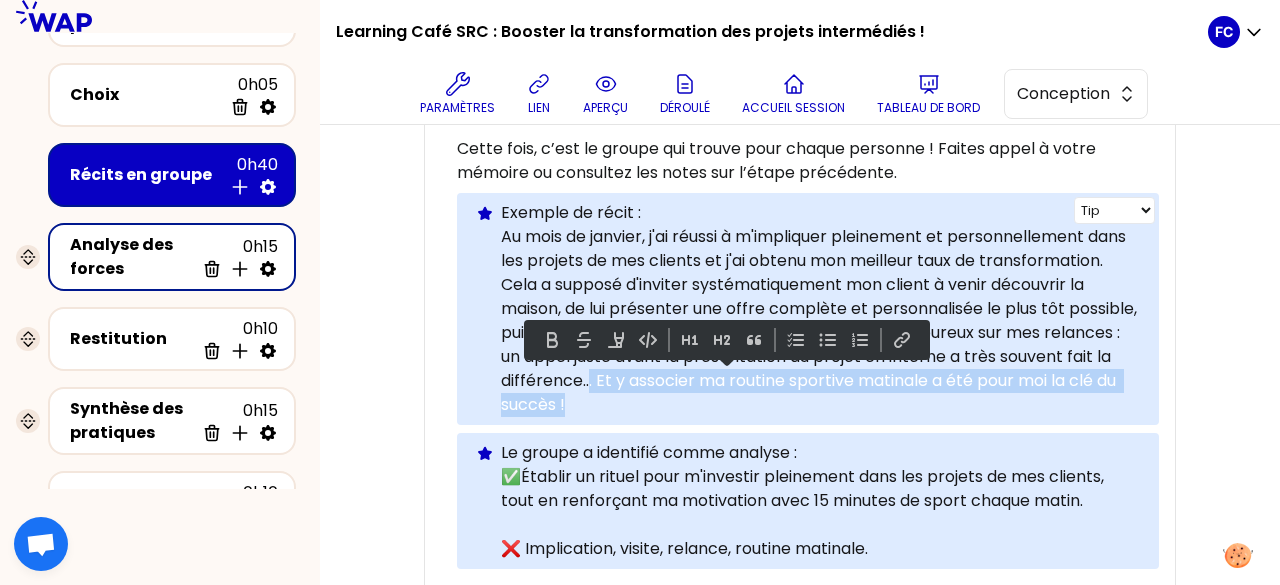 drag, startPoint x: 741, startPoint y: 377, endPoint x: 766, endPoint y: 397, distance: 32.01562 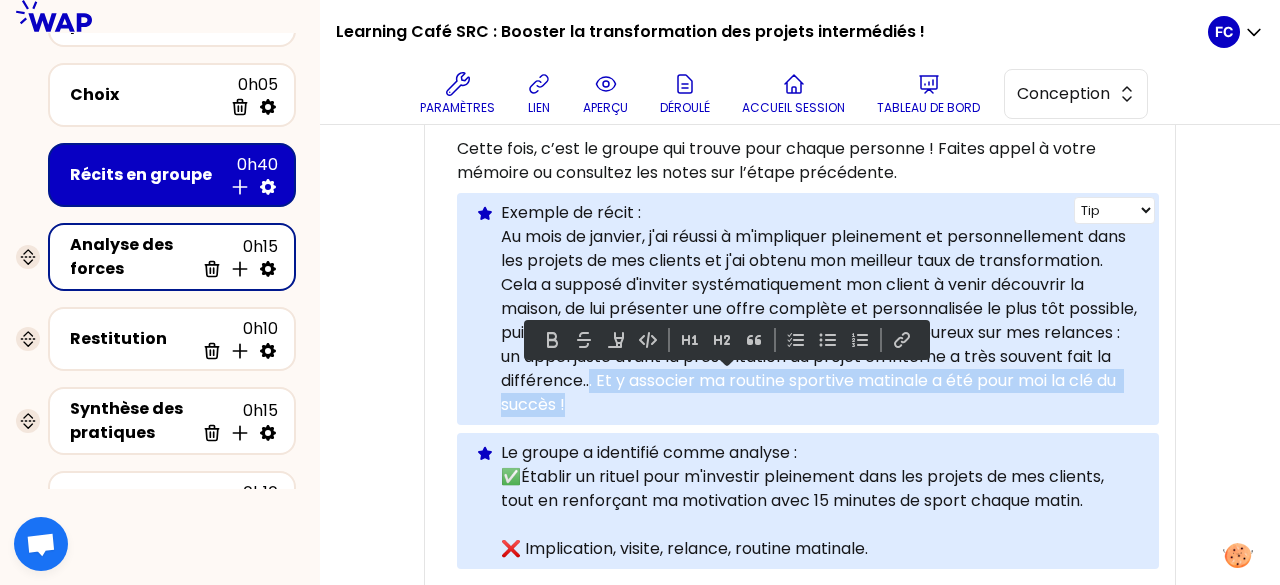 click on "Au mois de janvier, j'ai réussi à m'impliquer pleinement et personnellement dans les projets de mes clients et j'ai obtenu mon meilleur taux de transformation. Cela a supposé d'inviter systématiquement mon client à venir découvrir la maison, de lui présenter une offre complète et personnalisée le plus tôt possible, puis de suivre activement son projet, en étant très rigoureux sur mes relances : un appel juste avant la présentation du projet en interne a très souvent fait la différence... Et y associer ma routine sportive matinale a été pour moi la clé du succès !" at bounding box center [822, 321] 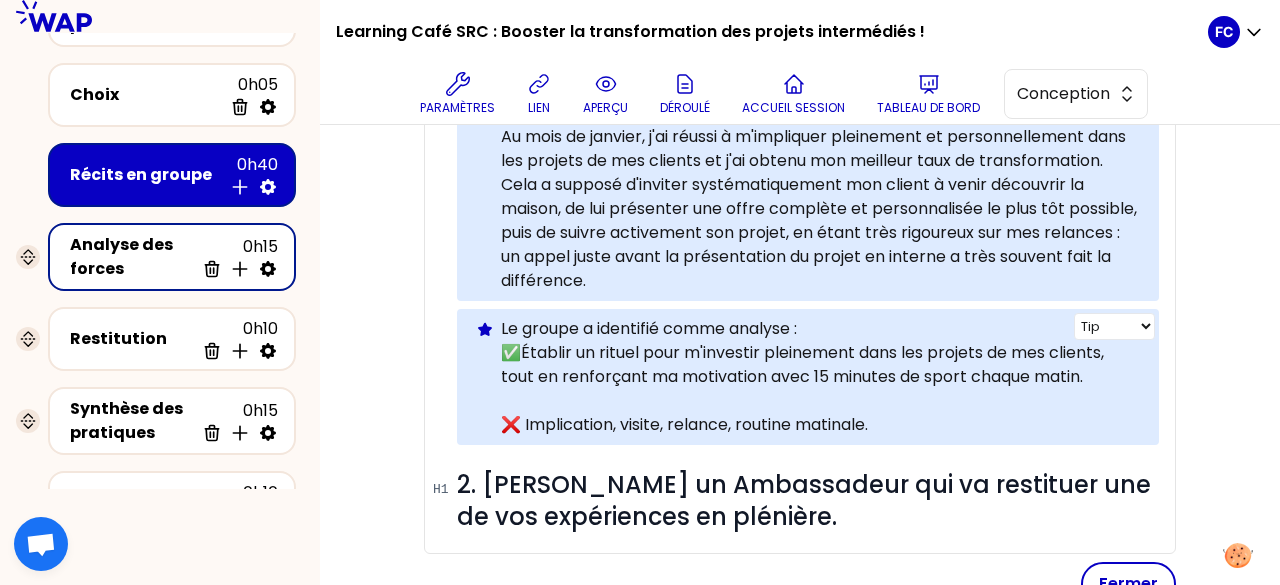 scroll, scrollTop: 800, scrollLeft: 0, axis: vertical 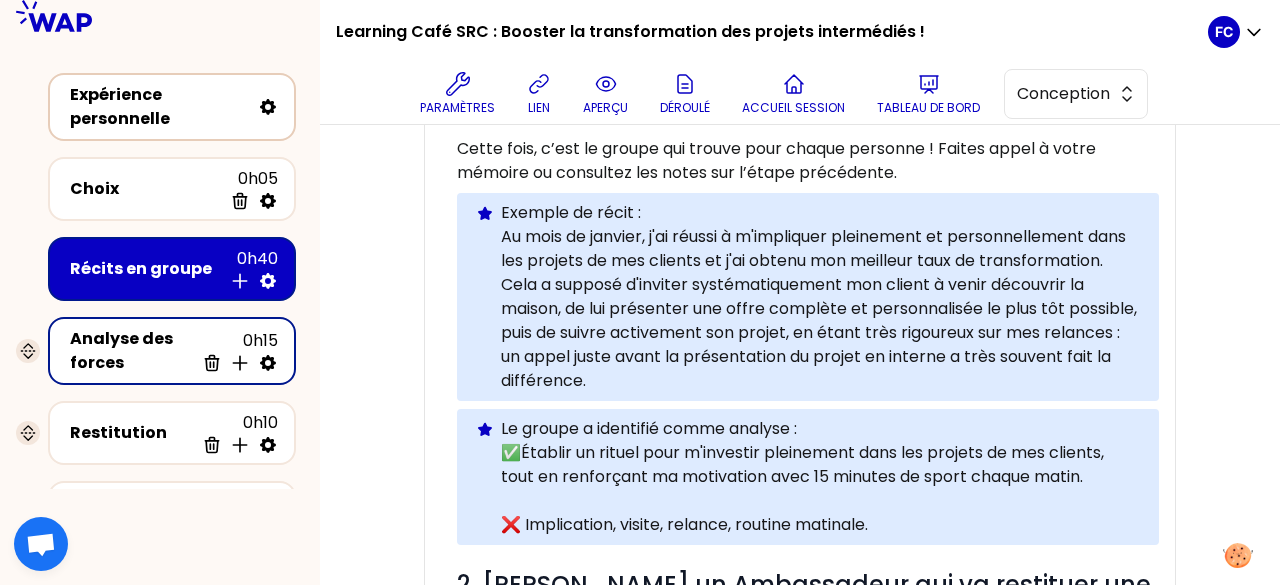 click on "Expérience personnelle" at bounding box center [160, 107] 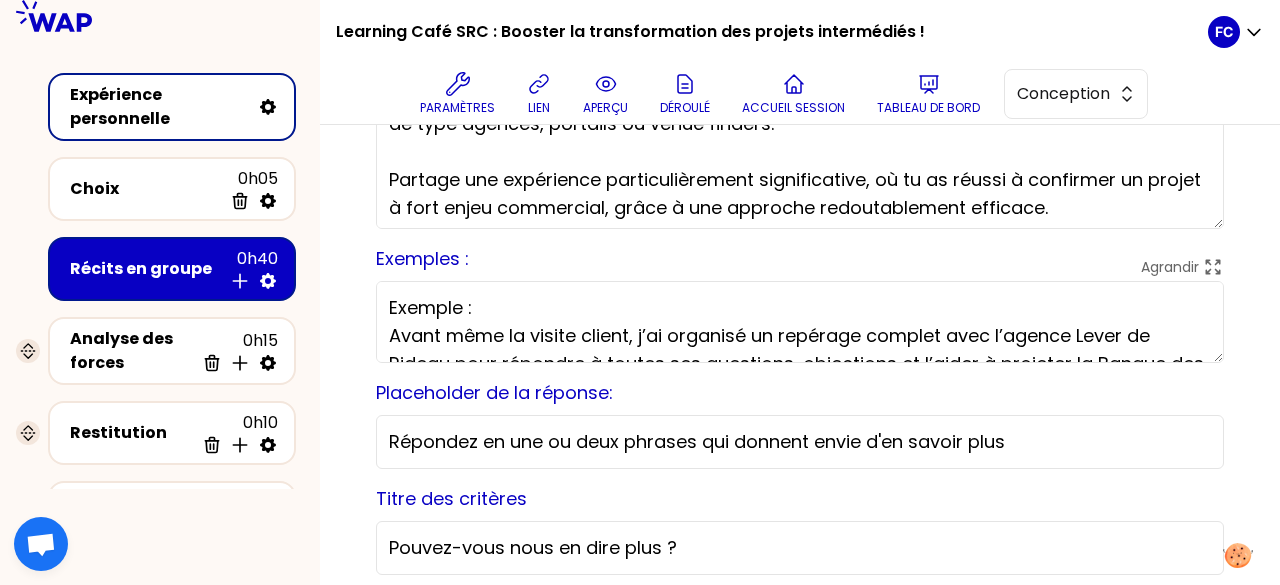 scroll, scrollTop: 100, scrollLeft: 0, axis: vertical 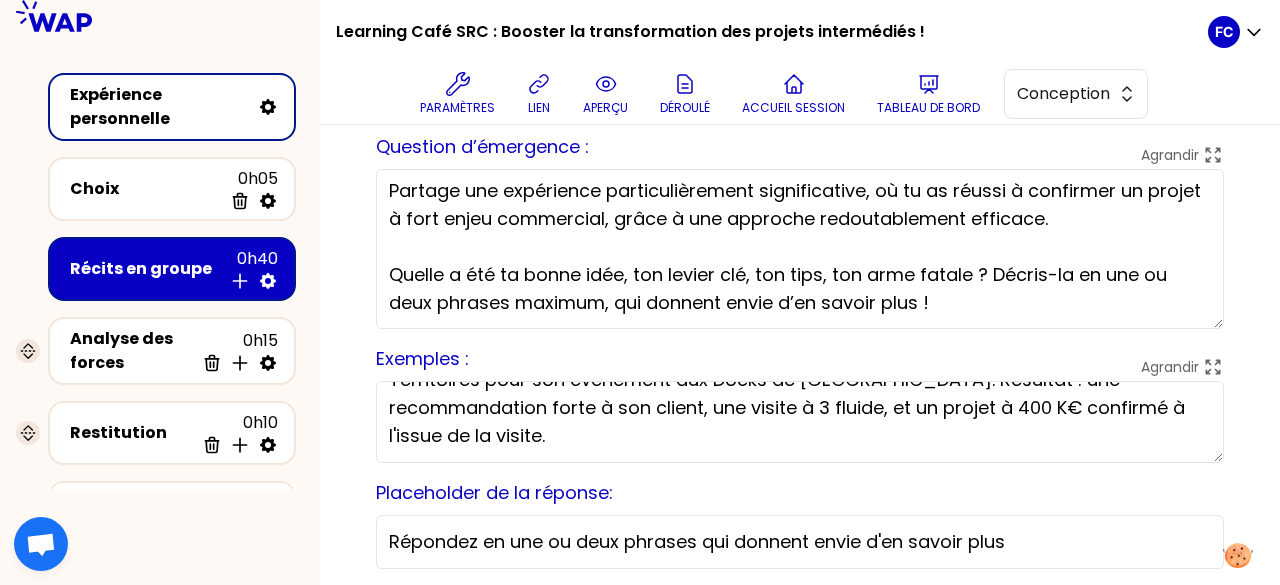 drag, startPoint x: 400, startPoint y: 432, endPoint x: 959, endPoint y: 458, distance: 559.6043 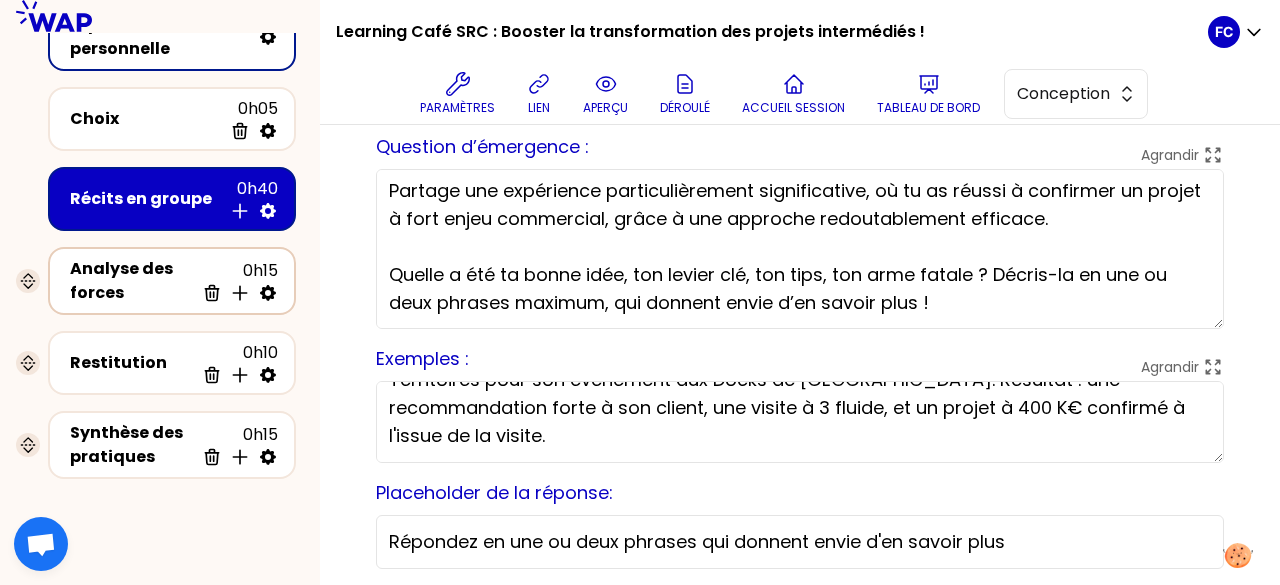 scroll, scrollTop: 100, scrollLeft: 0, axis: vertical 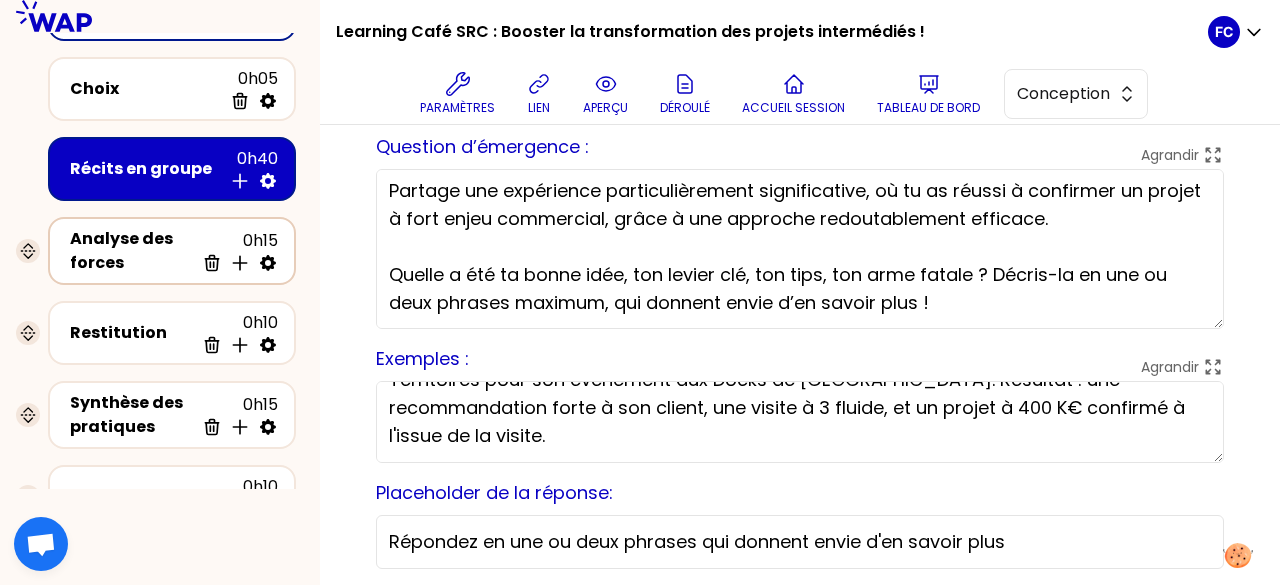 click on "Analyse des forces" at bounding box center (132, 251) 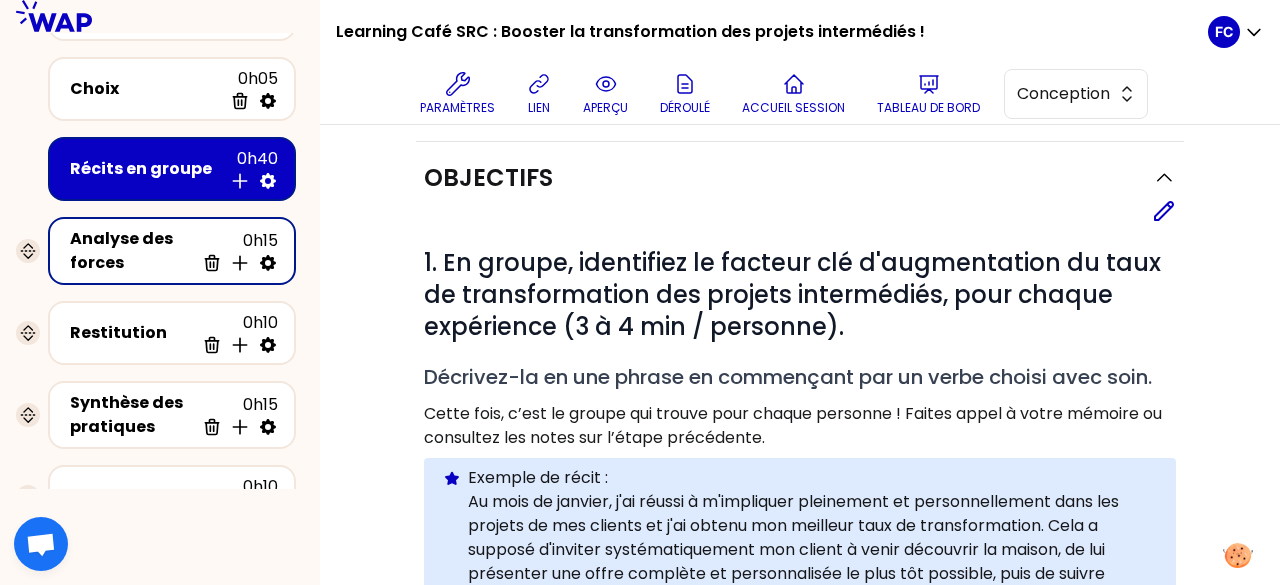 scroll, scrollTop: 400, scrollLeft: 0, axis: vertical 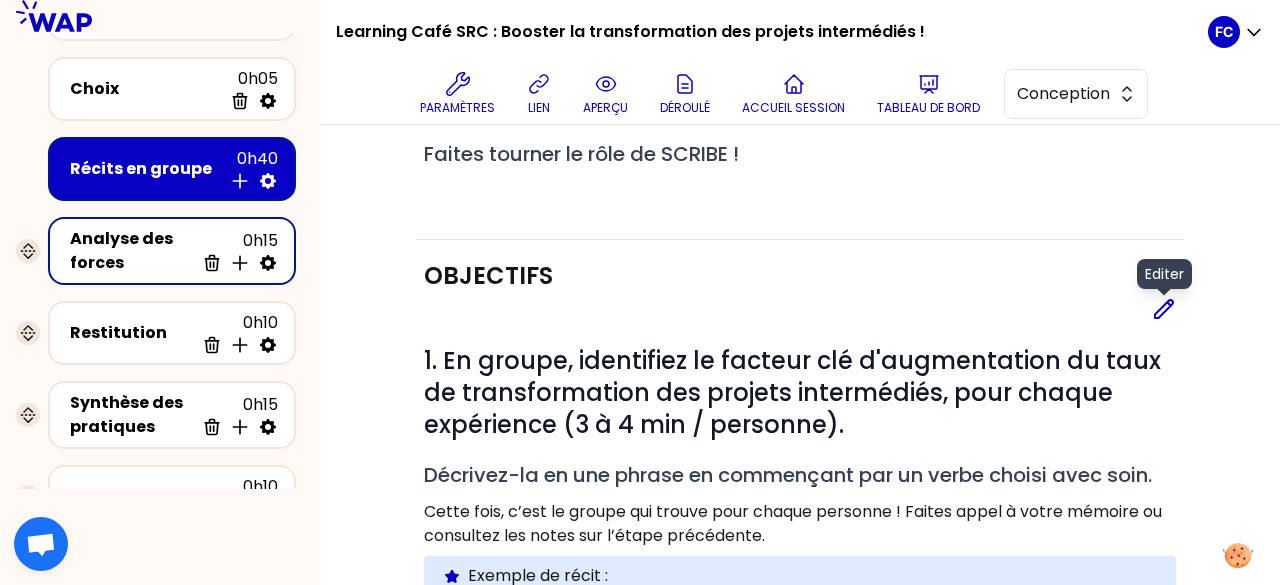 click 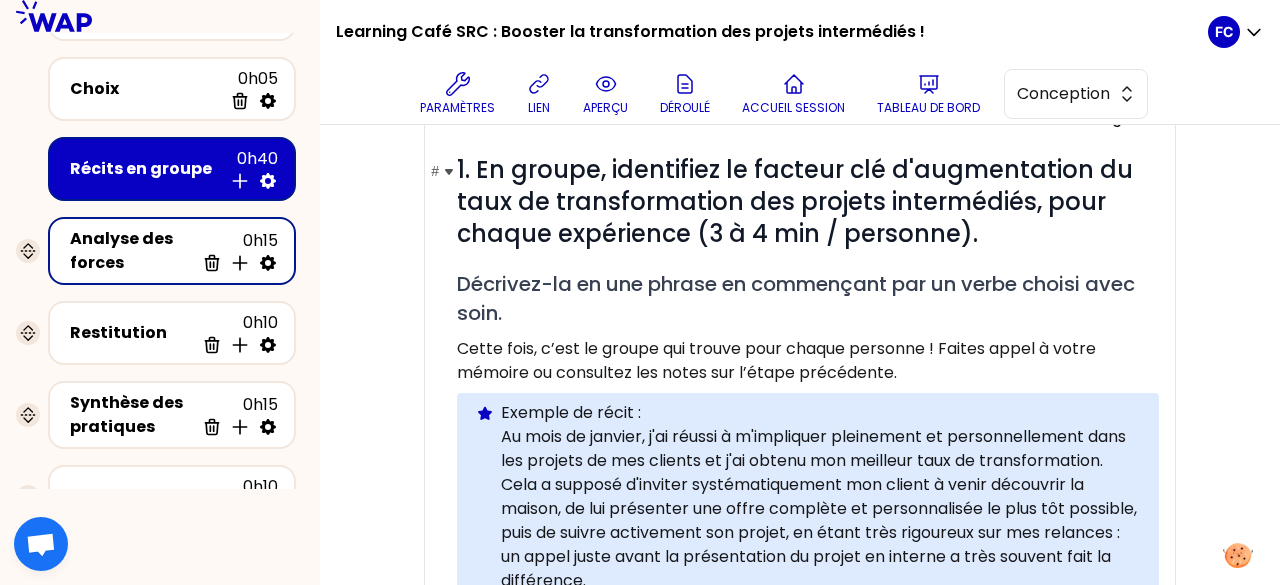 scroll, scrollTop: 700, scrollLeft: 0, axis: vertical 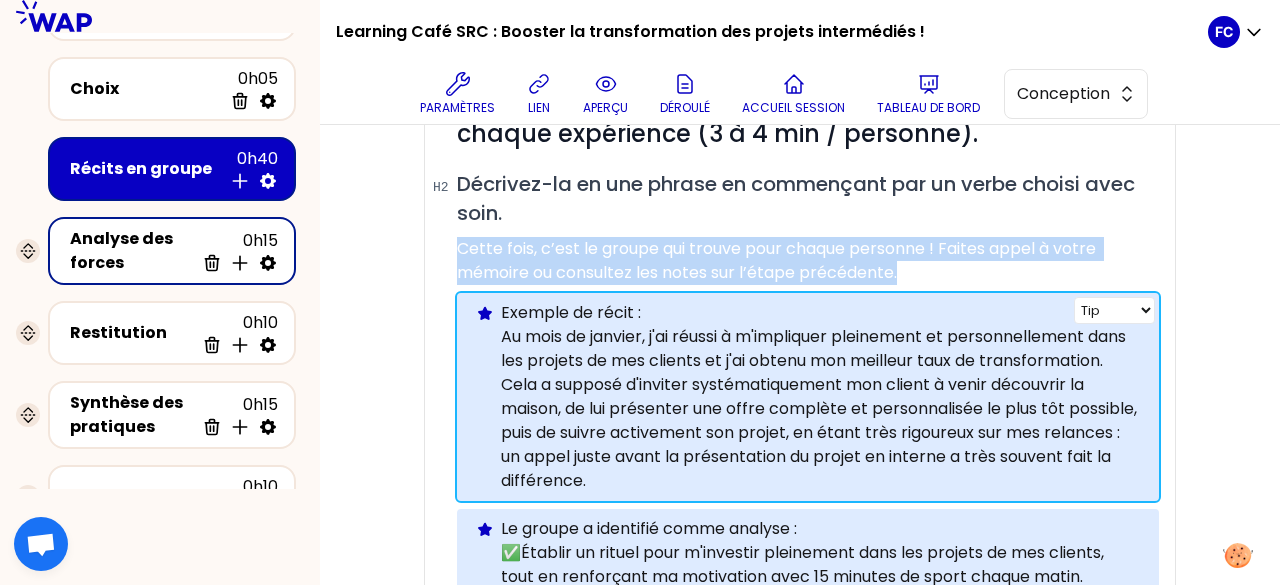 click on "Au mois de janvier, j'ai réussi à m'impliquer pleinement et personnellement dans les projets de mes clients et j'ai obtenu mon meilleur taux de transformation. Cela a supposé d'inviter systématiquement mon client à venir découvrir la maison, de lui présenter une offre complète et personnalisée le plus tôt possible, puis de suivre activement son projet, en étant très rigoureux sur mes relances : un appel juste avant la présentation du projet en interne a très souvent fait la différence." at bounding box center [822, 409] 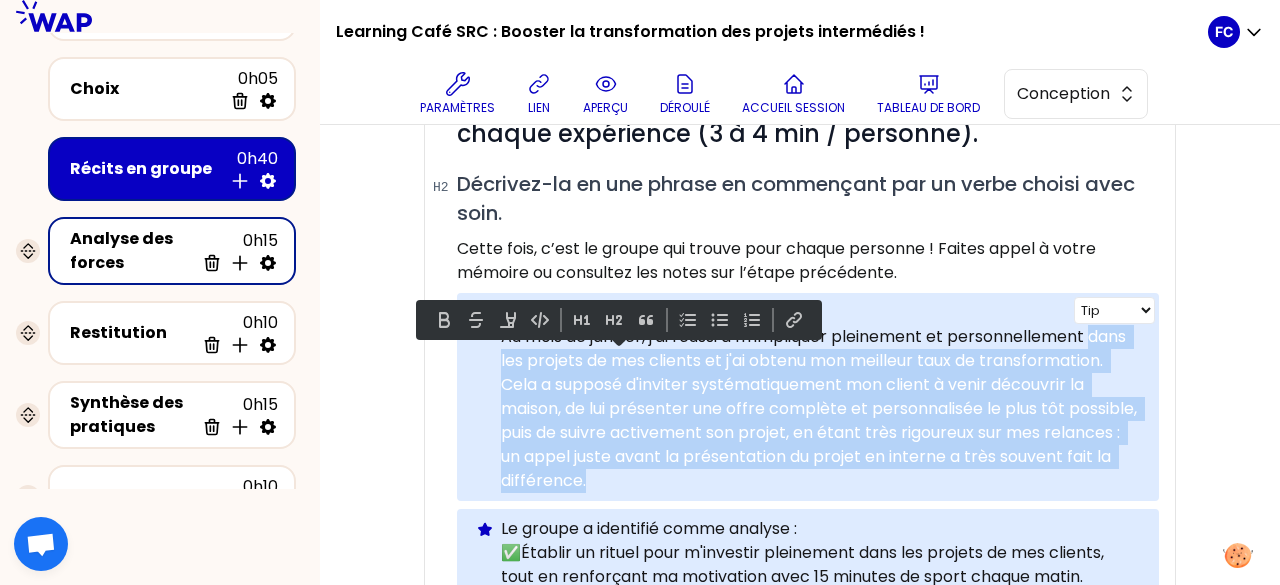 drag, startPoint x: 737, startPoint y: 481, endPoint x: 492, endPoint y: 347, distance: 279.2508 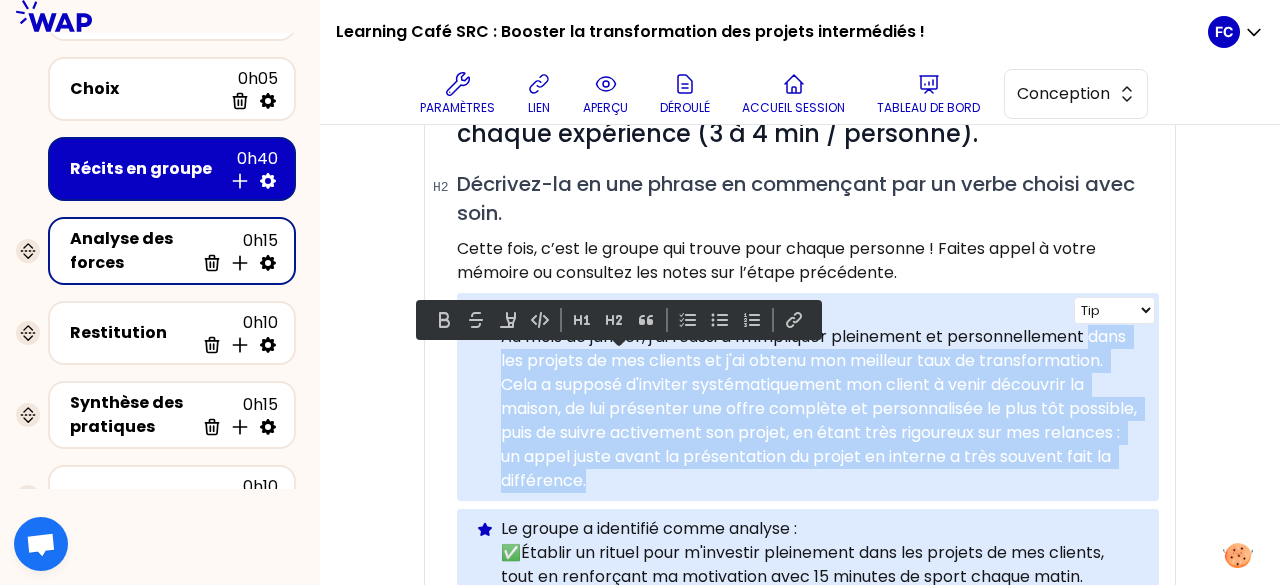 click on "Info Warning Tip Exemple de récit : Au mois de janvier, j'ai réussi à m'impliquer pleinement et personnellement dans les projets de mes clients et j'ai obtenu mon meilleur taux de transformation. Cela a supposé d'inviter systématiquement mon client à venir découvrir la maison, de lui présenter une offre complète et personnalisée le plus tôt possible, puis de suivre activement son projet, en étant très rigoureux sur mes relances : un appel juste avant la présentation du projet en interne a très souvent fait la différence." at bounding box center [808, 397] 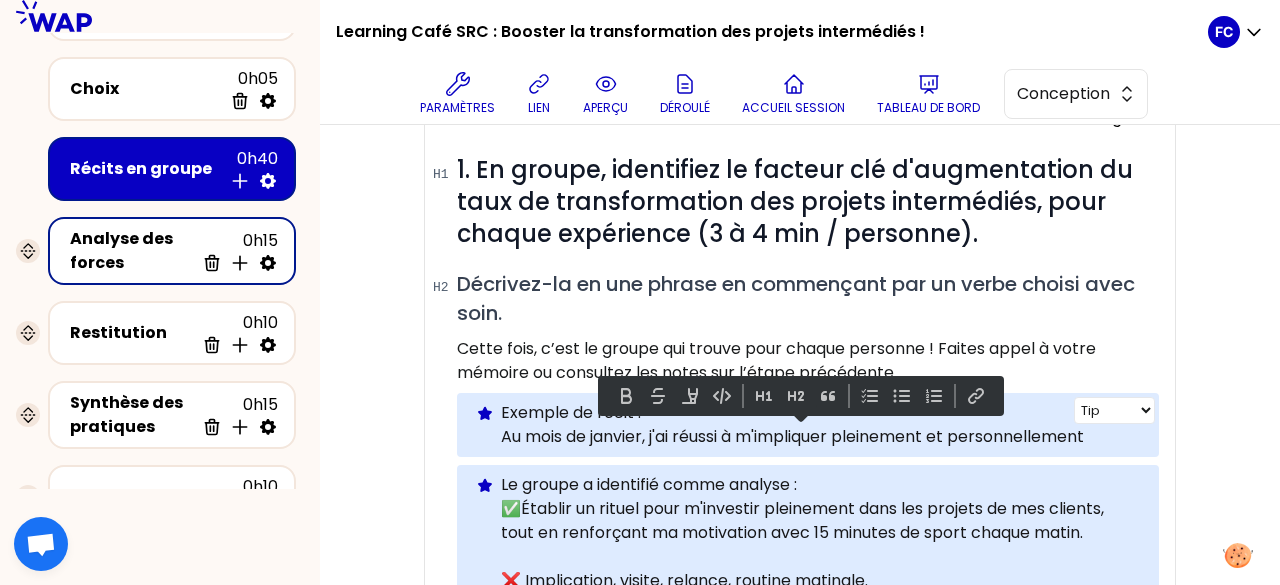 drag, startPoint x: 1124, startPoint y: 436, endPoint x: 503, endPoint y: 445, distance: 621.0652 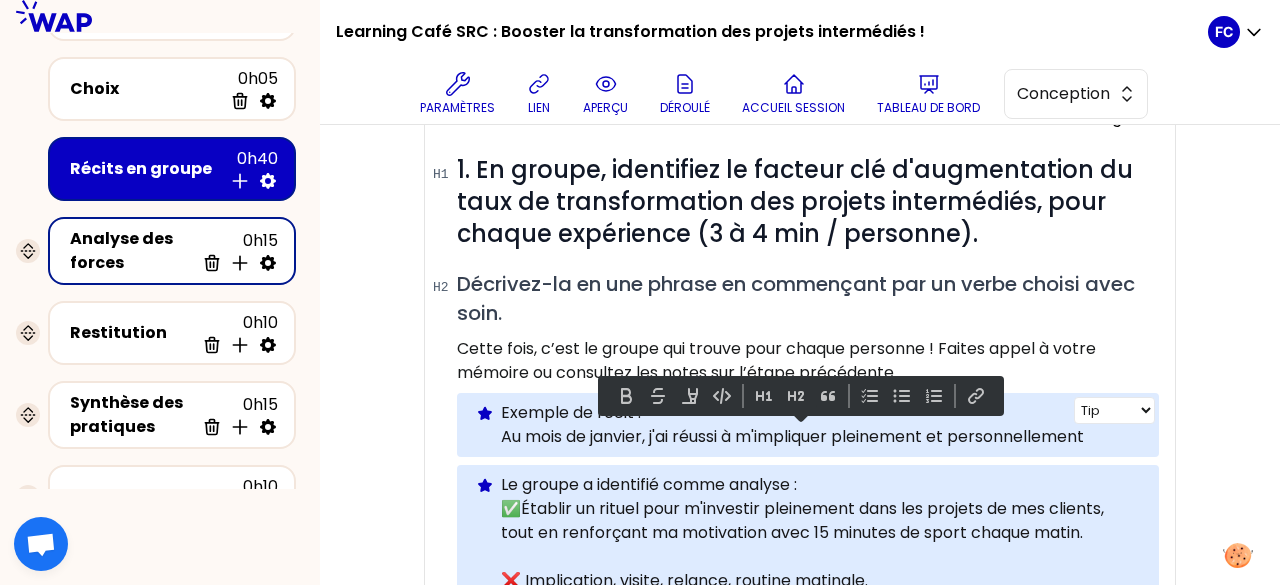 click on "Au mois de janvier, j'ai réussi à m'impliquer pleinement et personnellement" at bounding box center [822, 437] 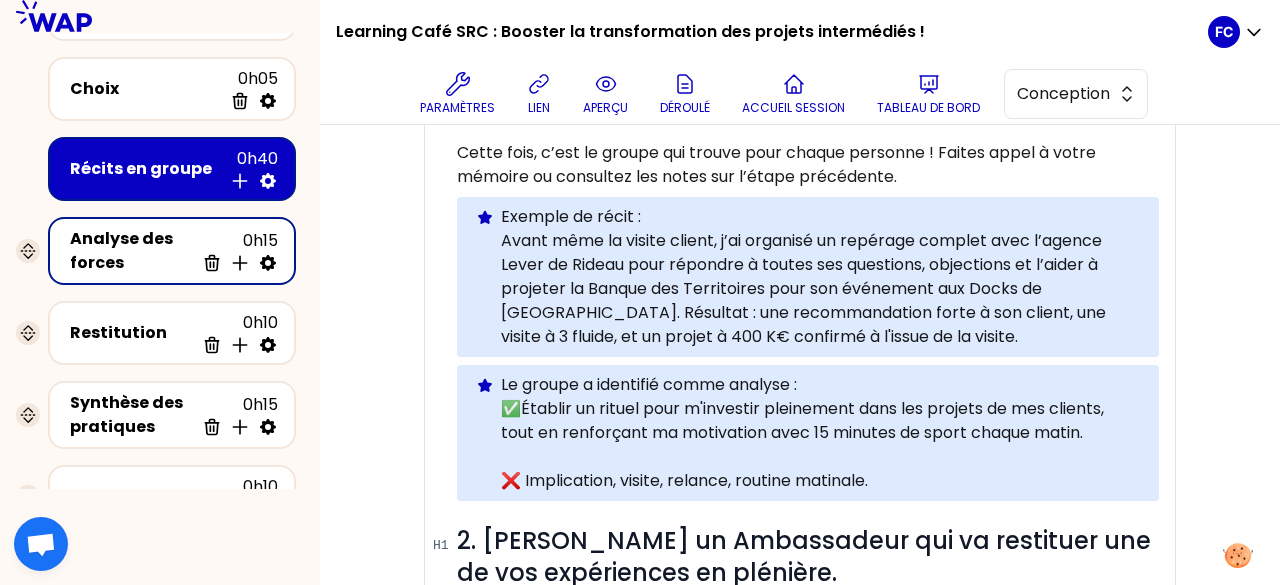 scroll, scrollTop: 800, scrollLeft: 0, axis: vertical 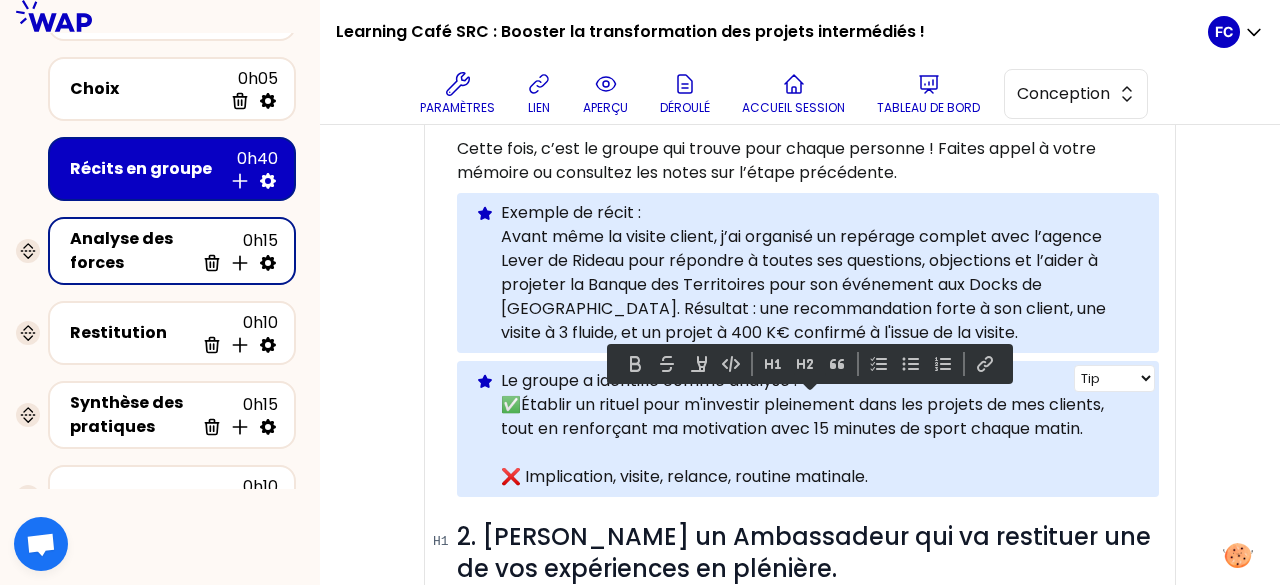 drag, startPoint x: 1090, startPoint y: 425, endPoint x: 530, endPoint y: 397, distance: 560.6996 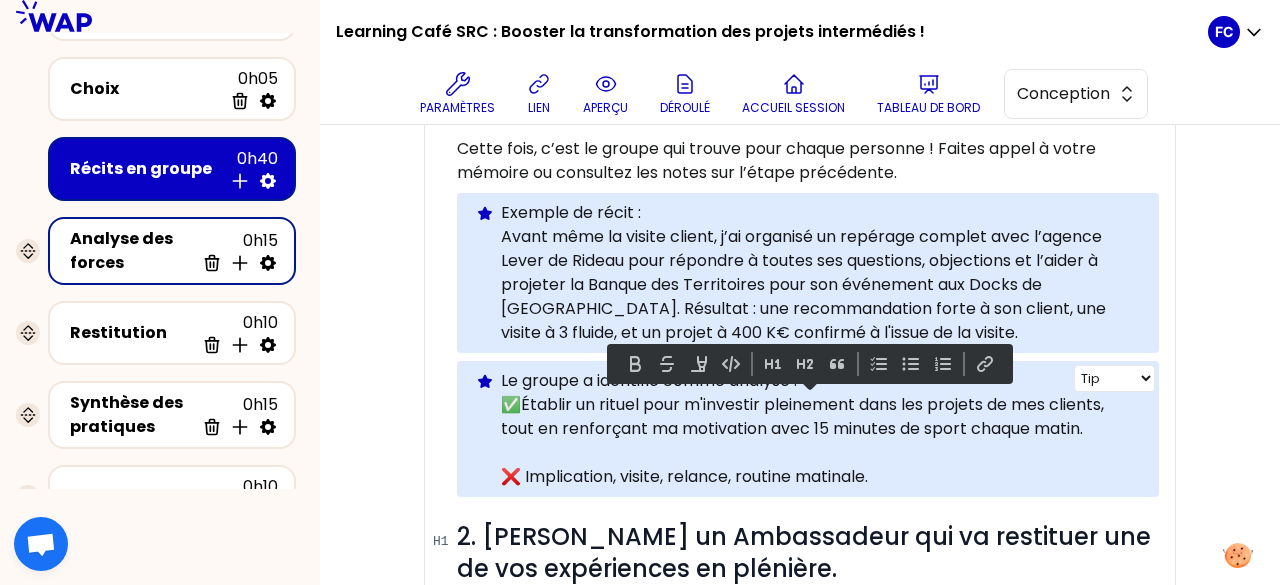 click on "✅   Établir un rituel pour m'investir pleinement dans les projets de mes clients, tout en renforçant ma motivation avec 15 minutes de sport chaque matin." at bounding box center (822, 417) 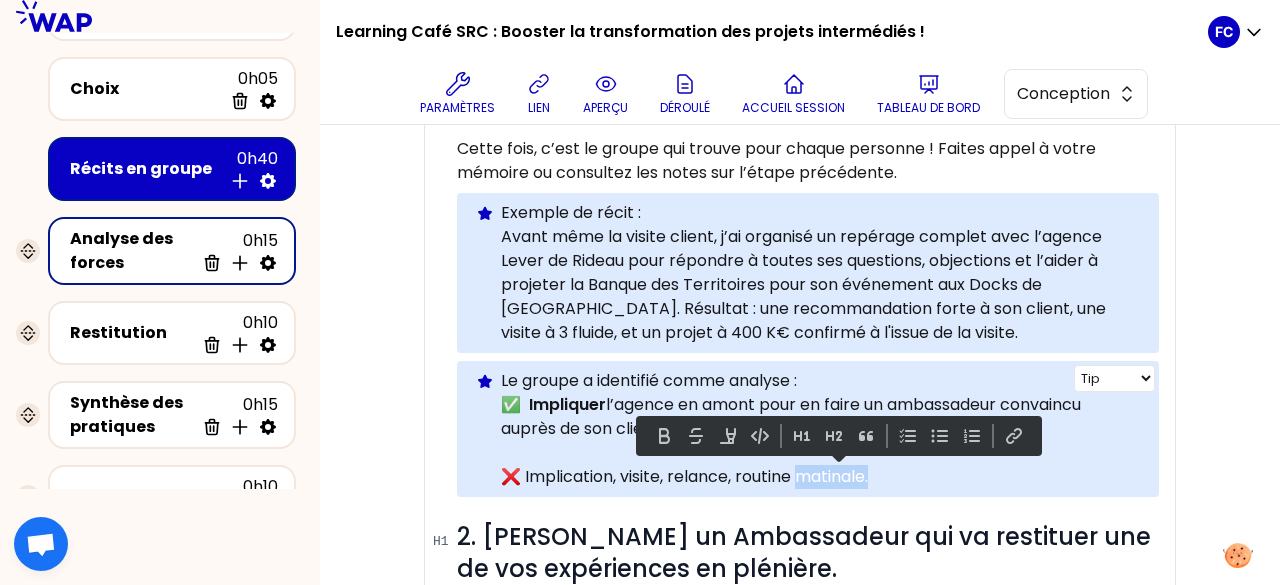 drag, startPoint x: 890, startPoint y: 476, endPoint x: 804, endPoint y: 475, distance: 86.00581 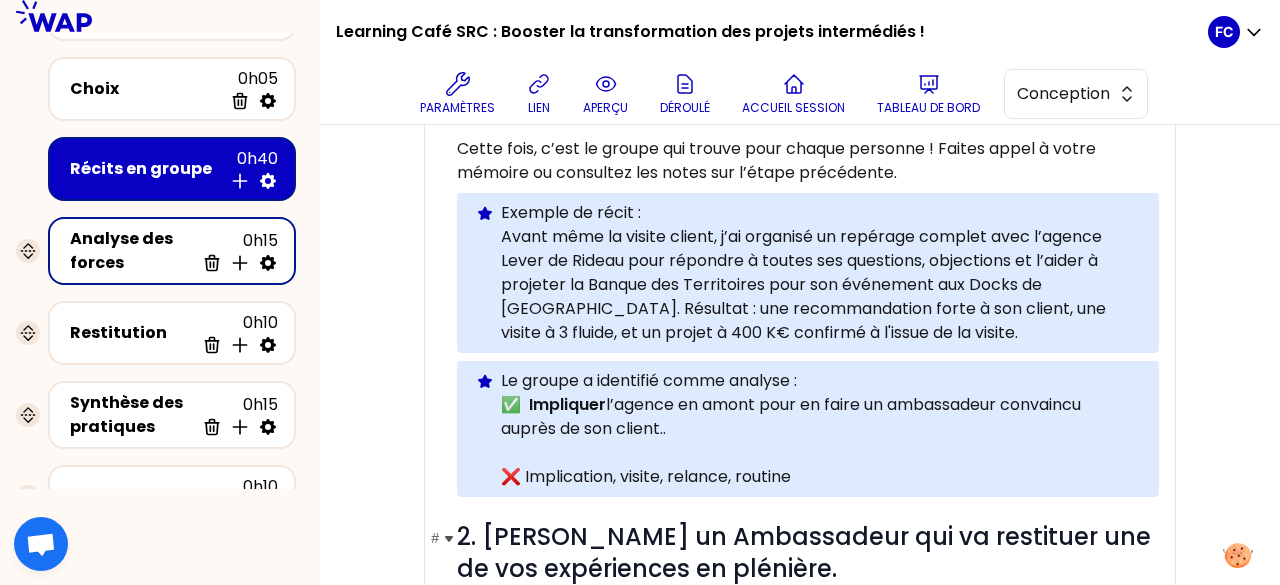 type 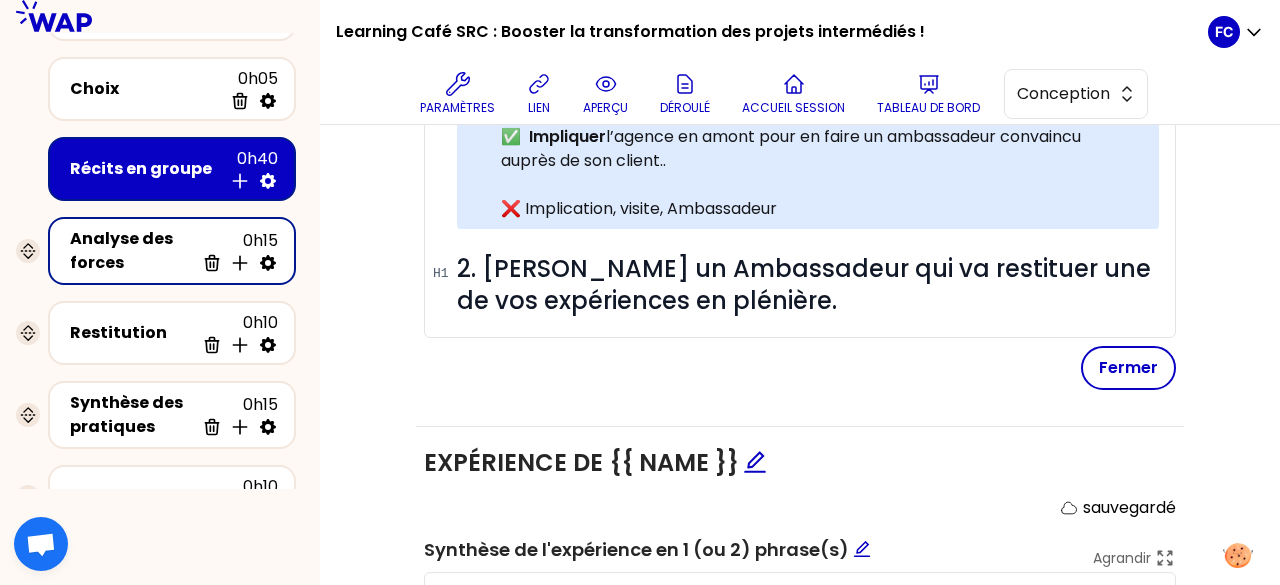 scroll, scrollTop: 1168, scrollLeft: 0, axis: vertical 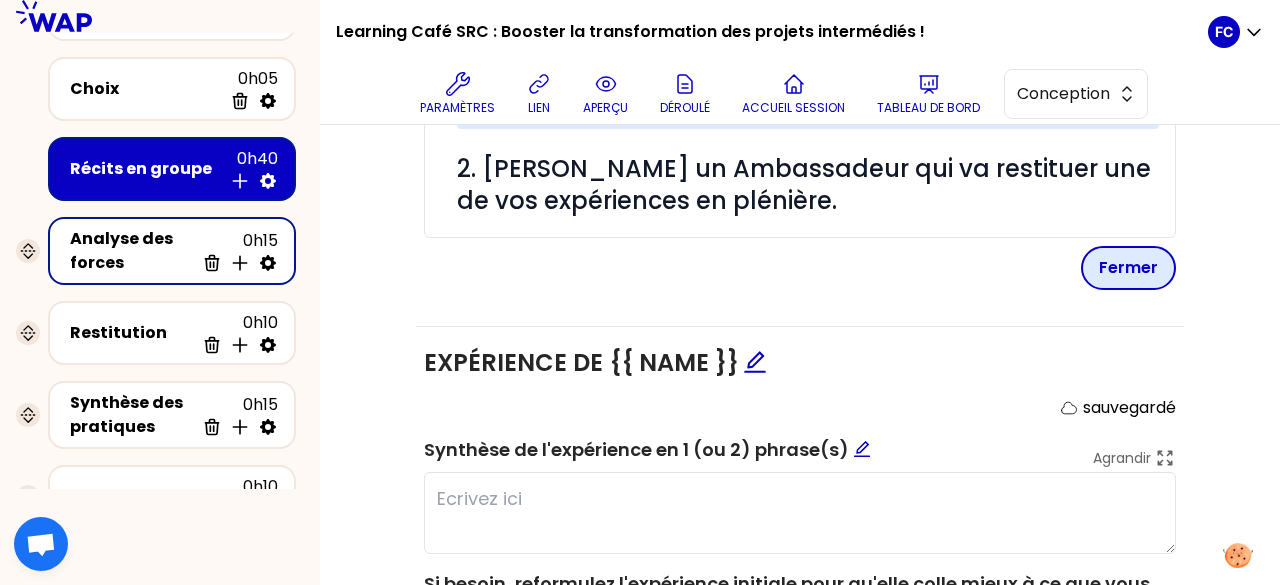 click on "Fermer" at bounding box center (1128, 268) 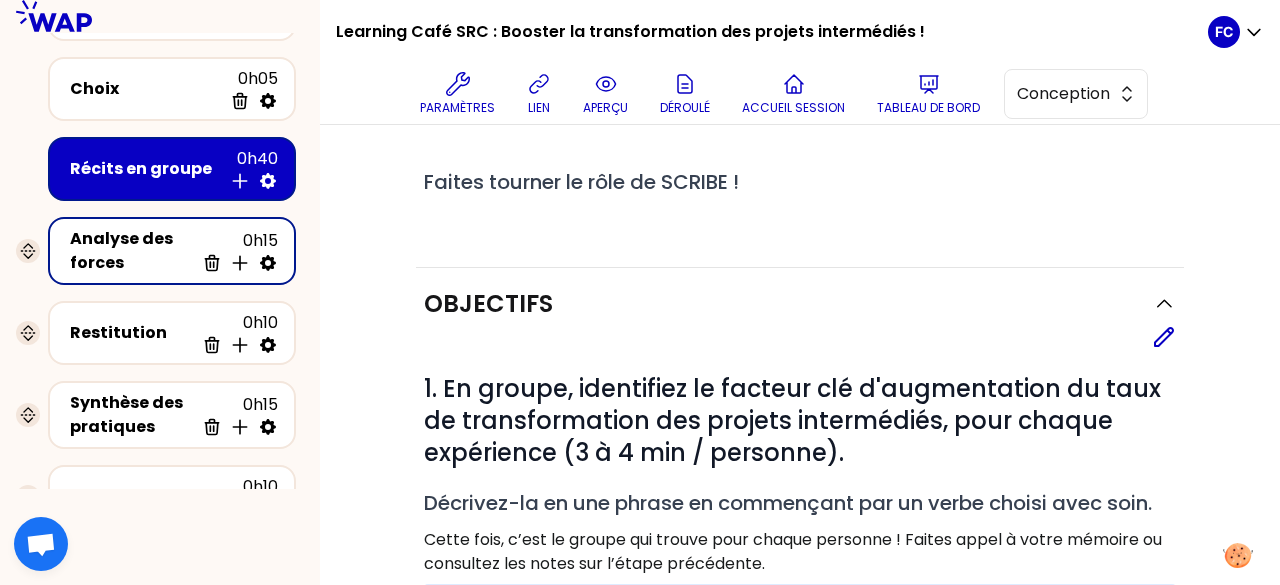 scroll, scrollTop: 371, scrollLeft: 0, axis: vertical 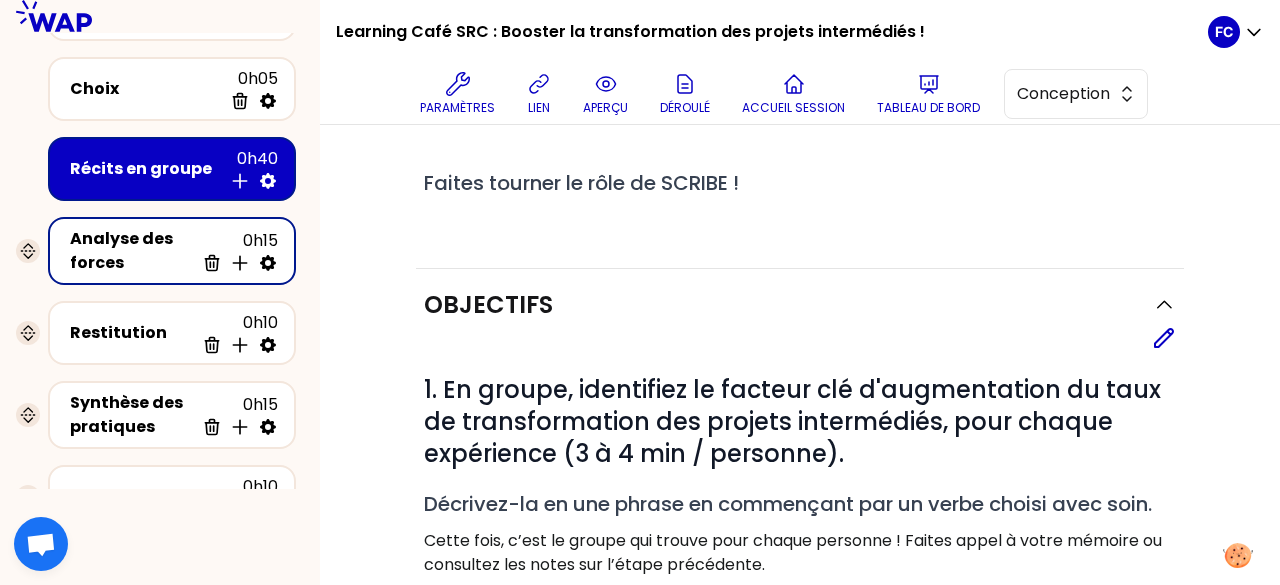 click on "Récits en groupe" at bounding box center (146, 169) 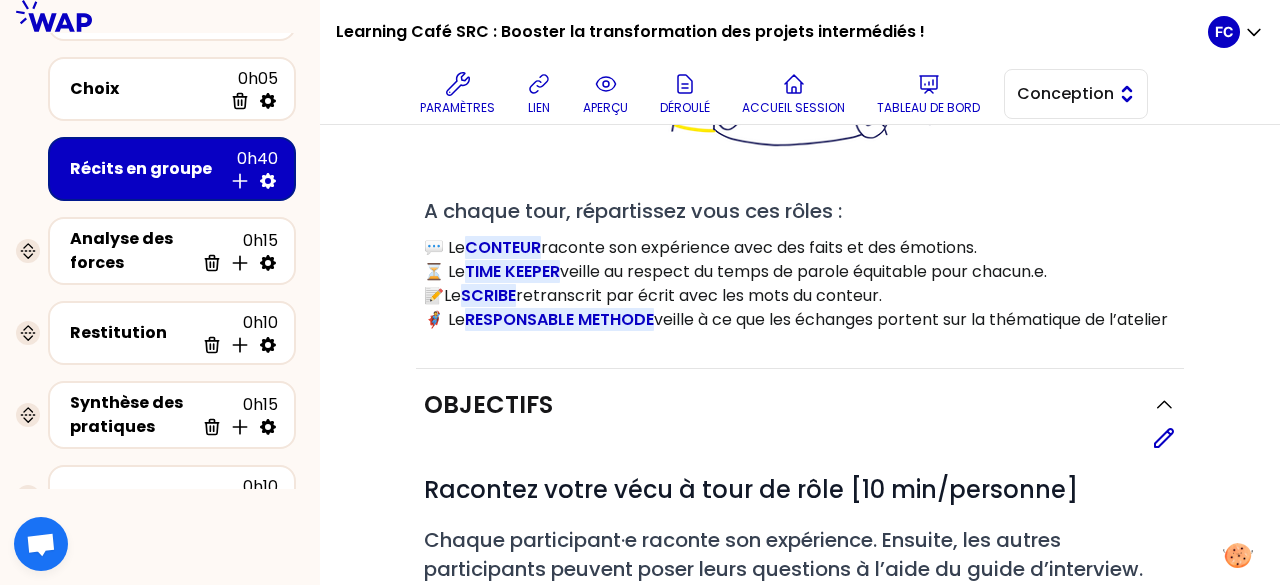 click on "Conception" at bounding box center (1062, 94) 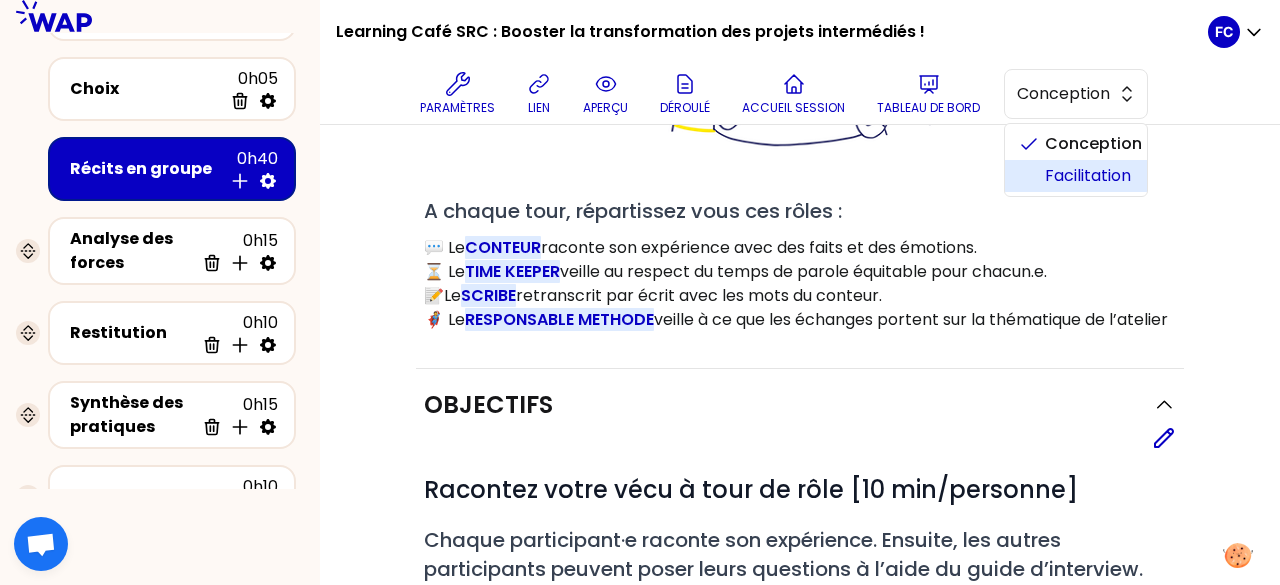 click on "Facilitation" at bounding box center (1088, 176) 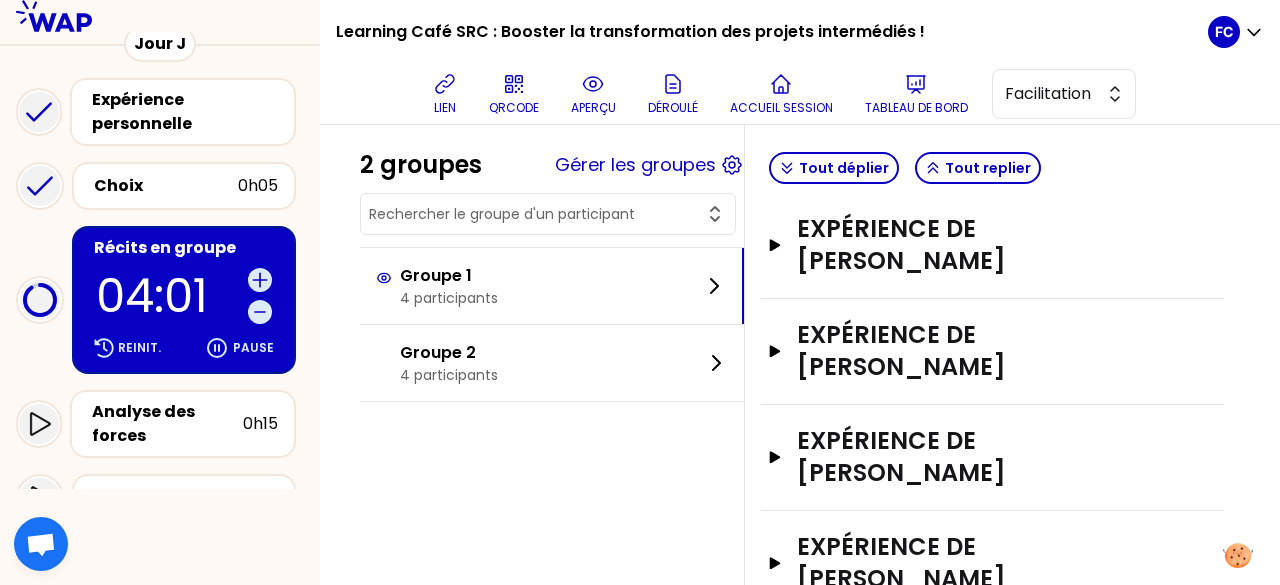 scroll, scrollTop: 465, scrollLeft: 0, axis: vertical 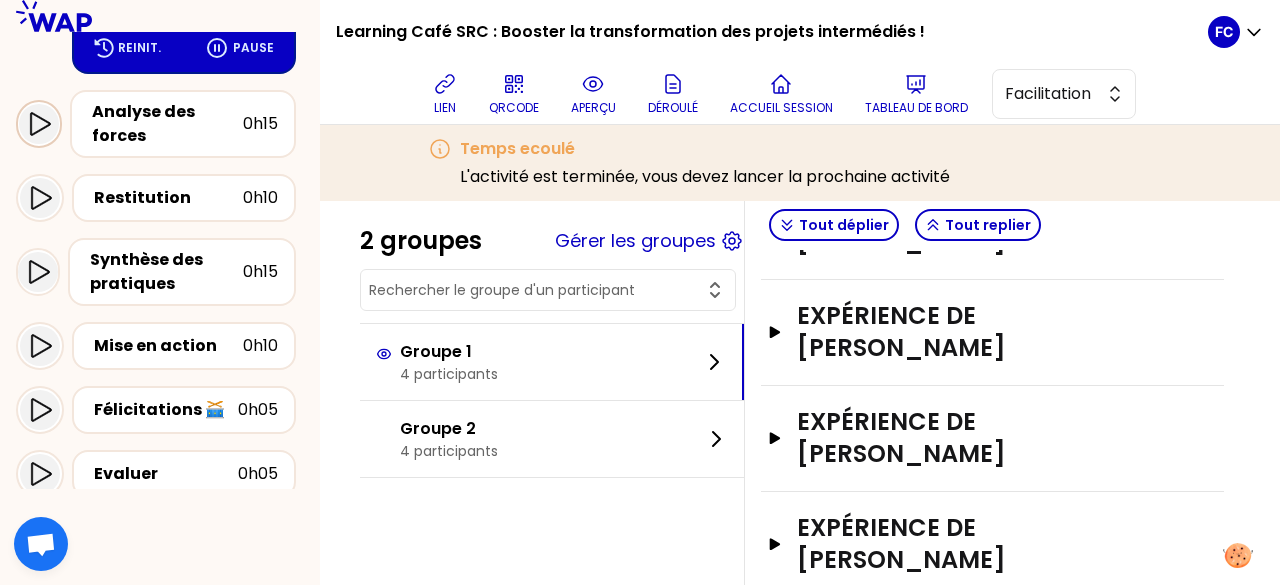 click 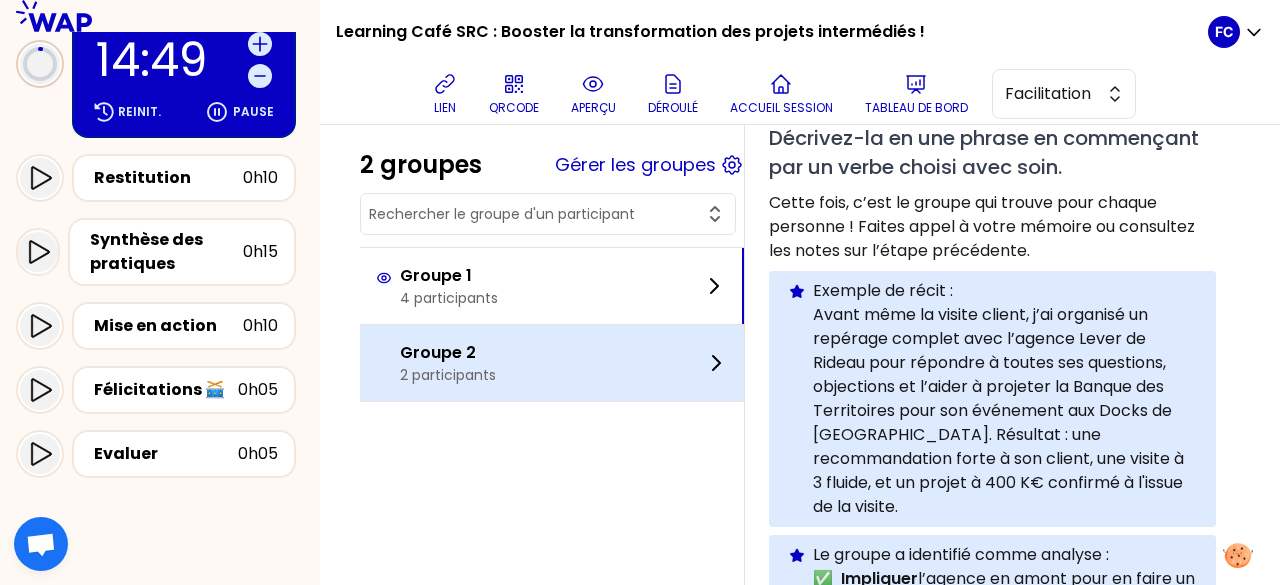 scroll, scrollTop: 141, scrollLeft: 0, axis: vertical 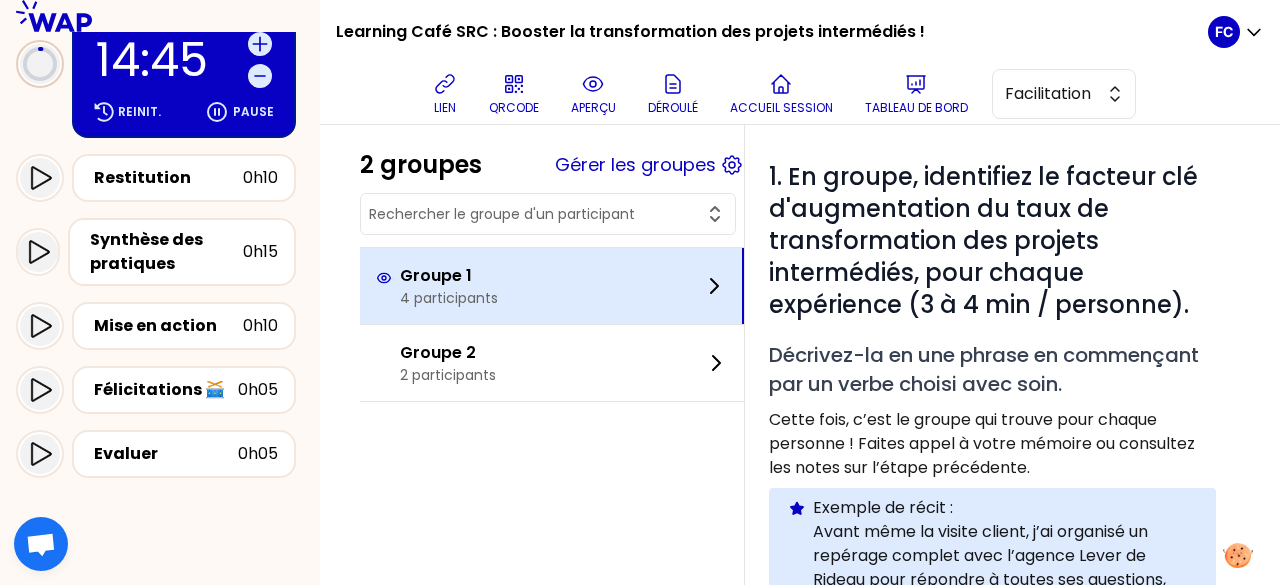 click on "Groupe 1 4 participants" at bounding box center (552, 286) 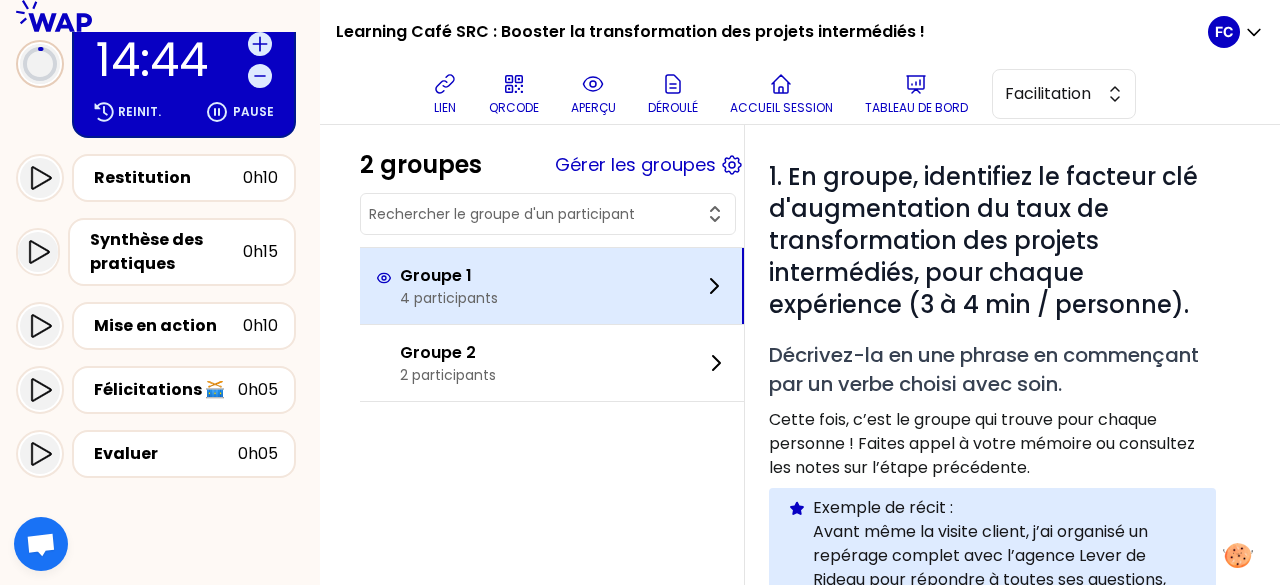 click on "Groupe 1 4 participants" at bounding box center (552, 286) 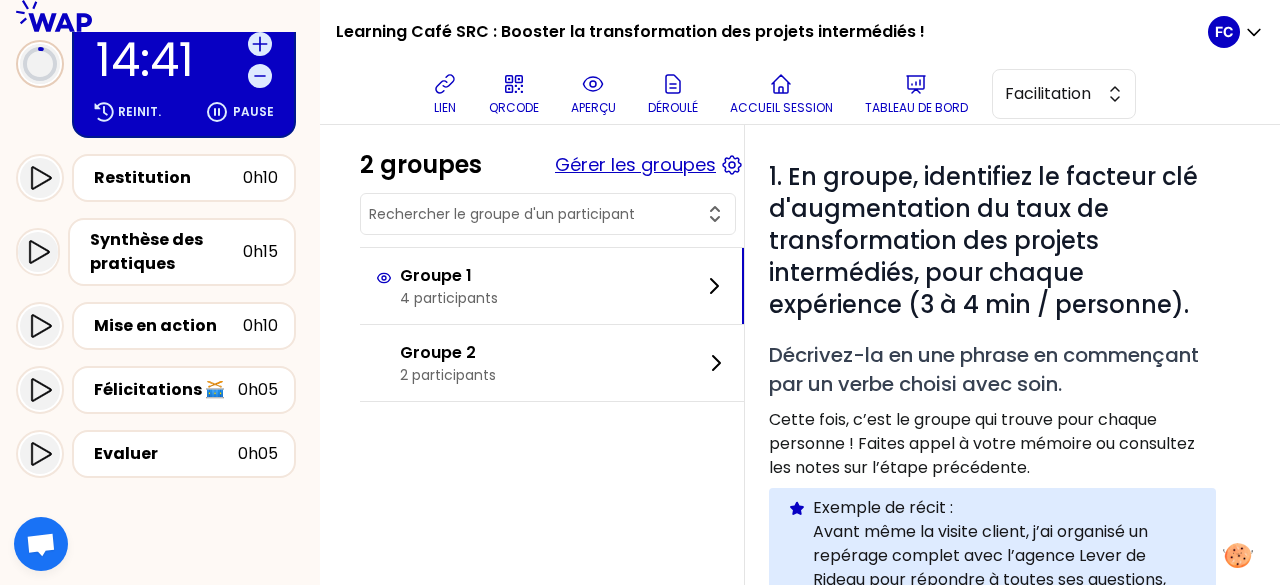 click on "Gérer les groupes" at bounding box center [635, 165] 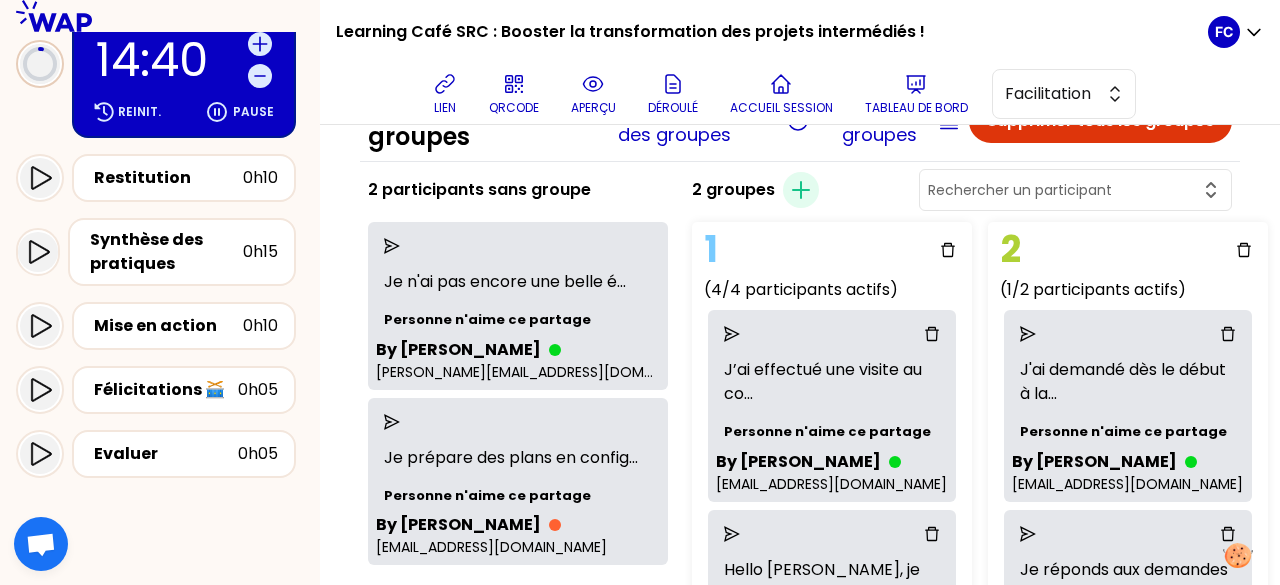 scroll, scrollTop: 41, scrollLeft: 0, axis: vertical 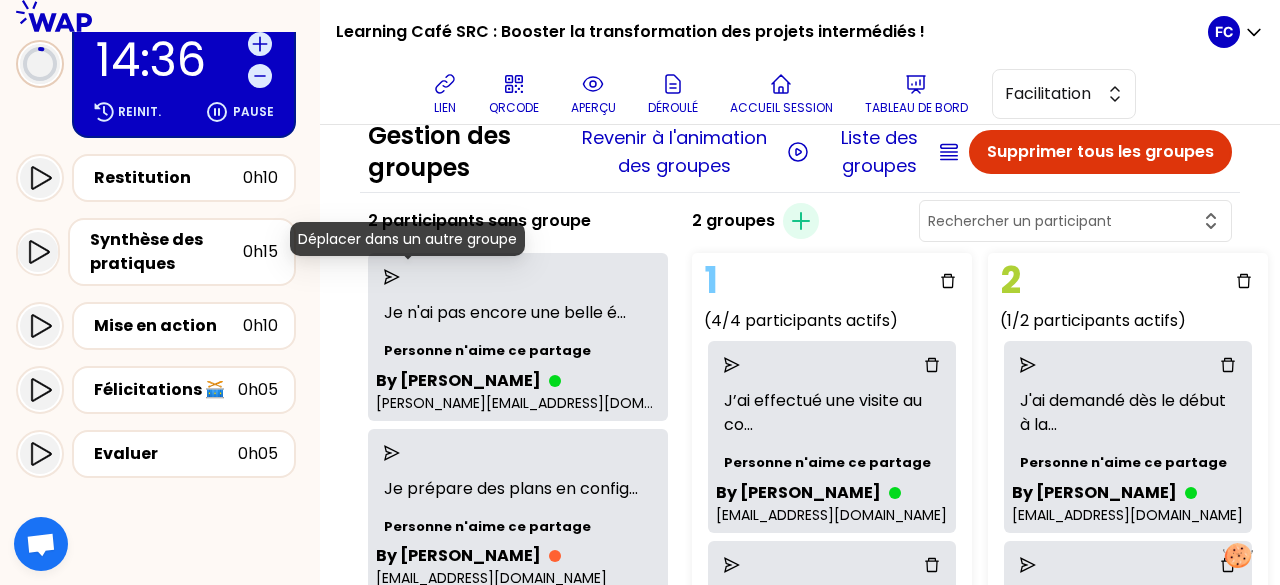 click 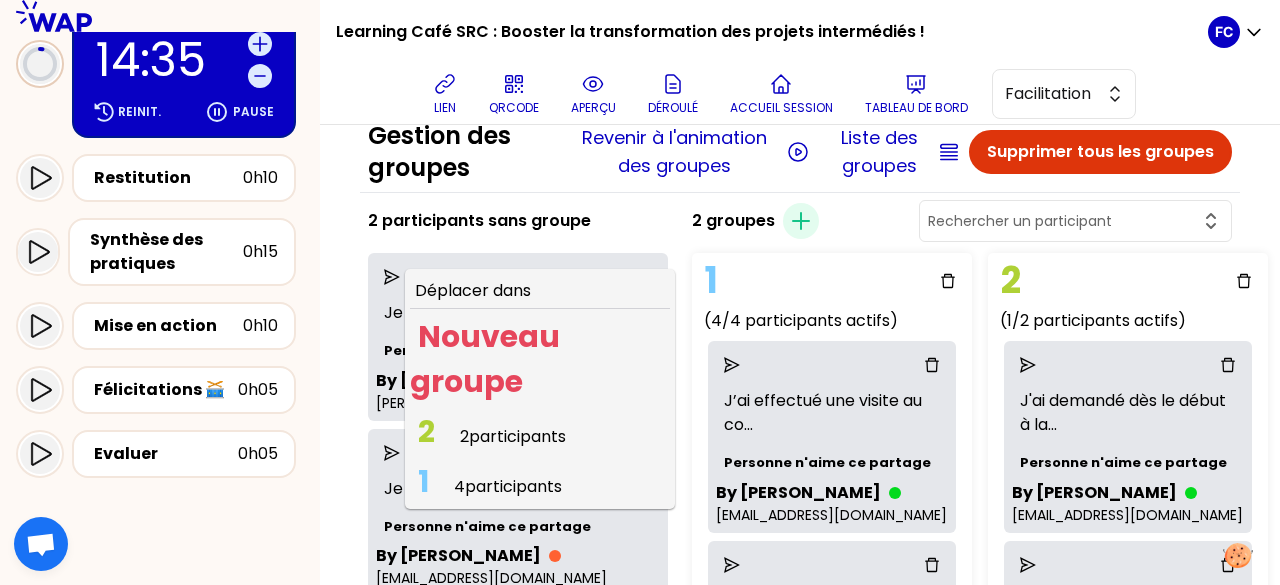 click on "2  participants" at bounding box center [513, 436] 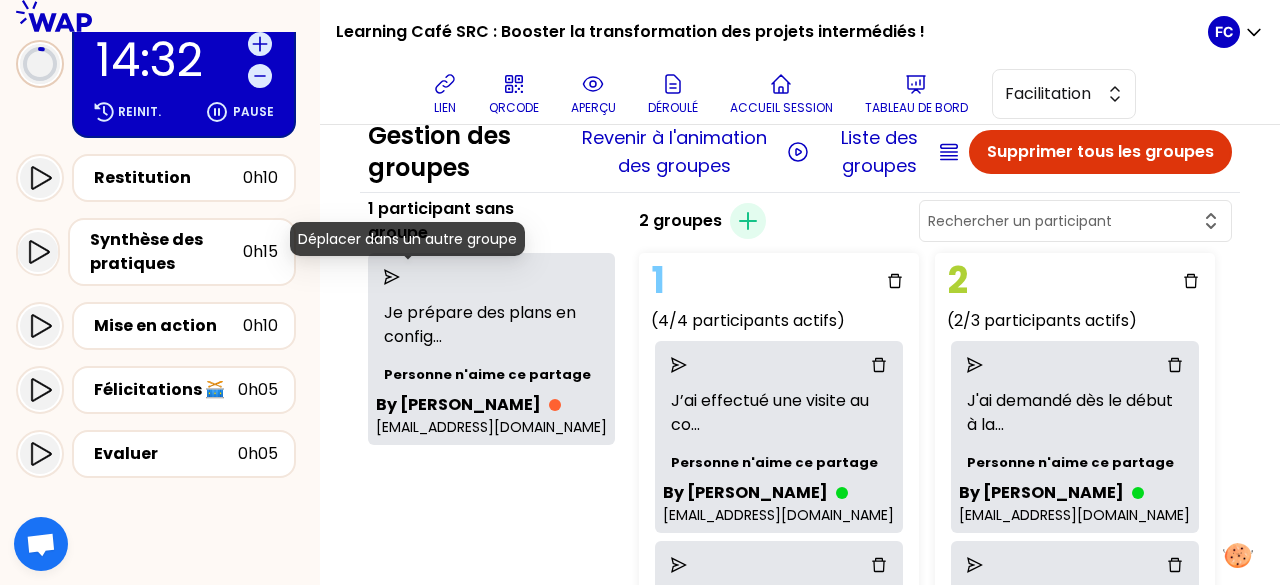 click 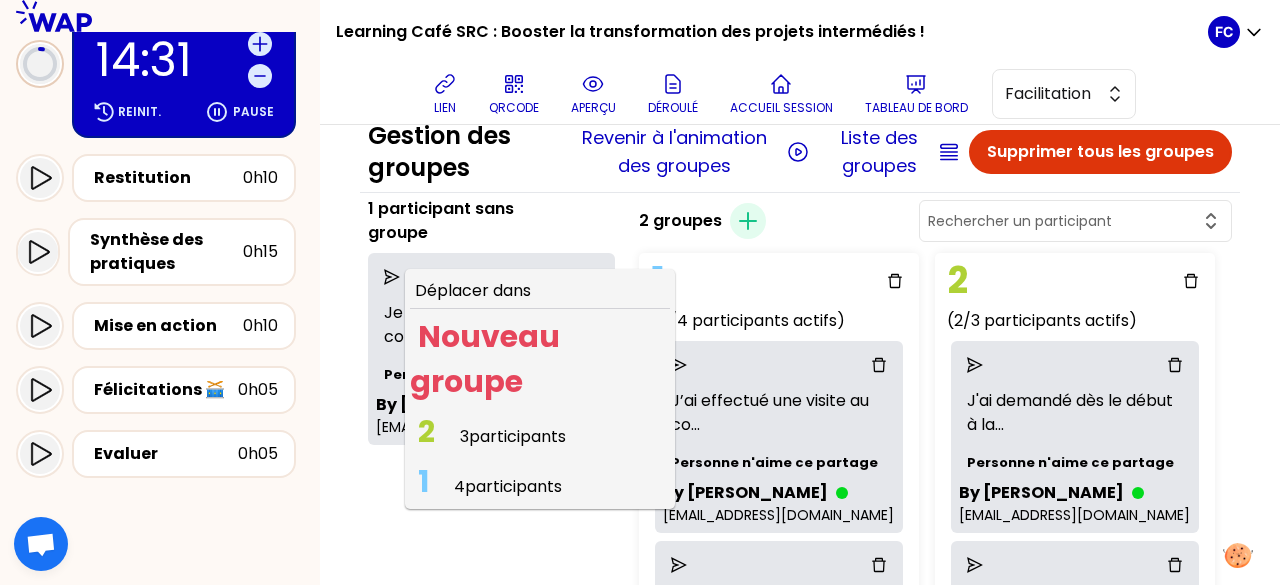 click on "3  participants" at bounding box center [513, 436] 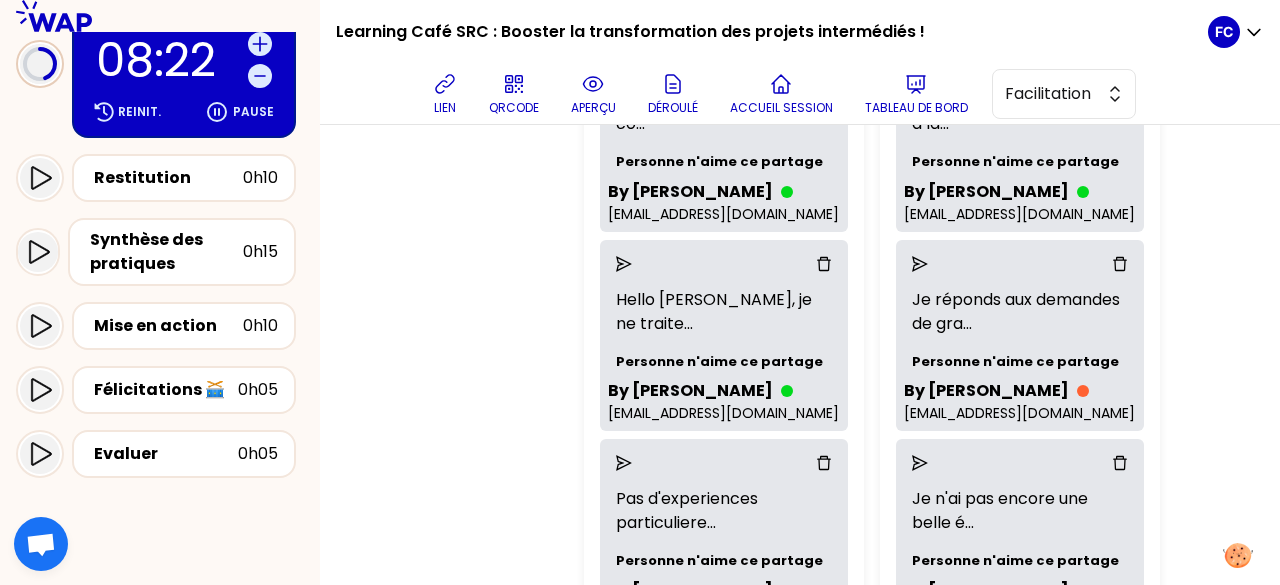 scroll, scrollTop: 42, scrollLeft: 0, axis: vertical 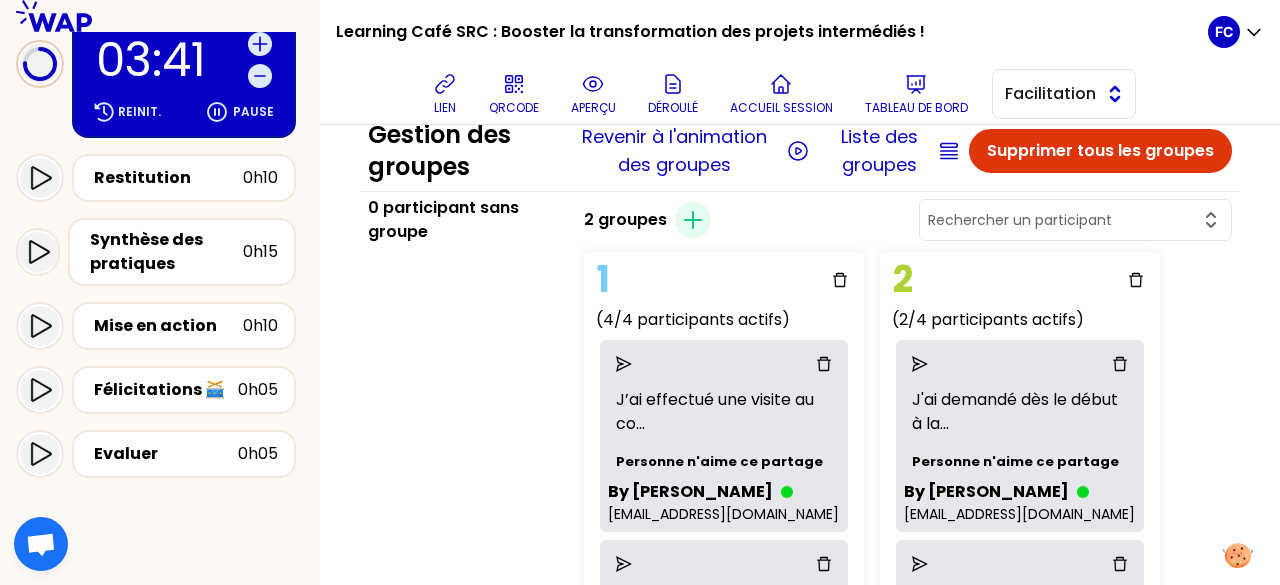 click on "Facilitation" at bounding box center [1050, 94] 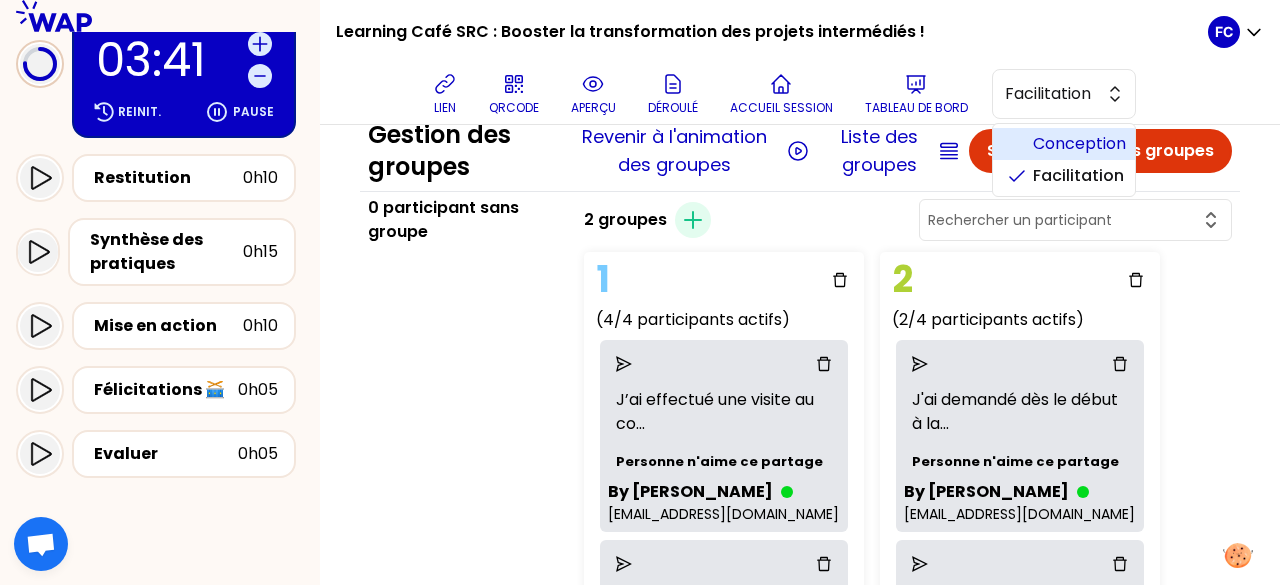 click on "Conception" at bounding box center [1076, 144] 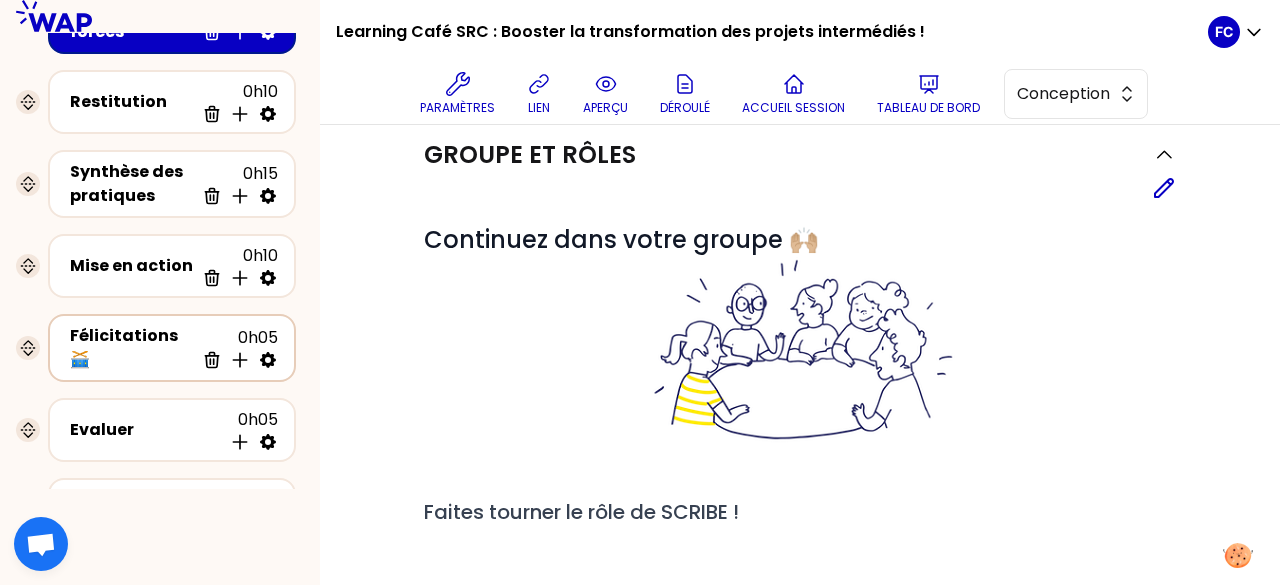 scroll, scrollTop: 300, scrollLeft: 0, axis: vertical 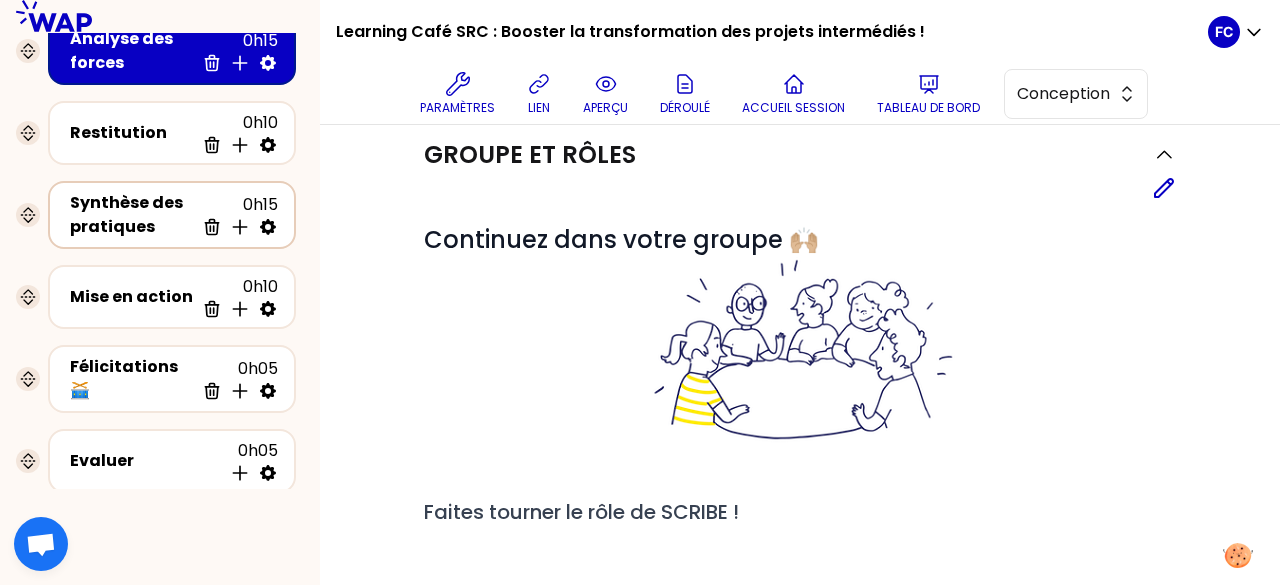 click on "Synthèse des pratiques" at bounding box center [132, 215] 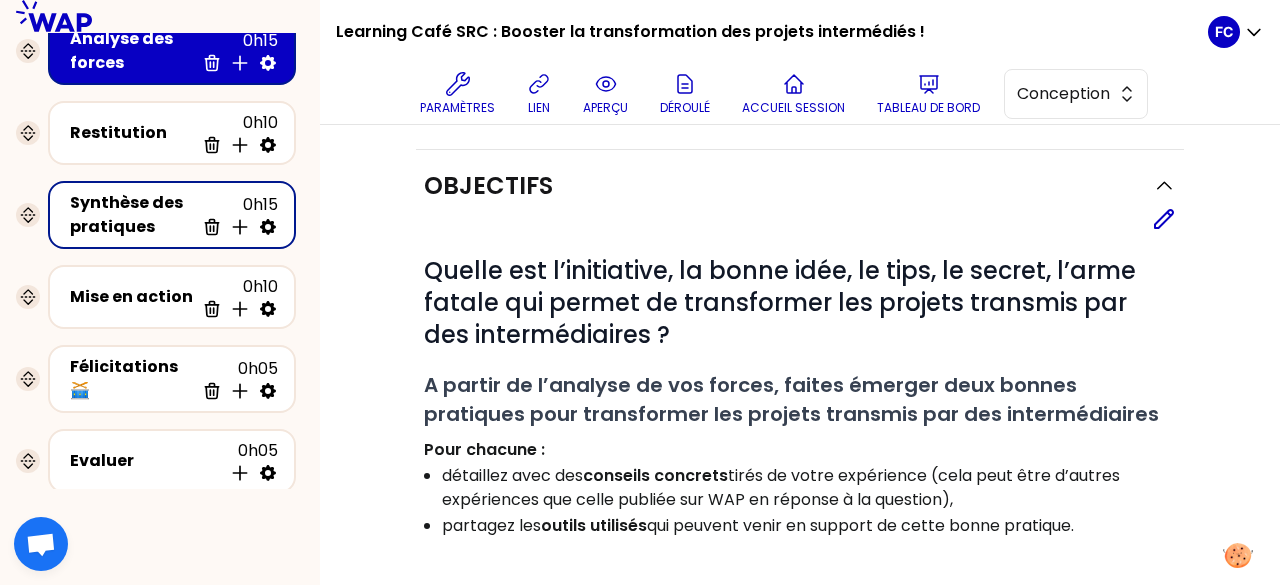 scroll, scrollTop: 442, scrollLeft: 0, axis: vertical 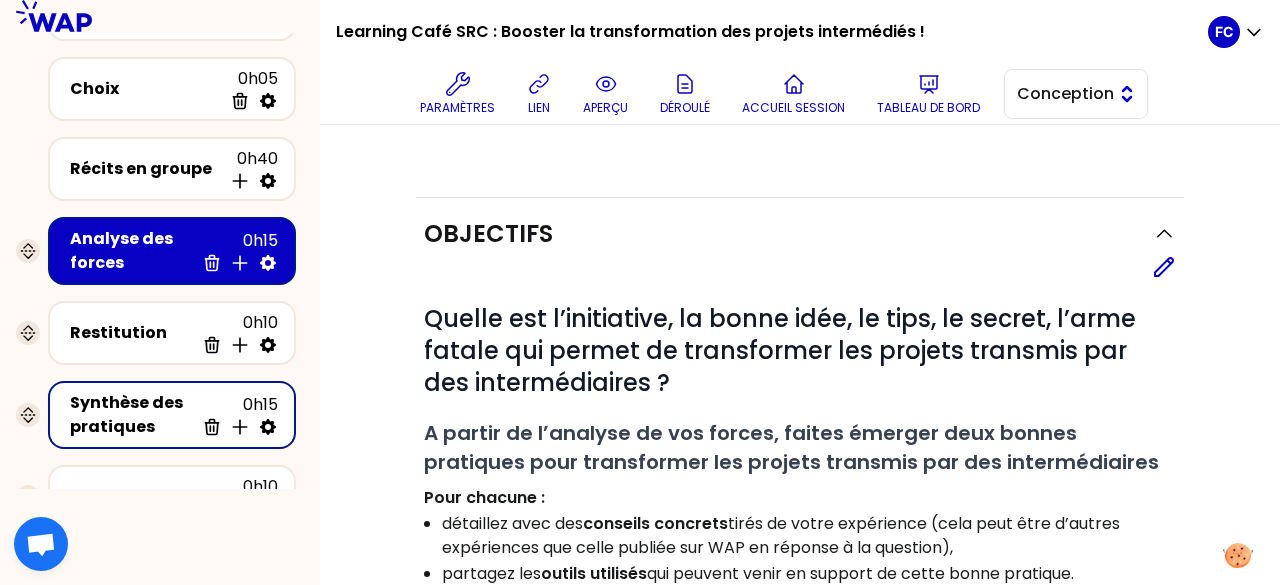 click on "Conception" at bounding box center (1062, 94) 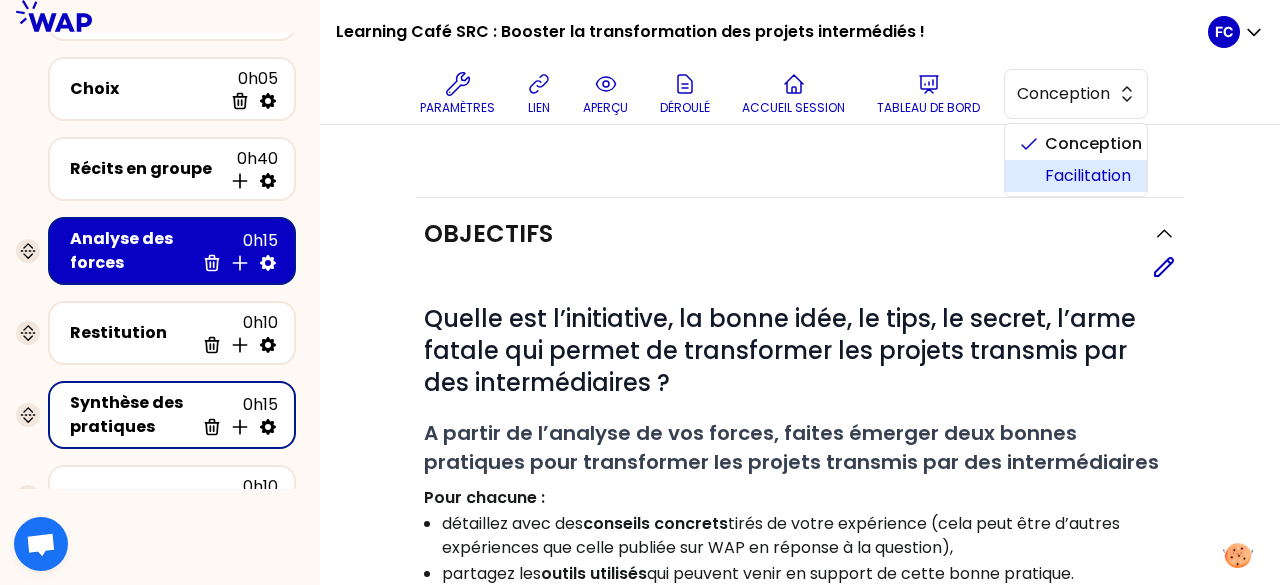 click on "Facilitation" at bounding box center (1088, 176) 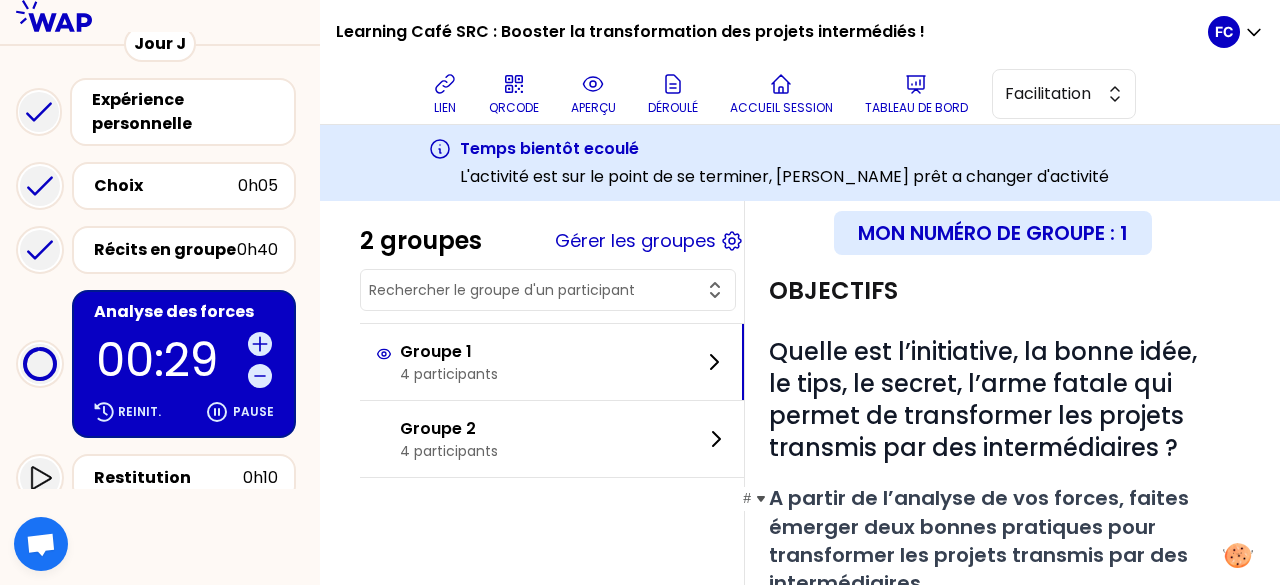 scroll, scrollTop: 42, scrollLeft: 0, axis: vertical 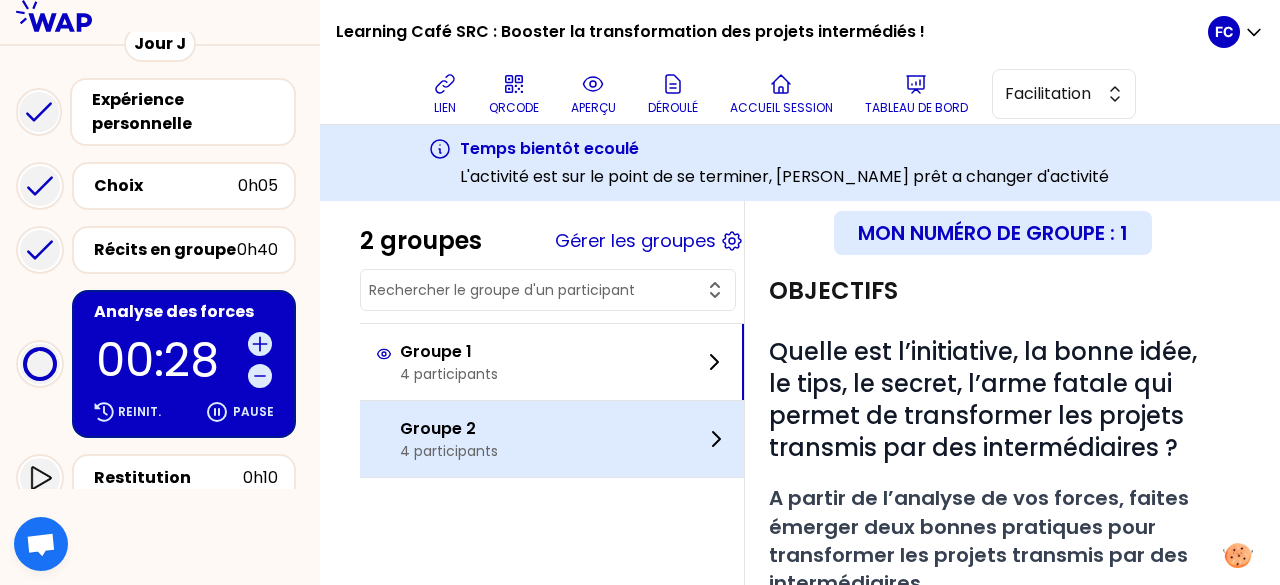 click on "Groupe 2" at bounding box center (449, 429) 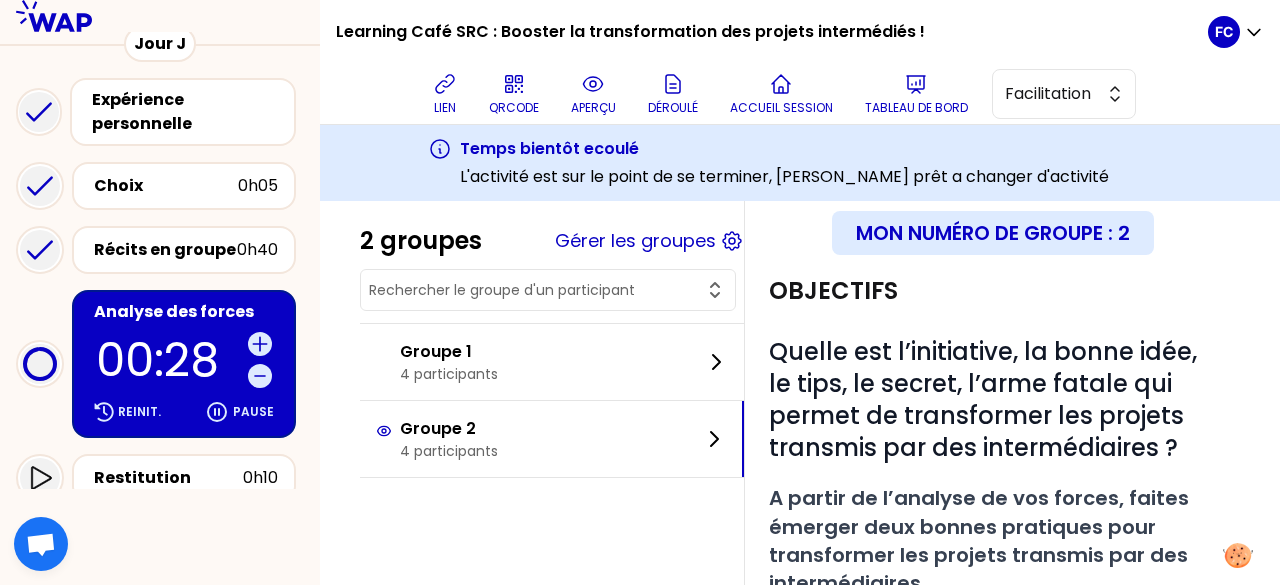 scroll, scrollTop: 0, scrollLeft: 0, axis: both 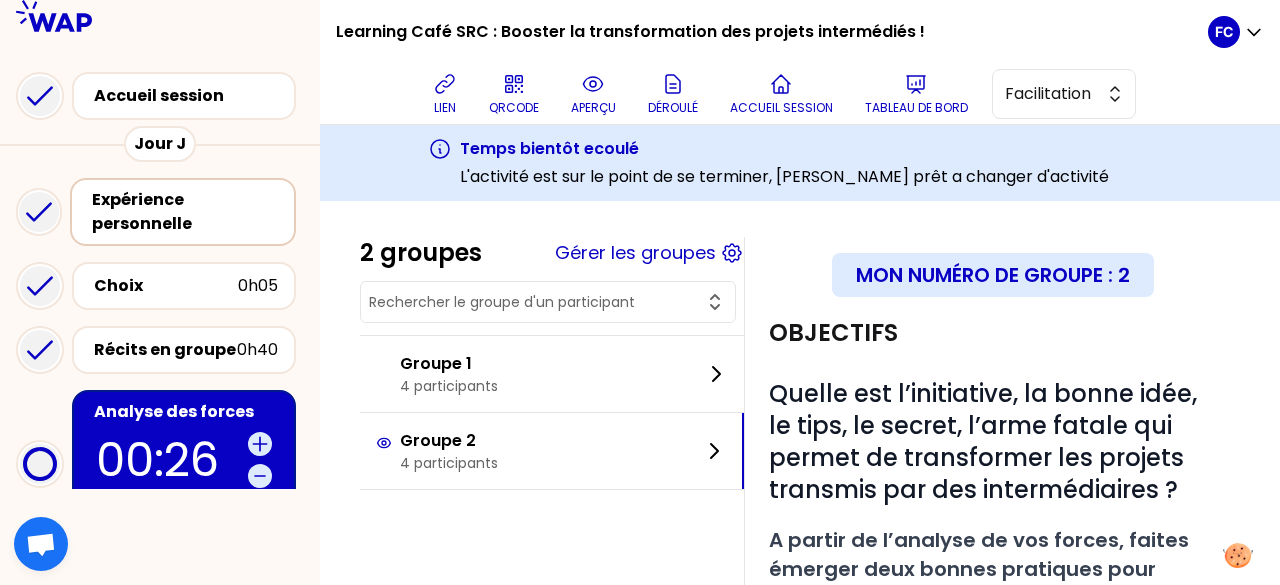 click on "Expérience personnelle" at bounding box center [185, 212] 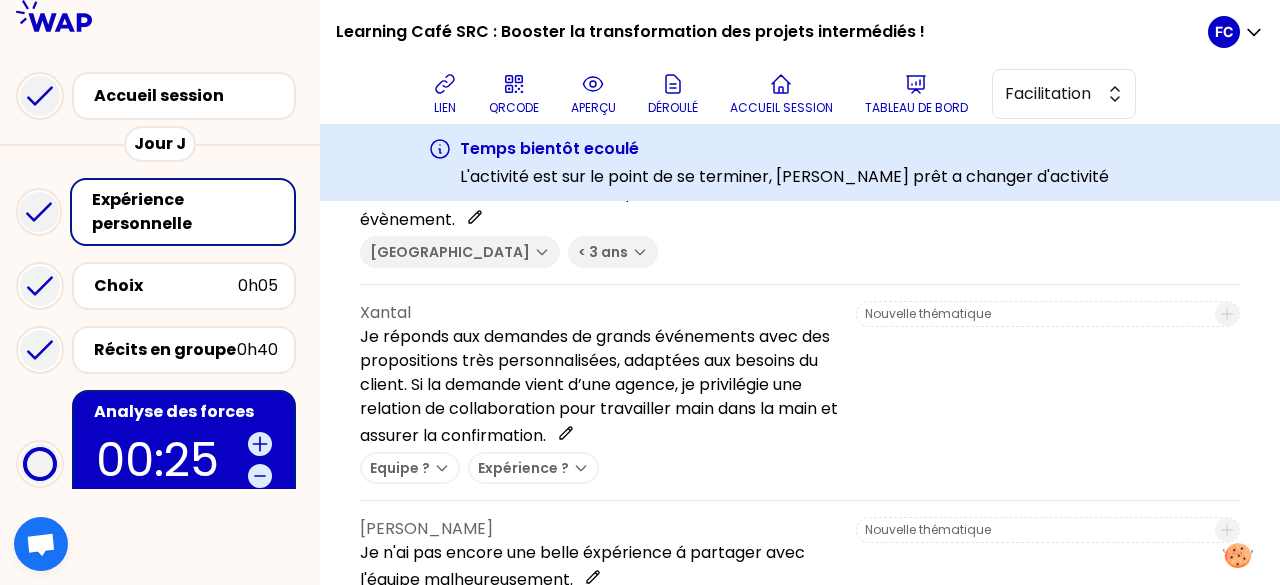 scroll, scrollTop: 400, scrollLeft: 0, axis: vertical 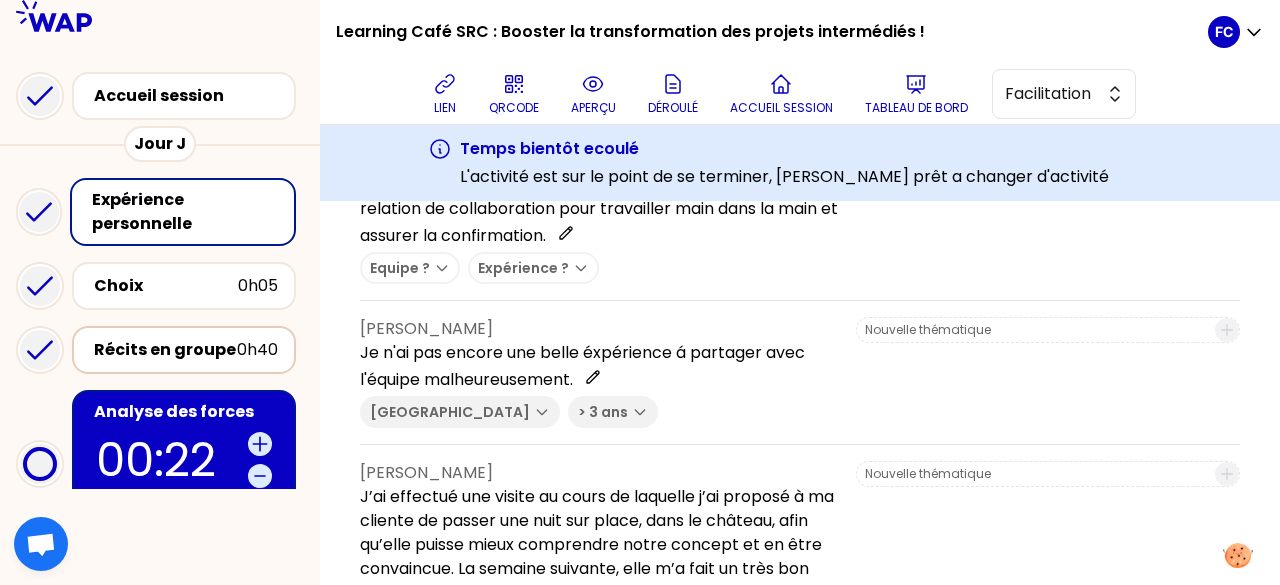 click on "Récits en groupe" at bounding box center (165, 350) 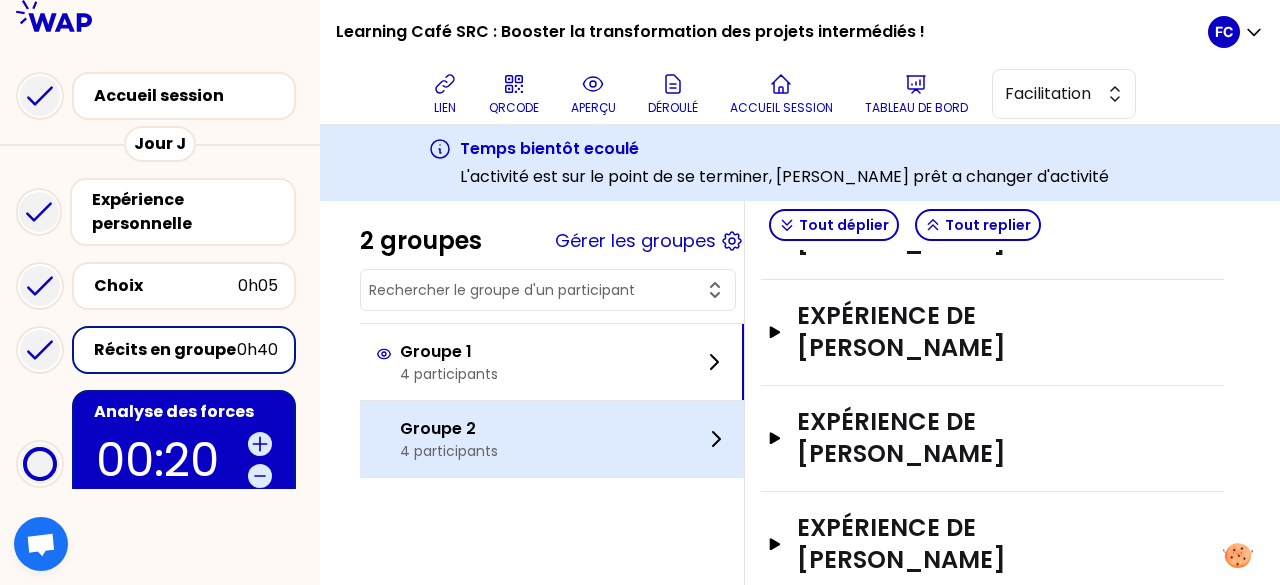 click on "Groupe 2 4 participants" at bounding box center (552, 439) 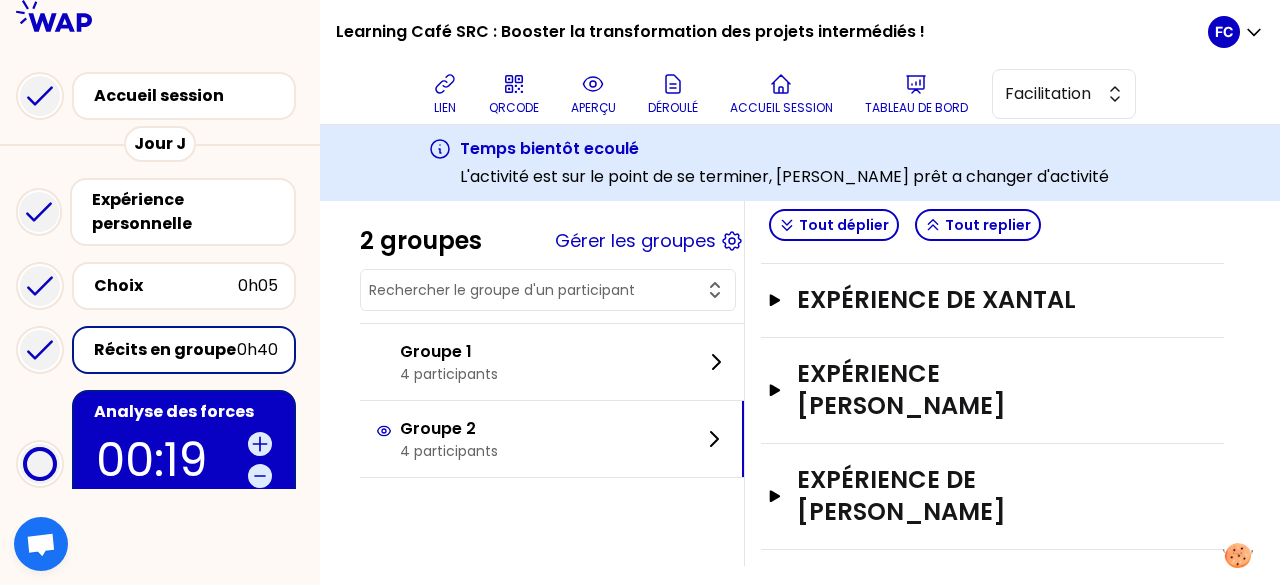 scroll, scrollTop: 573, scrollLeft: 0, axis: vertical 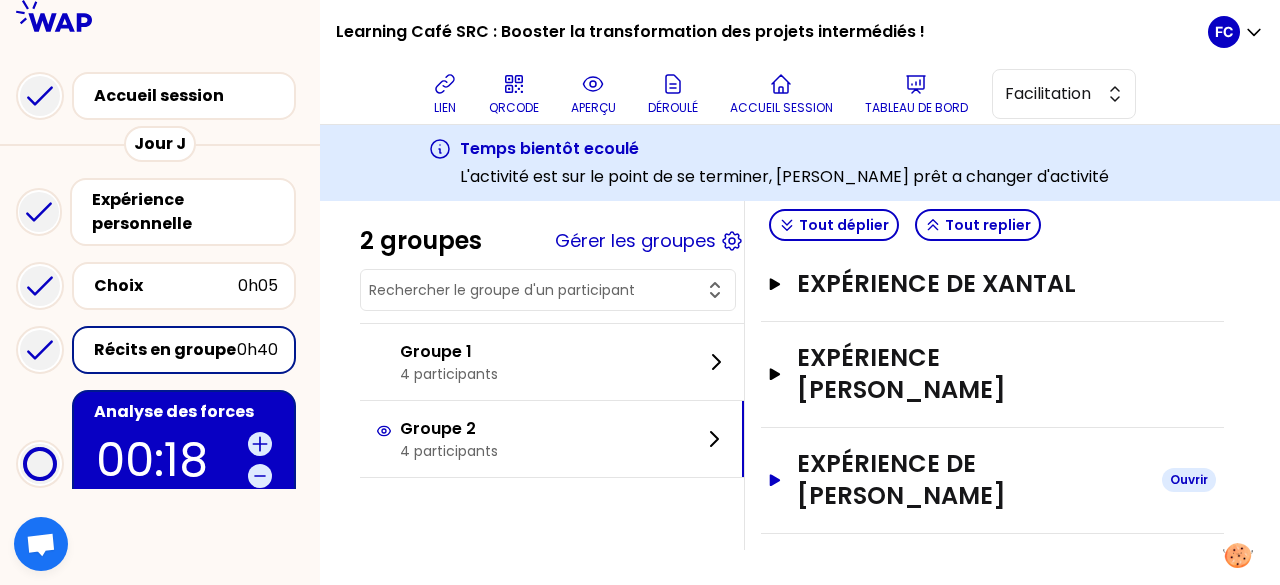 click on "Expérience de [PERSON_NAME]" at bounding box center (971, 480) 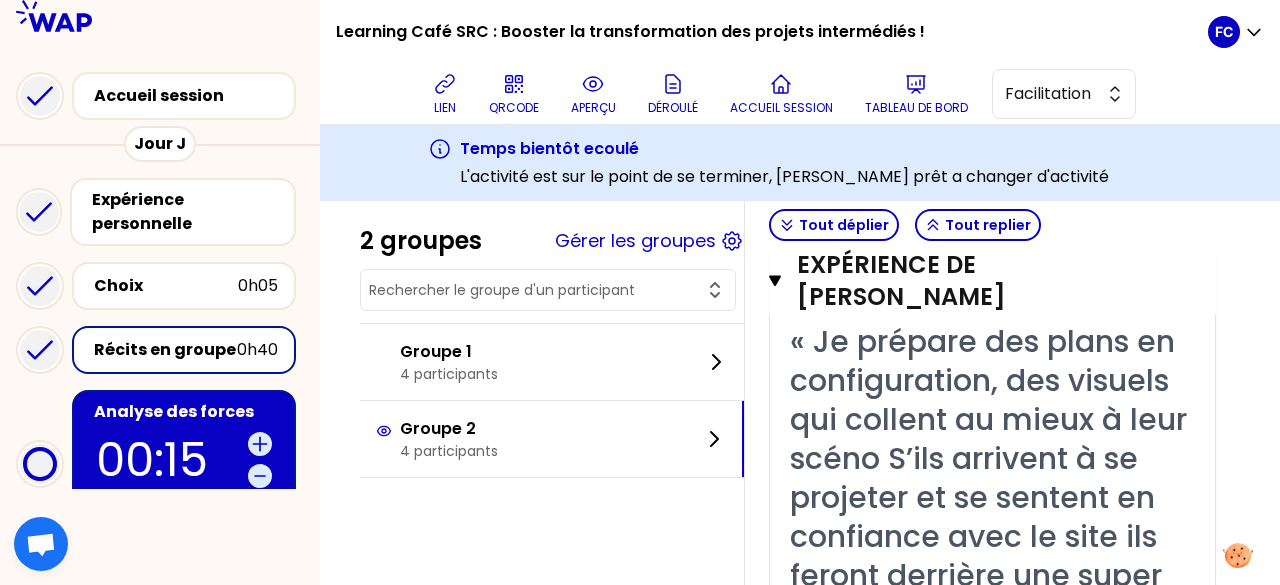 scroll, scrollTop: 873, scrollLeft: 0, axis: vertical 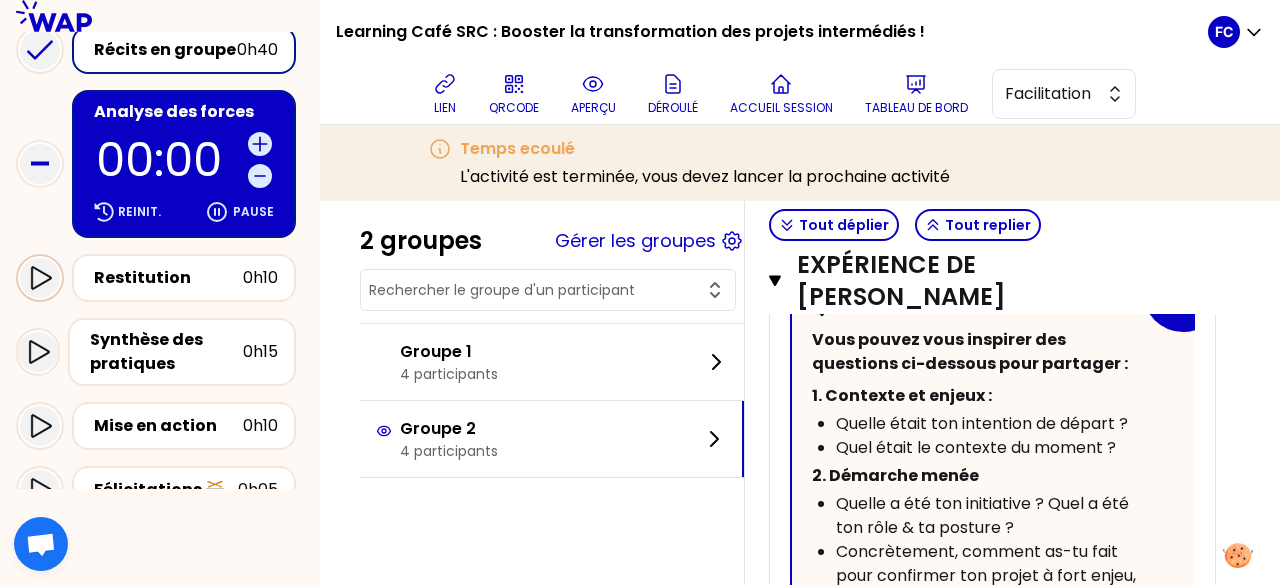 click 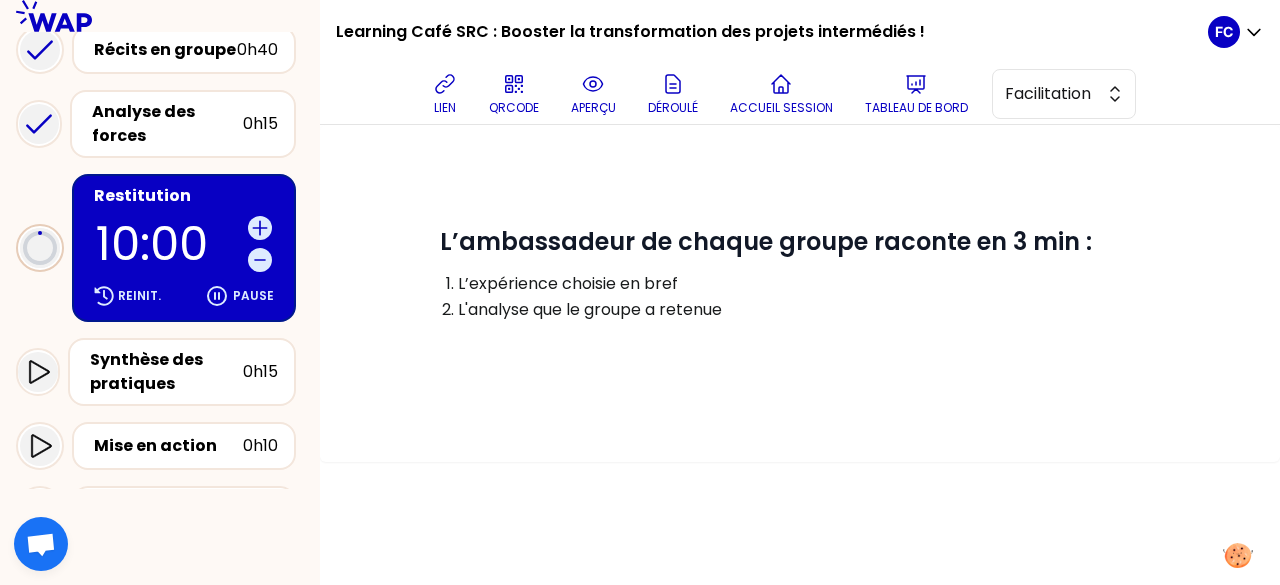 scroll, scrollTop: 0, scrollLeft: 0, axis: both 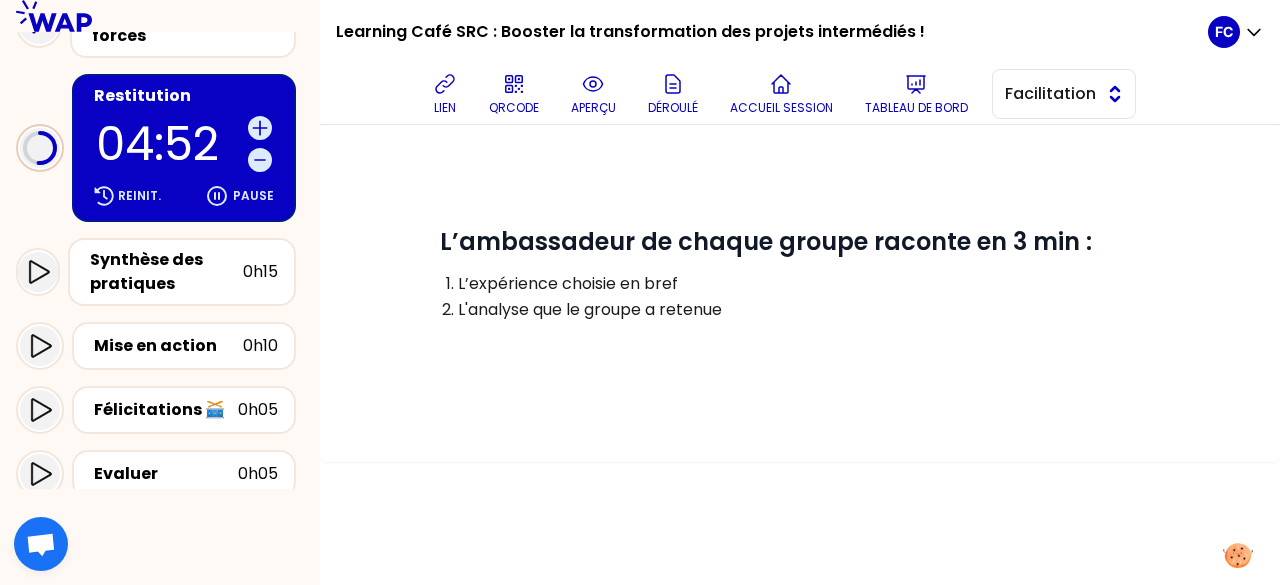 click on "Facilitation" at bounding box center [1050, 94] 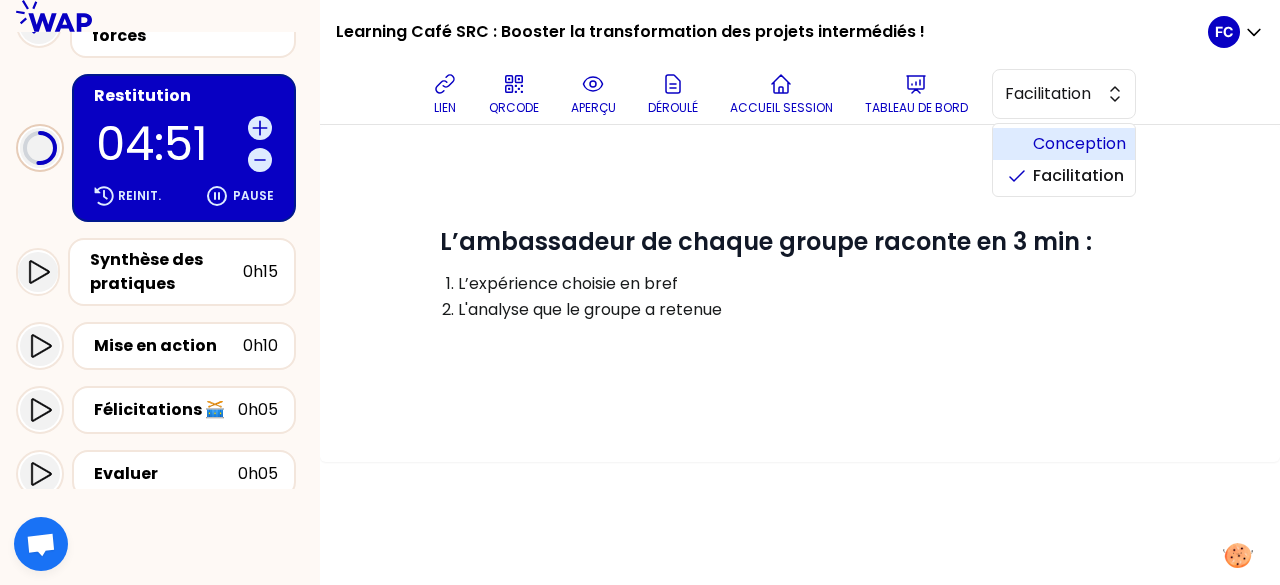 click on "Conception" at bounding box center (1076, 144) 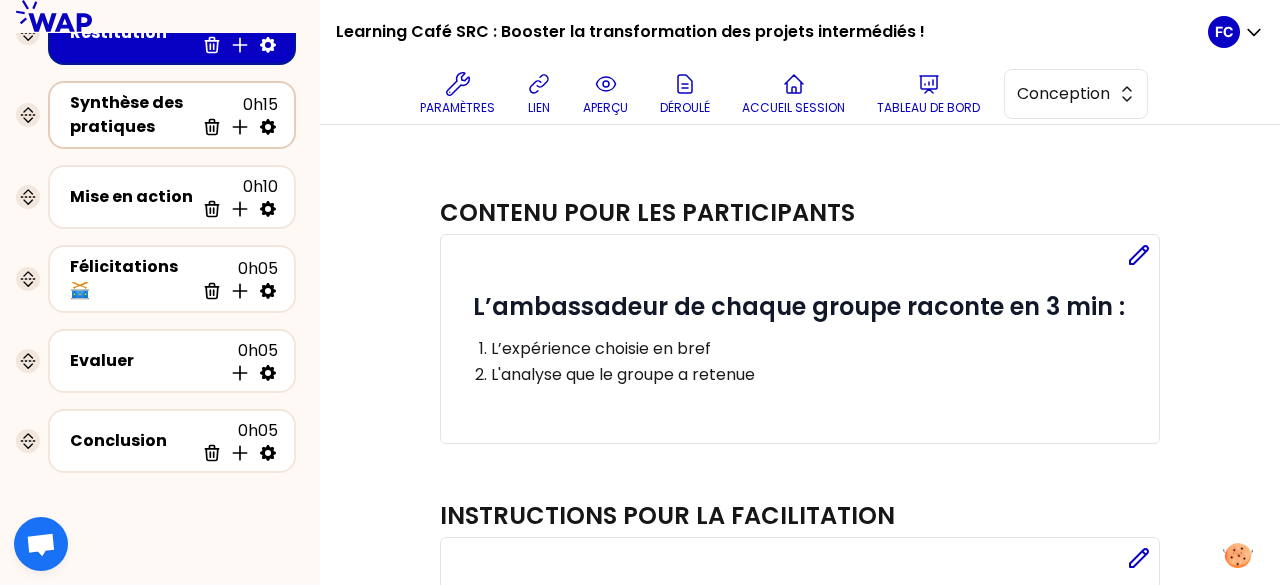 click 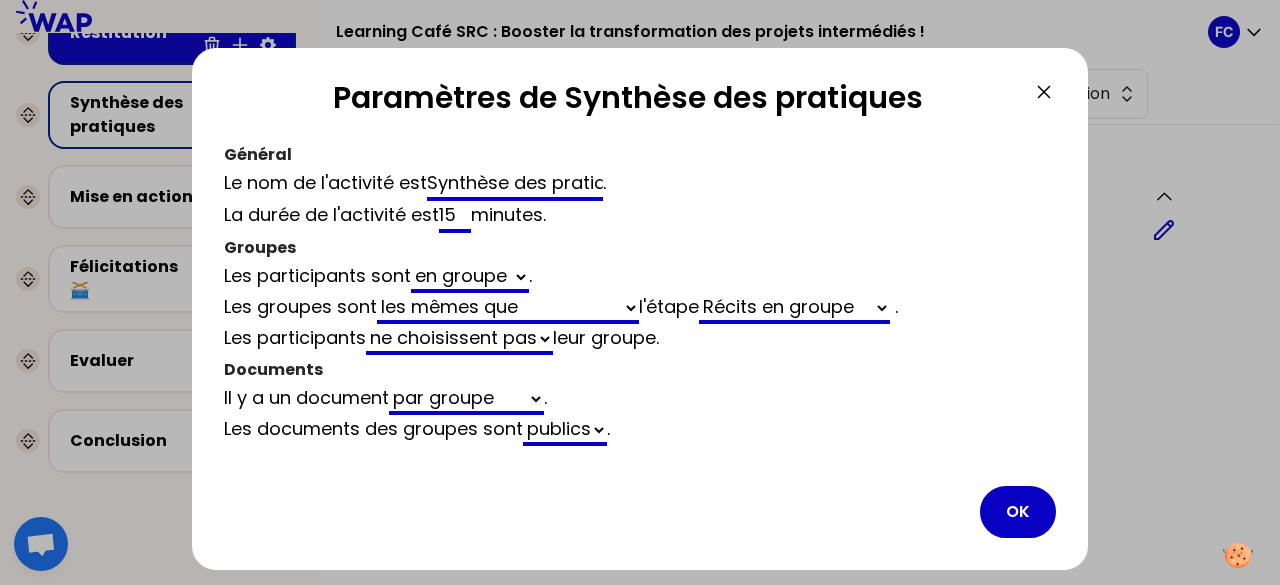 click on "15" at bounding box center [455, 217] 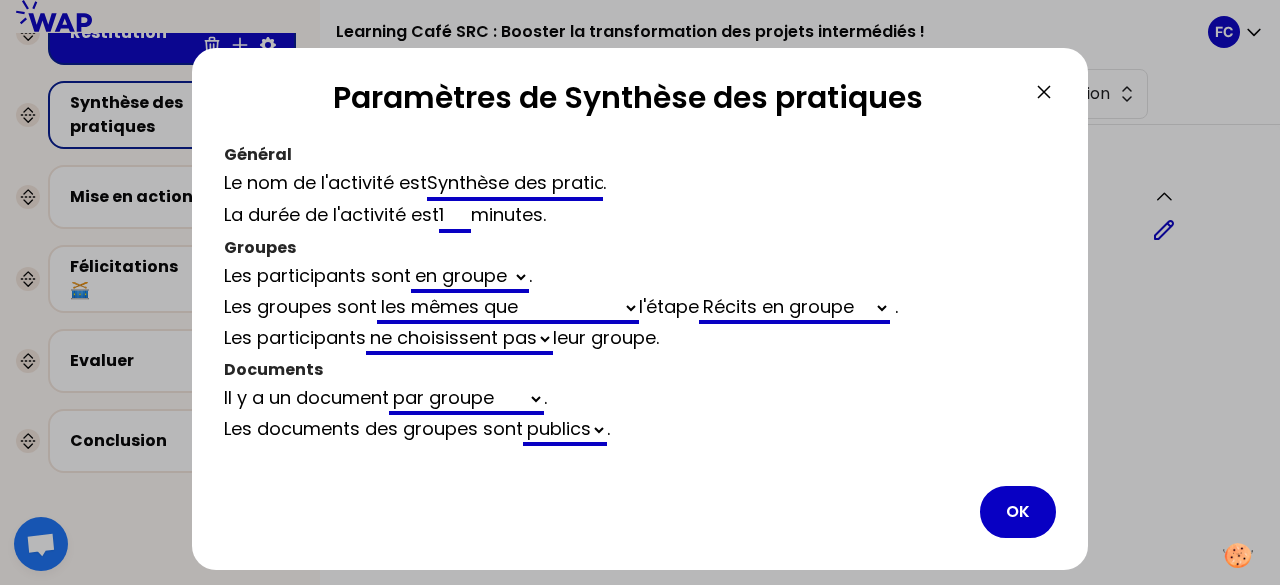 select on "same_as" 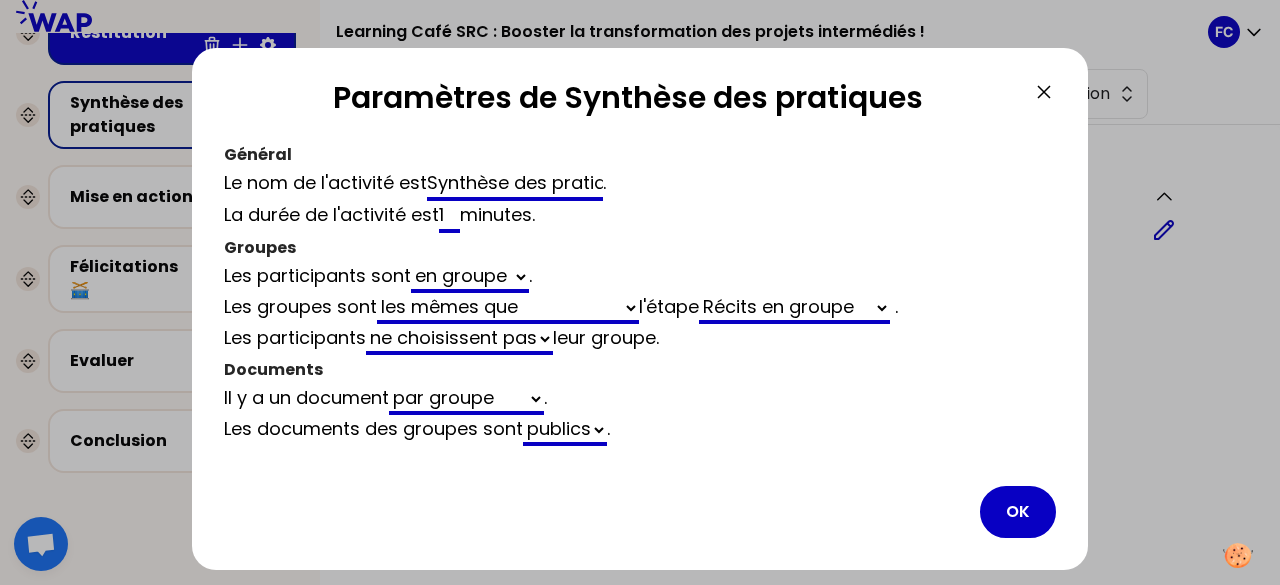 type on "10" 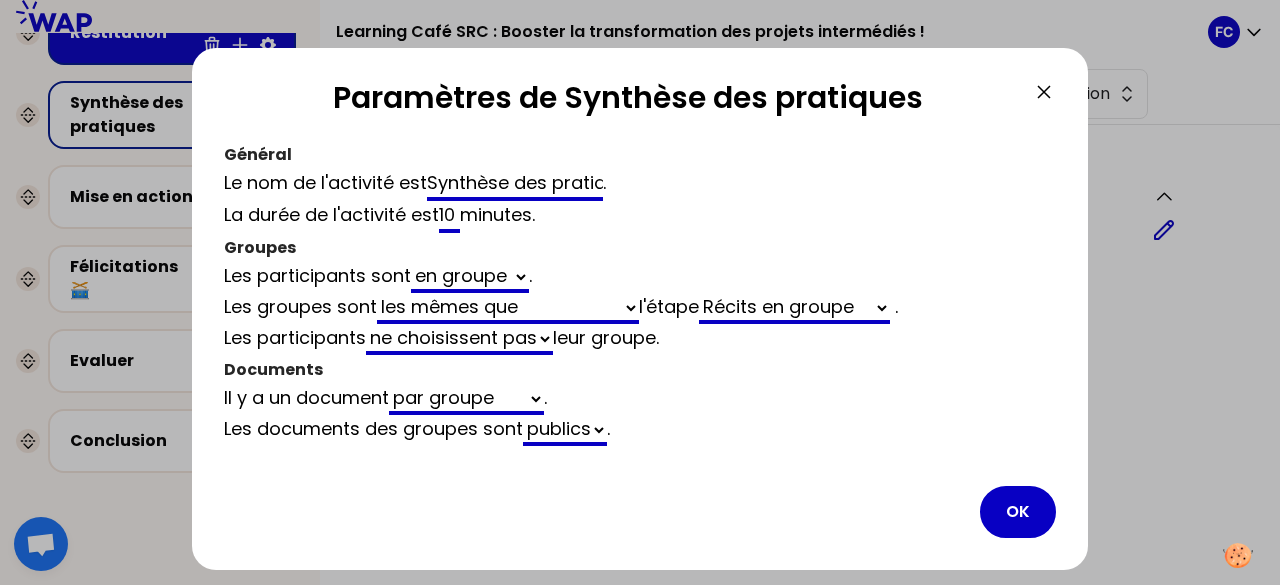 select on "same_as" 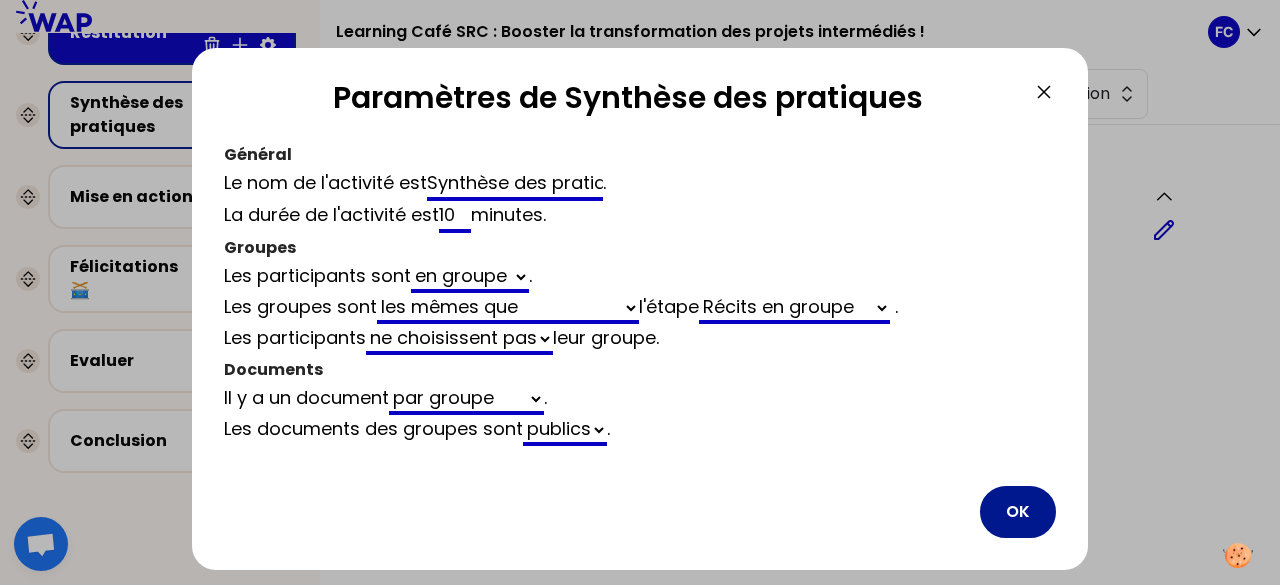 type on "10" 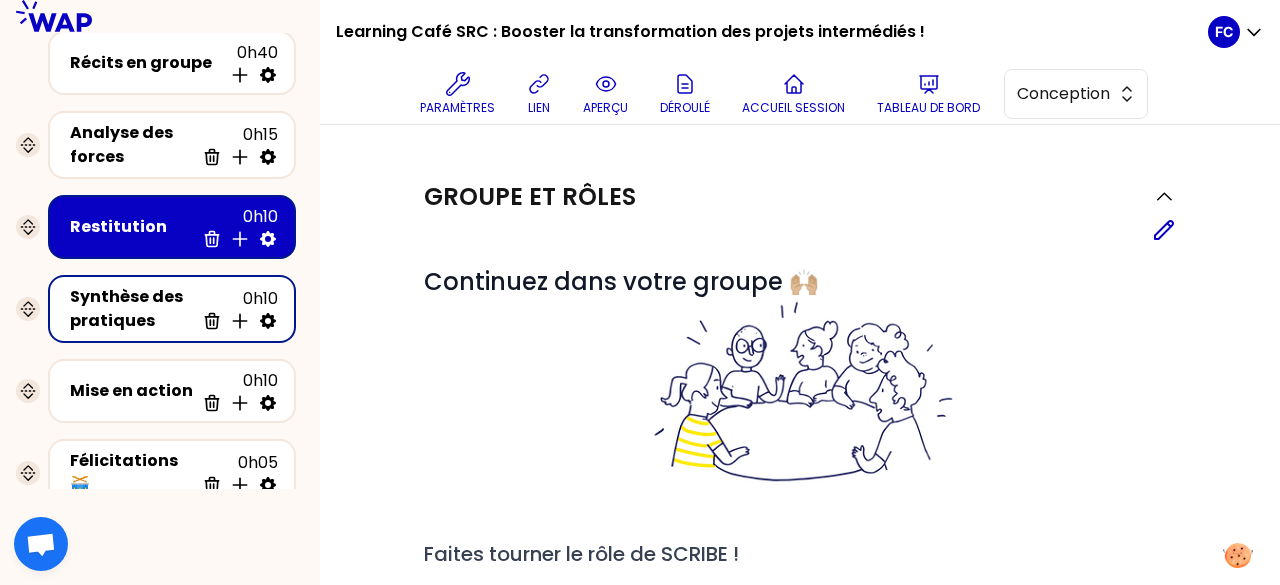 scroll, scrollTop: 200, scrollLeft: 0, axis: vertical 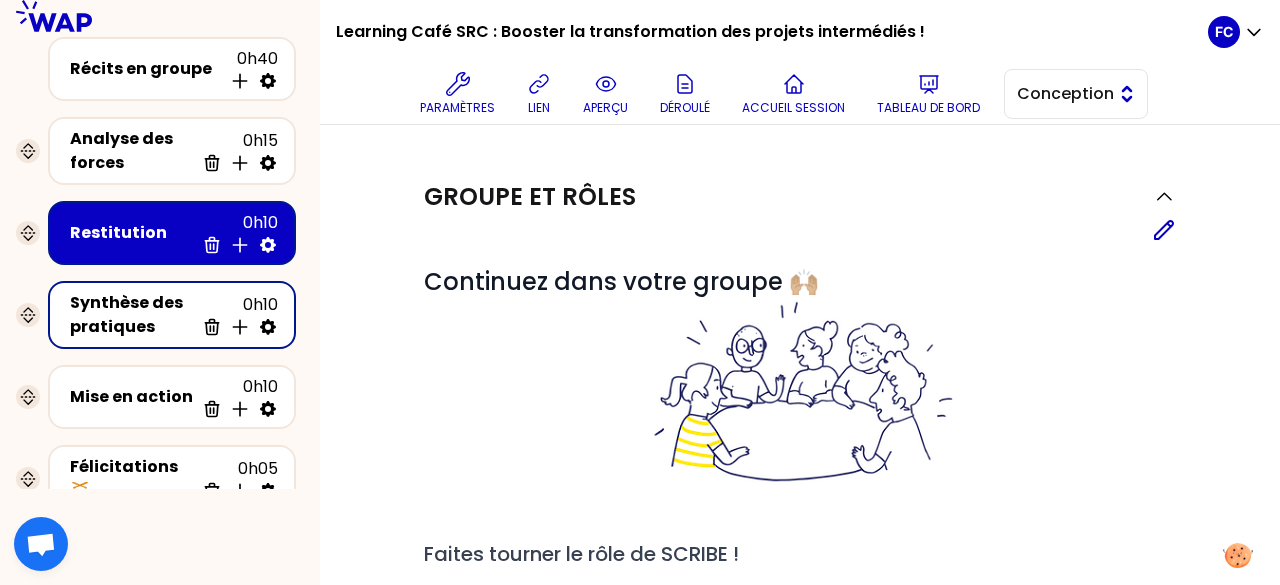 click on "Conception" at bounding box center (1062, 94) 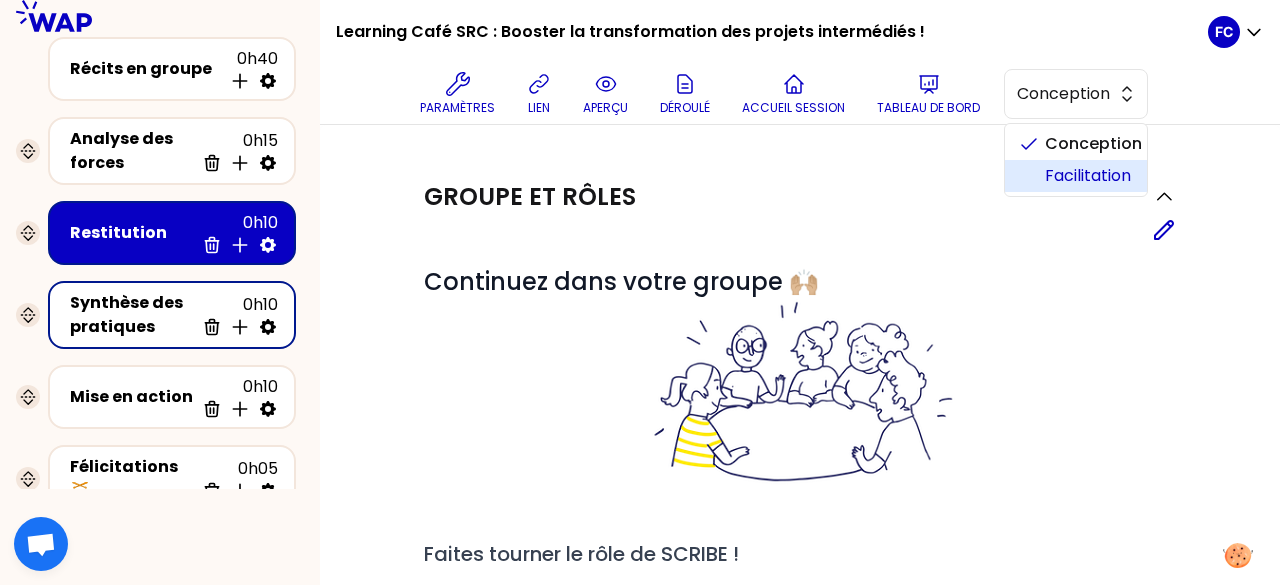click on "Facilitation" at bounding box center [1076, 176] 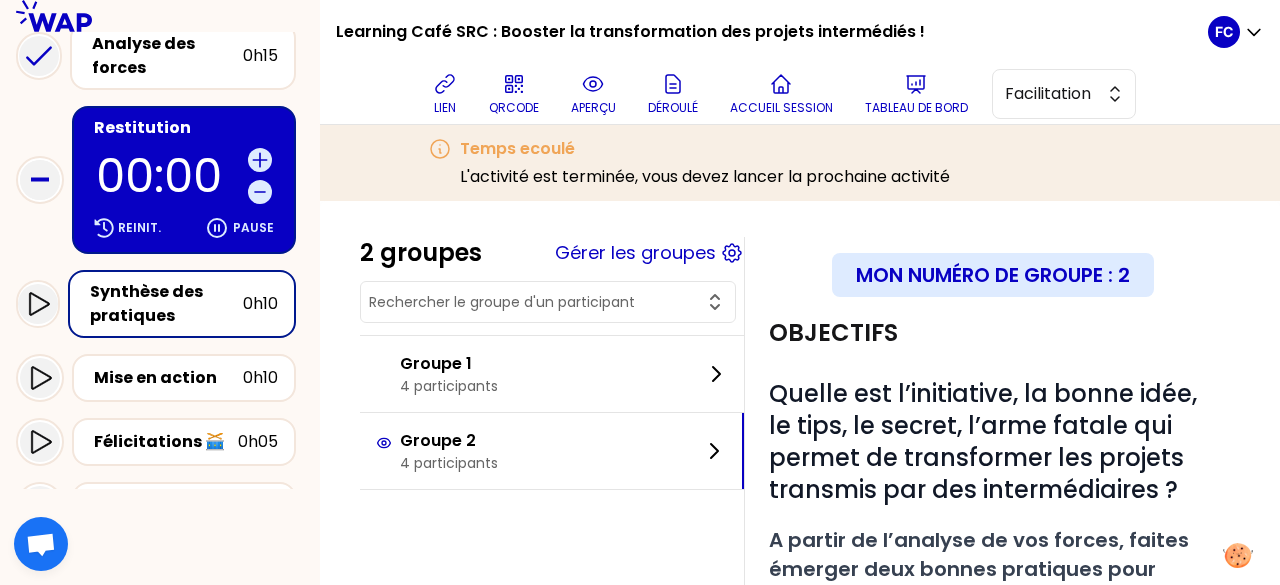 scroll, scrollTop: 400, scrollLeft: 0, axis: vertical 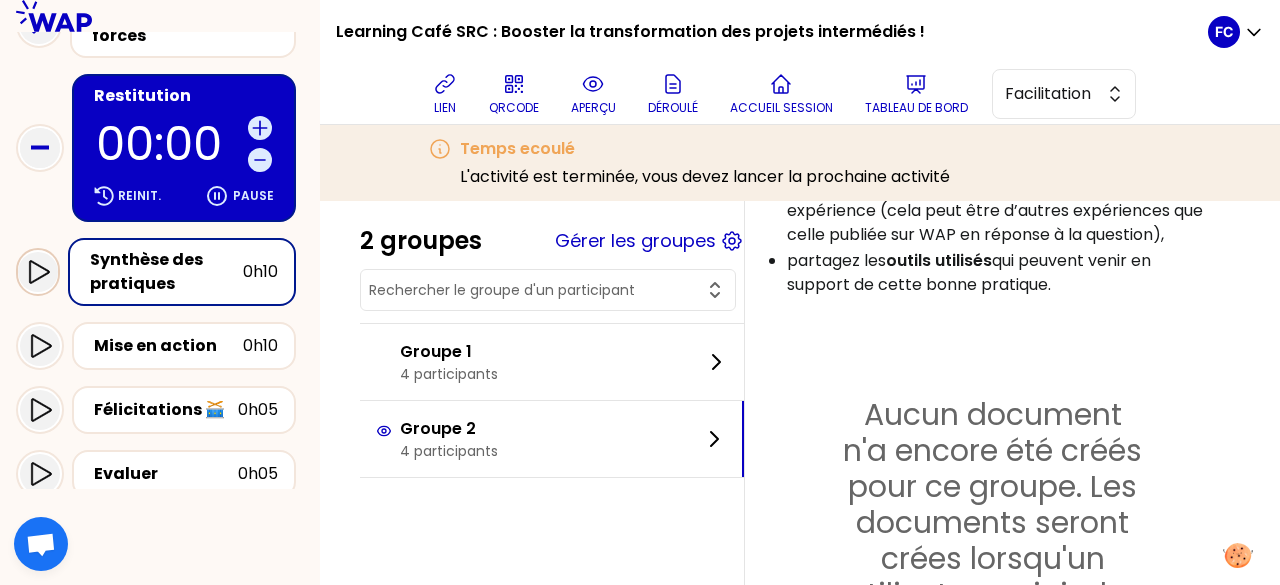 click 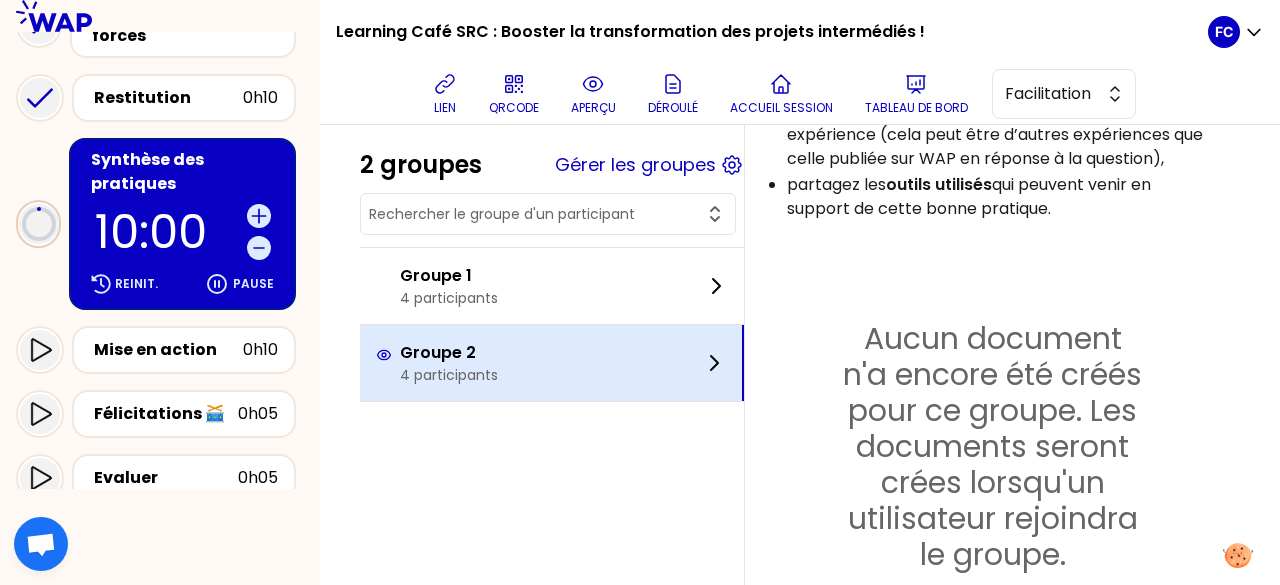 scroll, scrollTop: 500, scrollLeft: 0, axis: vertical 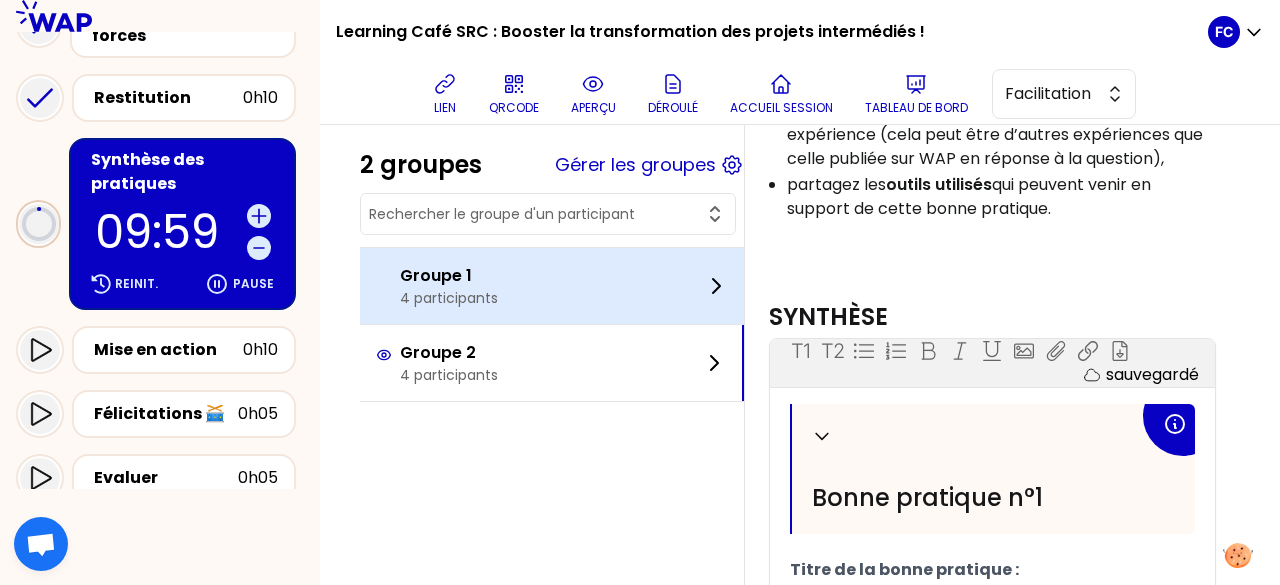 click on "Groupe 1 4 participants" at bounding box center (552, 286) 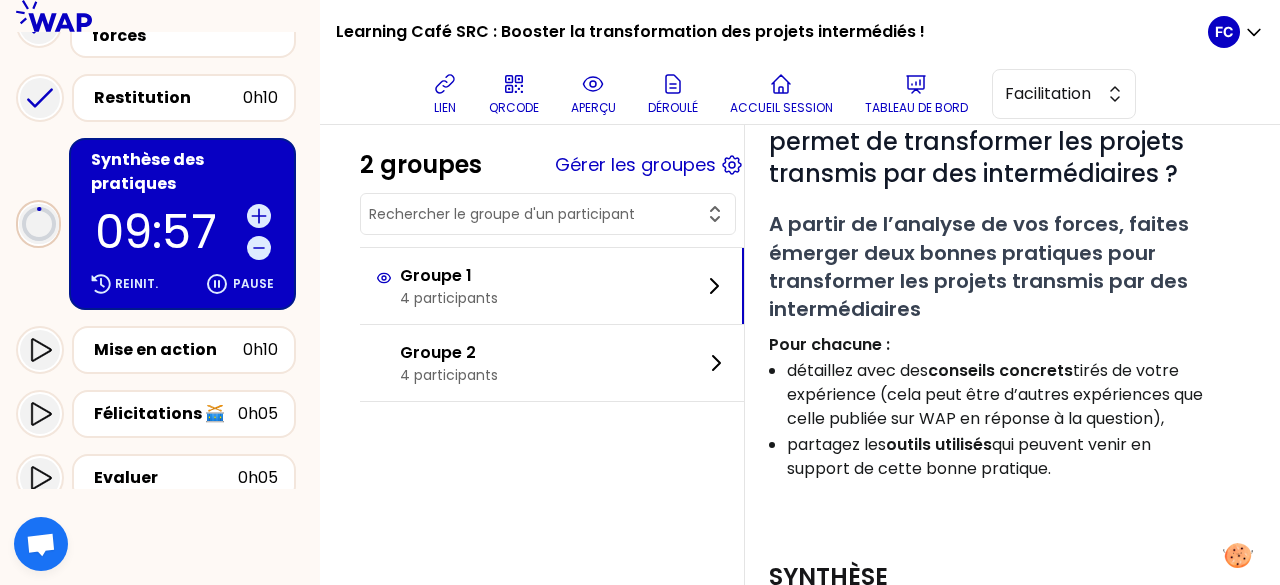 scroll, scrollTop: 200, scrollLeft: 0, axis: vertical 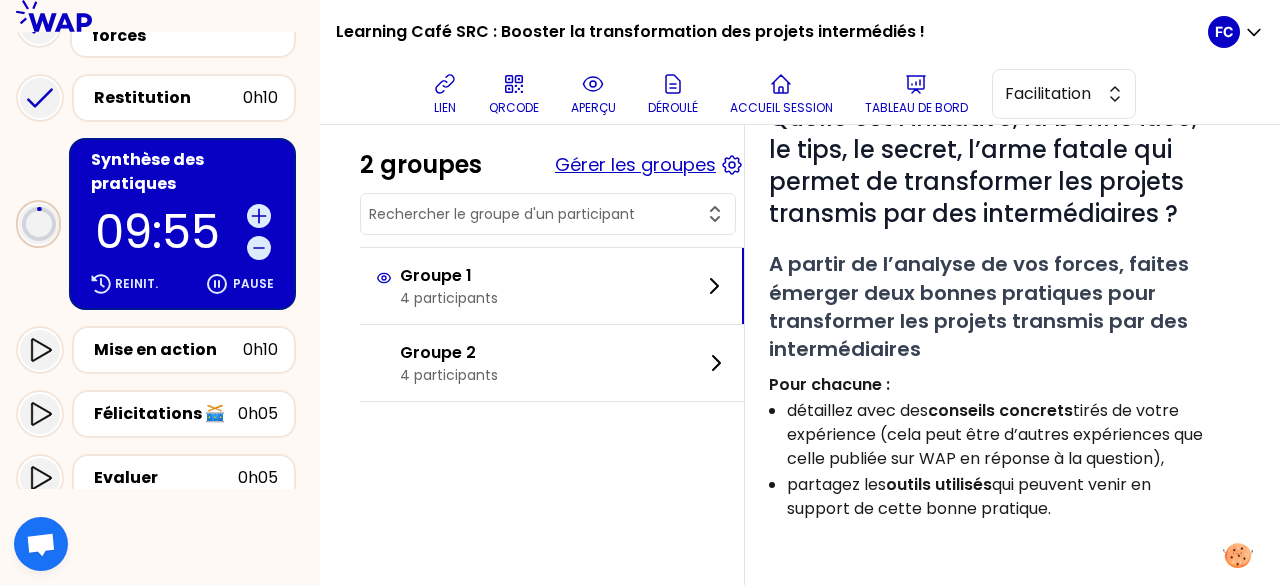click on "Gérer les groupes" at bounding box center [635, 165] 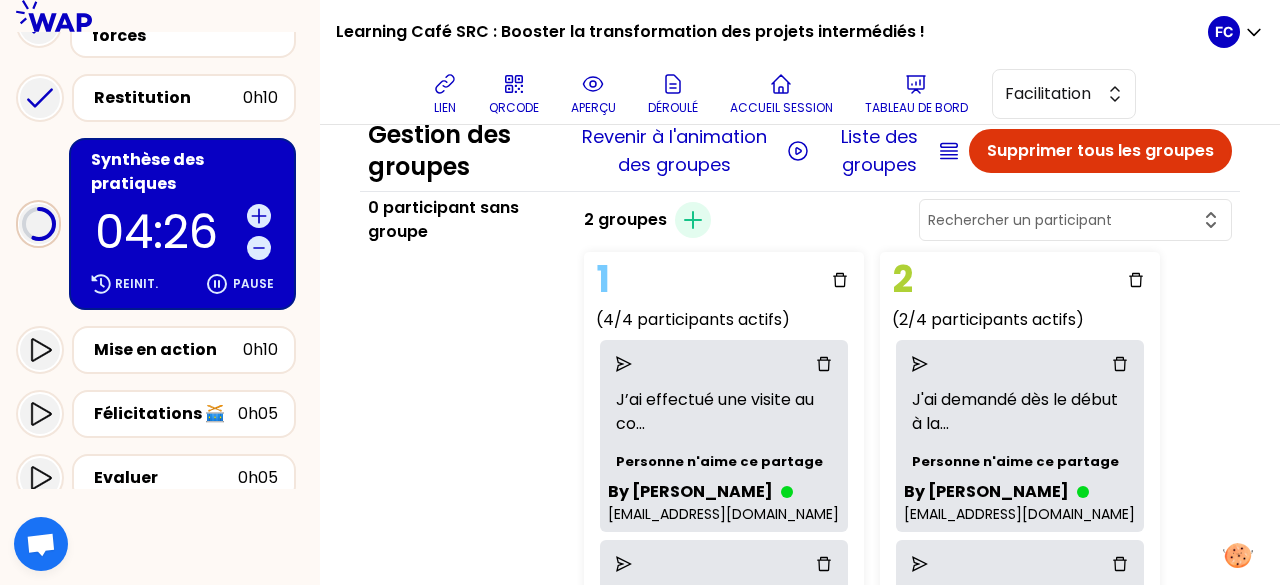 scroll, scrollTop: 0, scrollLeft: 0, axis: both 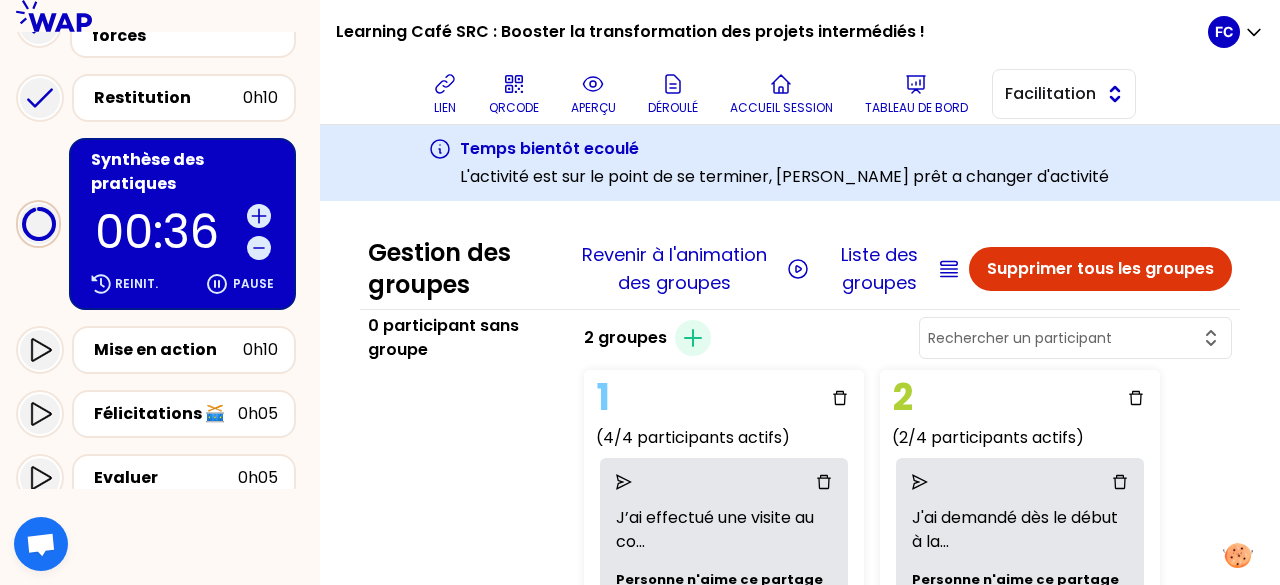 click on "Facilitation" at bounding box center [1050, 94] 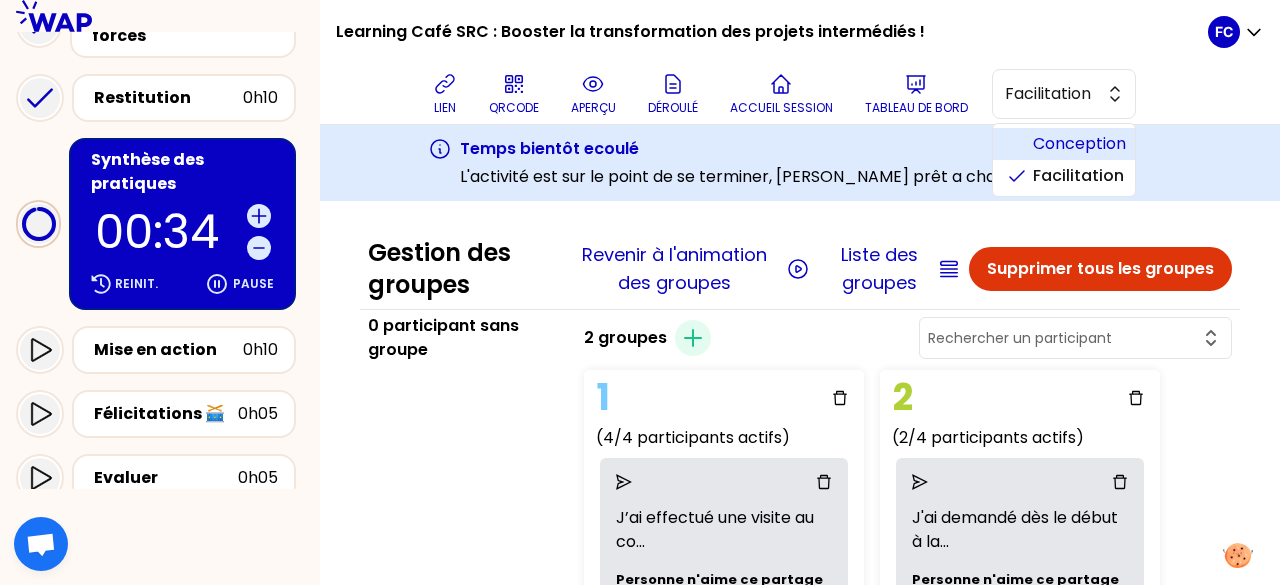 click on "Conception" at bounding box center (1076, 144) 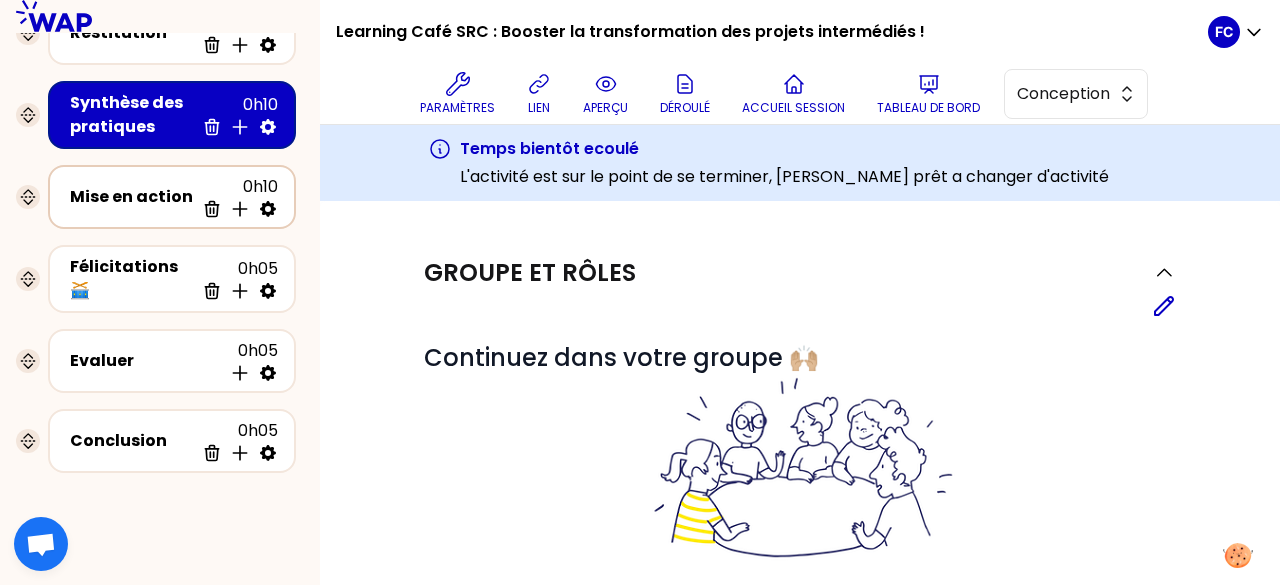click 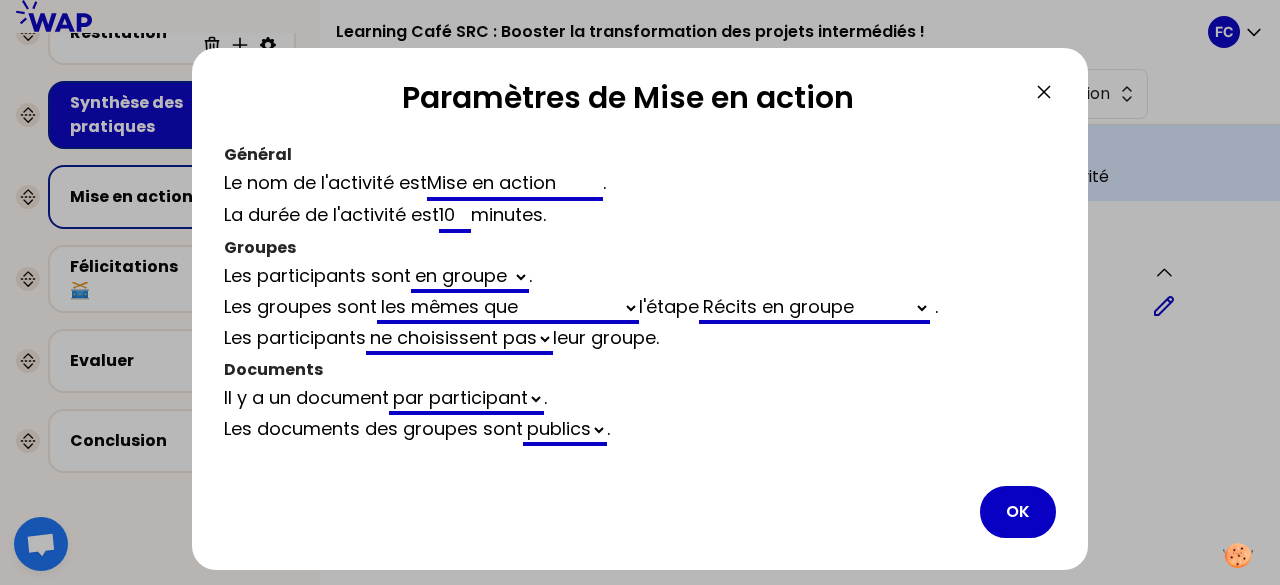 drag, startPoint x: 472, startPoint y: 213, endPoint x: 440, endPoint y: 205, distance: 32.984844 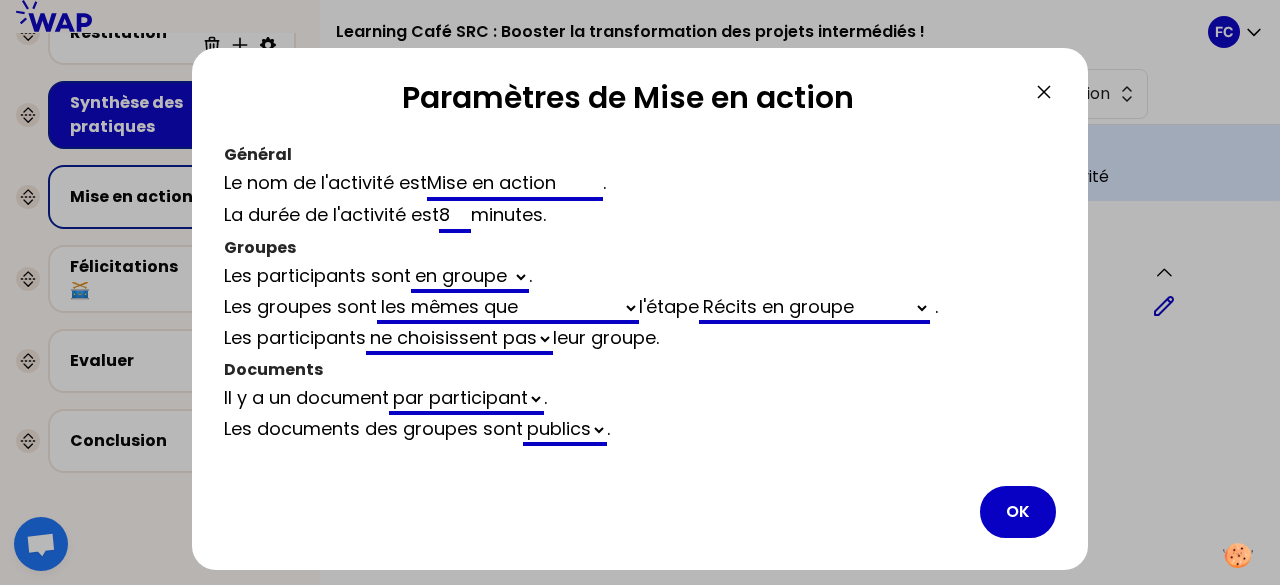 select on "same_as" 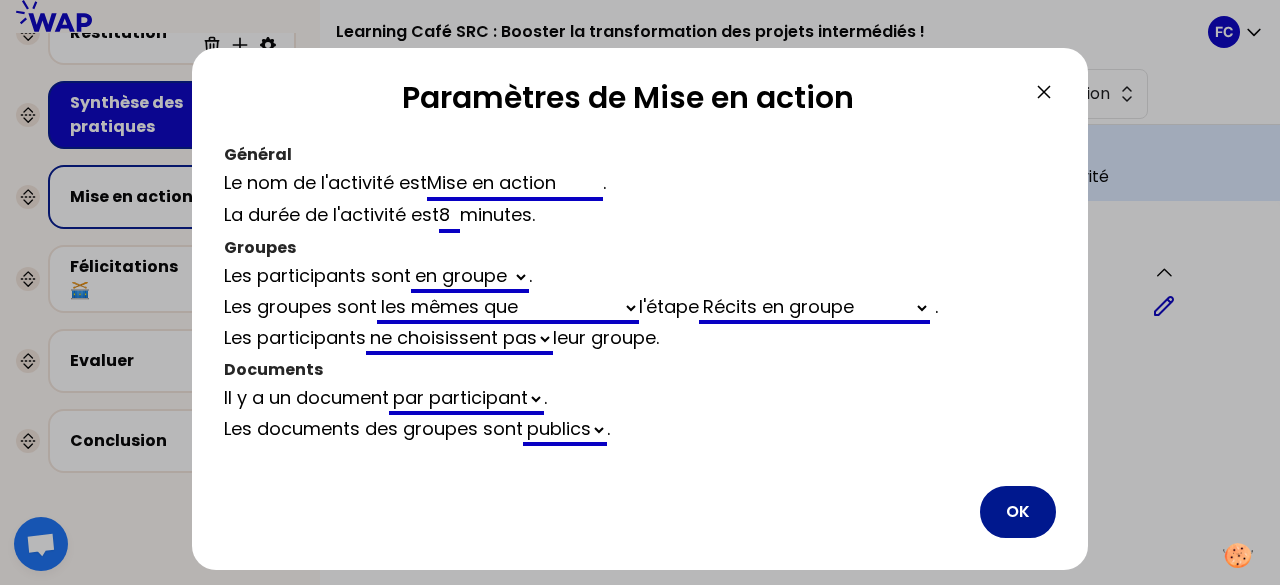 type on "8" 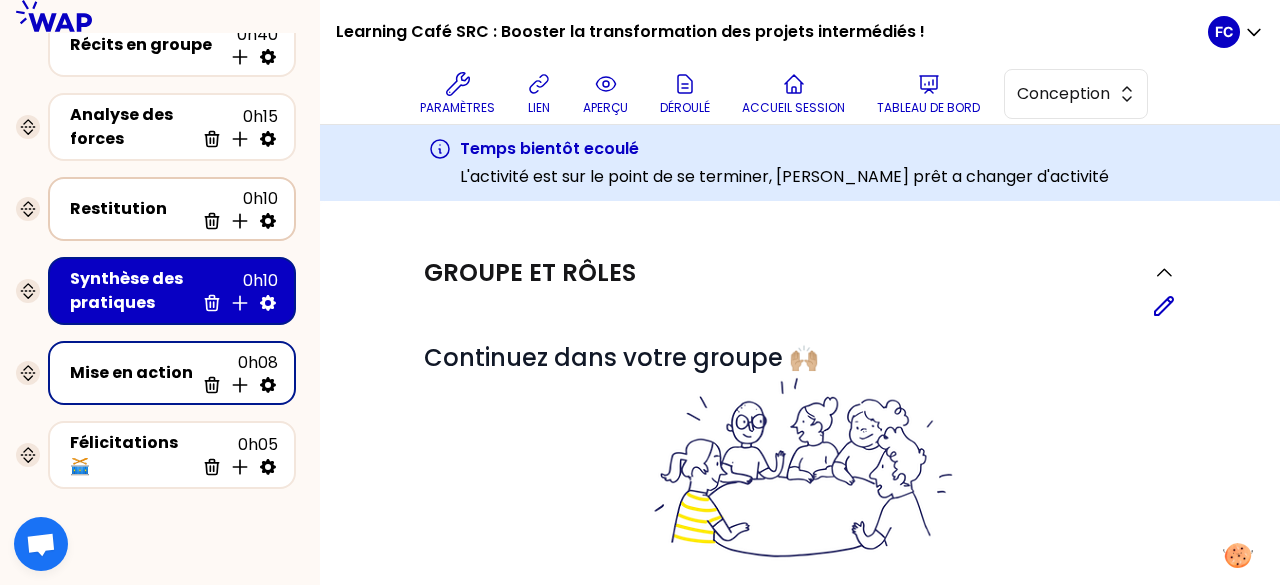 scroll, scrollTop: 100, scrollLeft: 0, axis: vertical 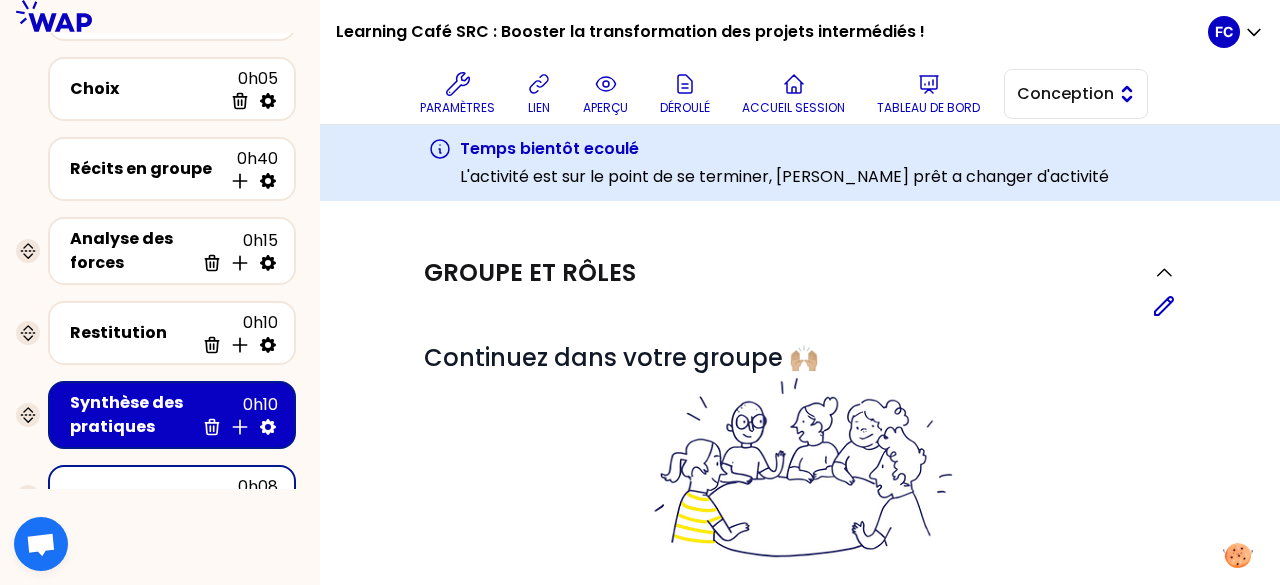 click on "Conception" at bounding box center (1062, 94) 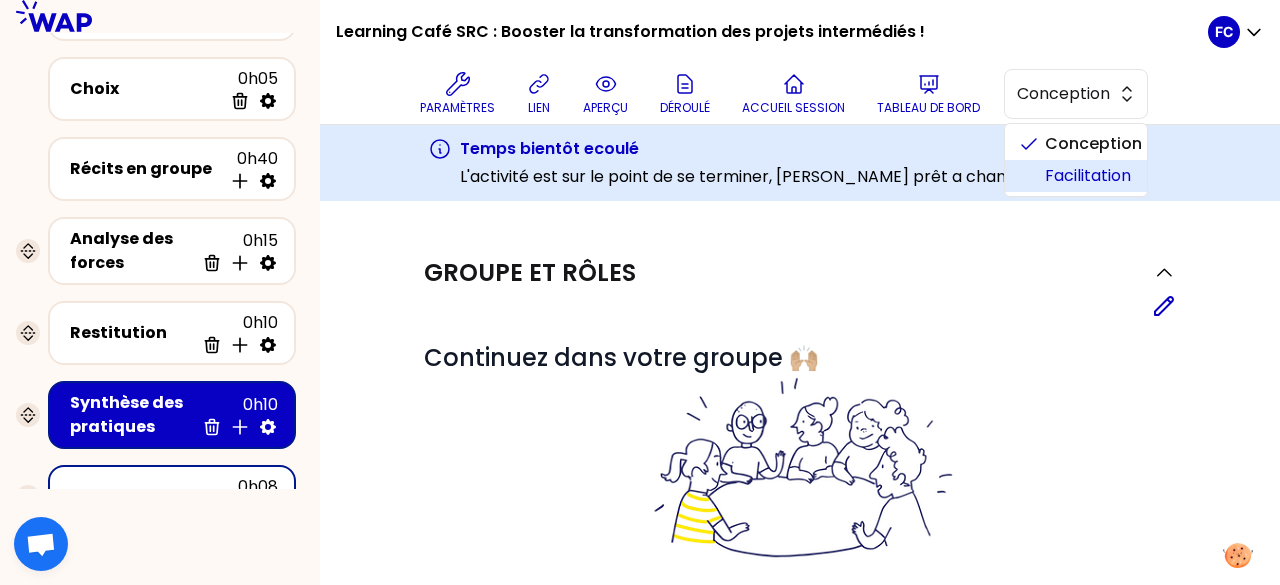 click on "Facilitation" at bounding box center [1088, 176] 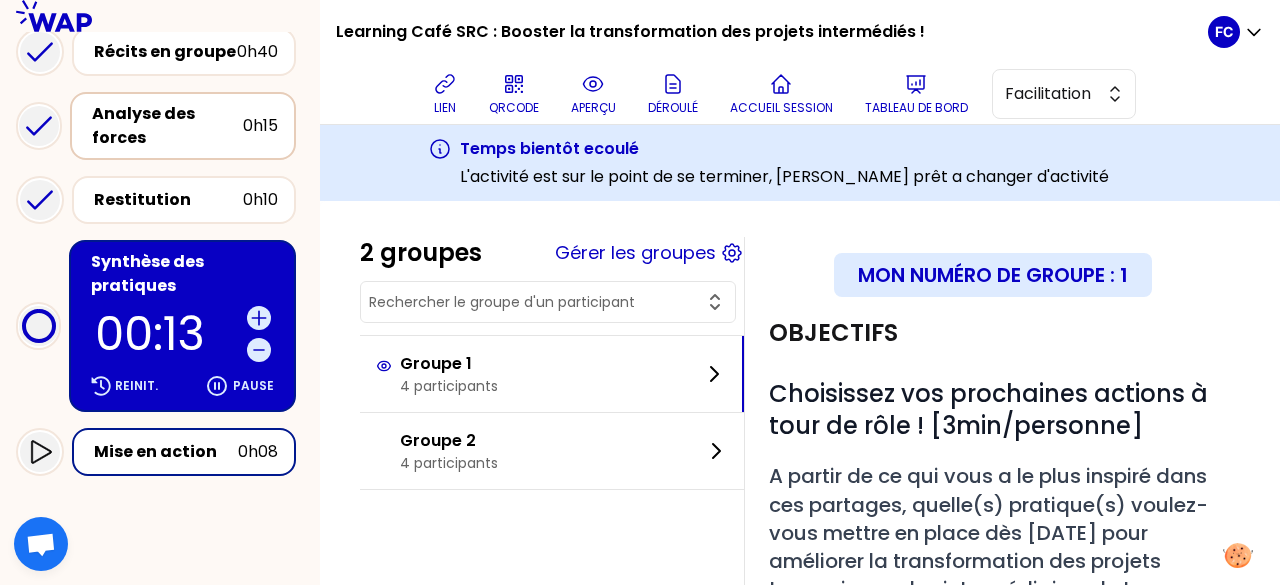 scroll, scrollTop: 300, scrollLeft: 0, axis: vertical 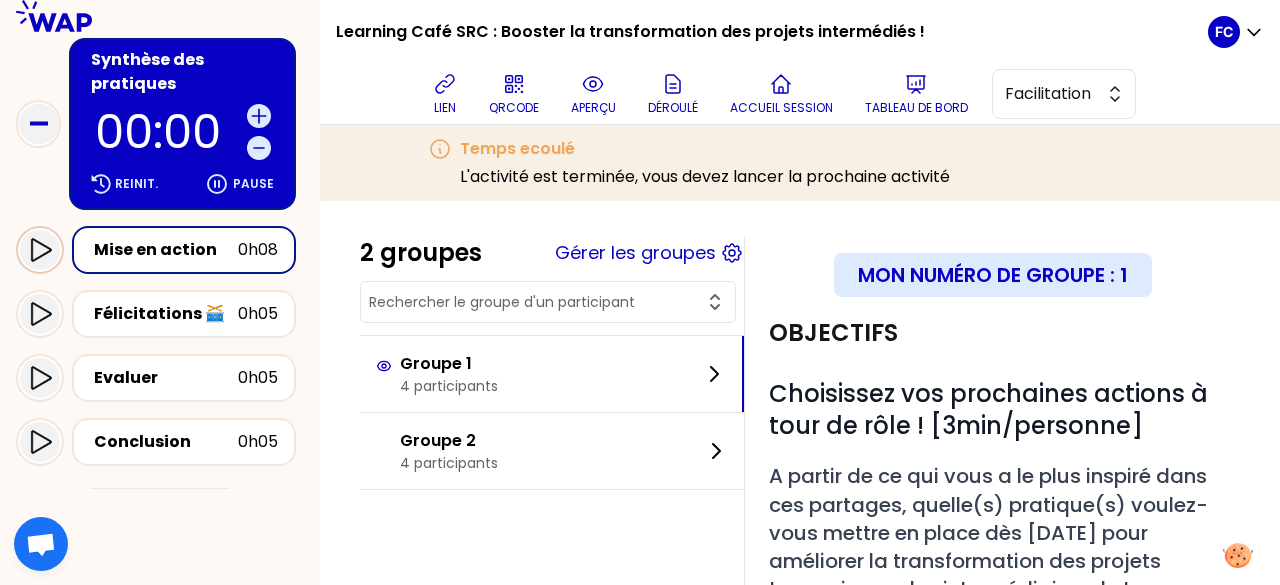 click 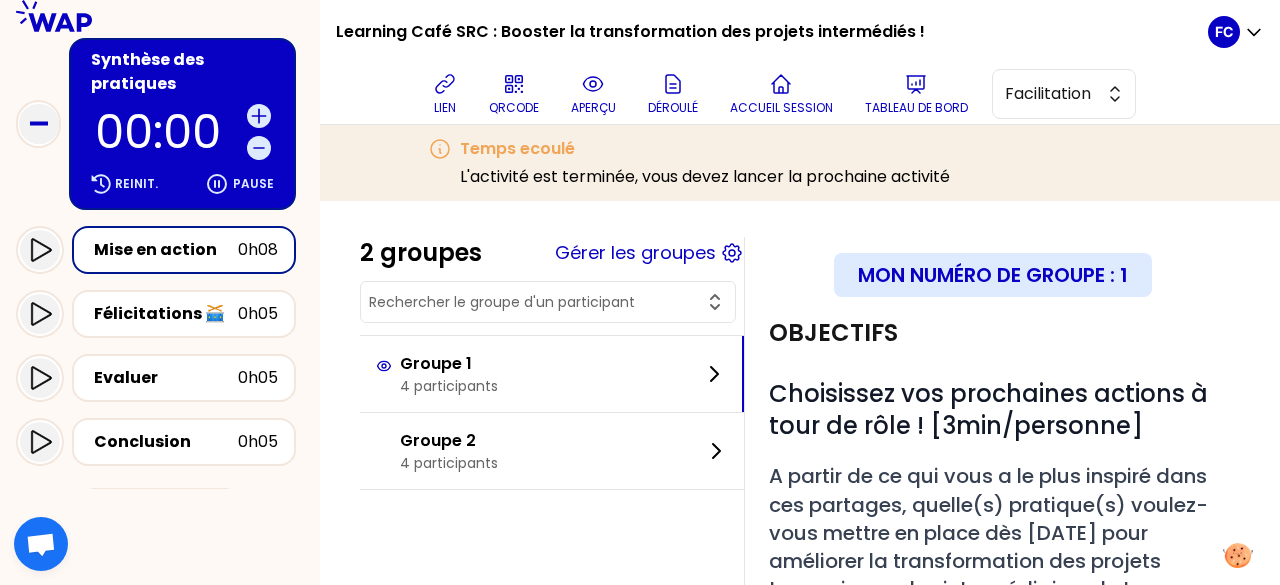 scroll, scrollTop: 448, scrollLeft: 0, axis: vertical 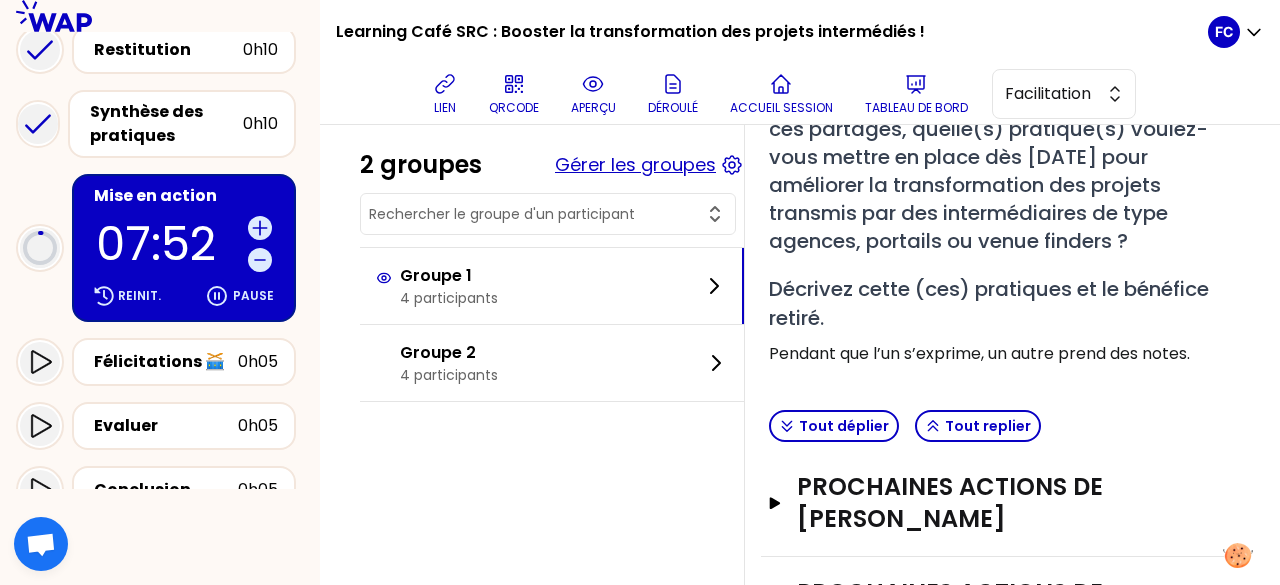 click on "Gérer les groupes" at bounding box center [635, 165] 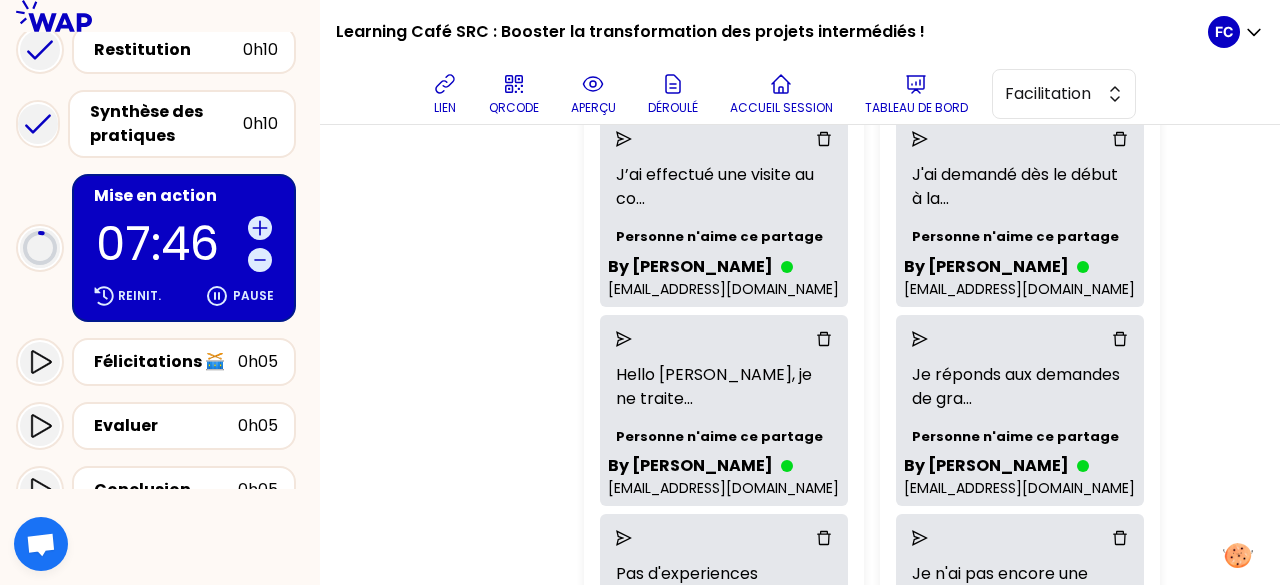 scroll, scrollTop: 42, scrollLeft: 0, axis: vertical 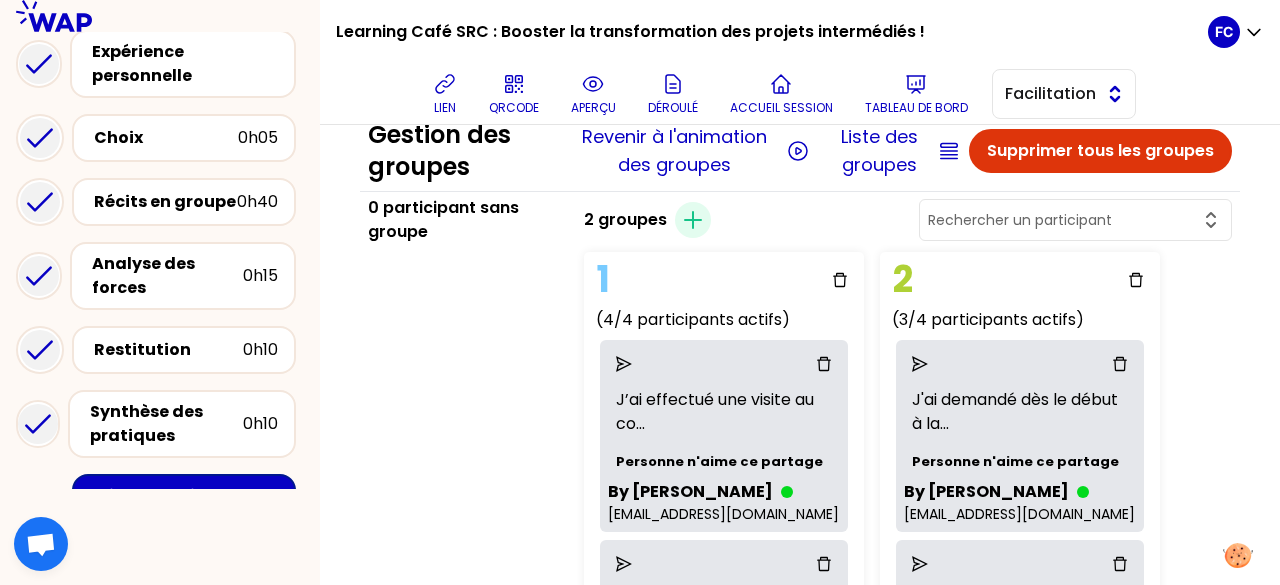 click on "Facilitation" at bounding box center [1050, 94] 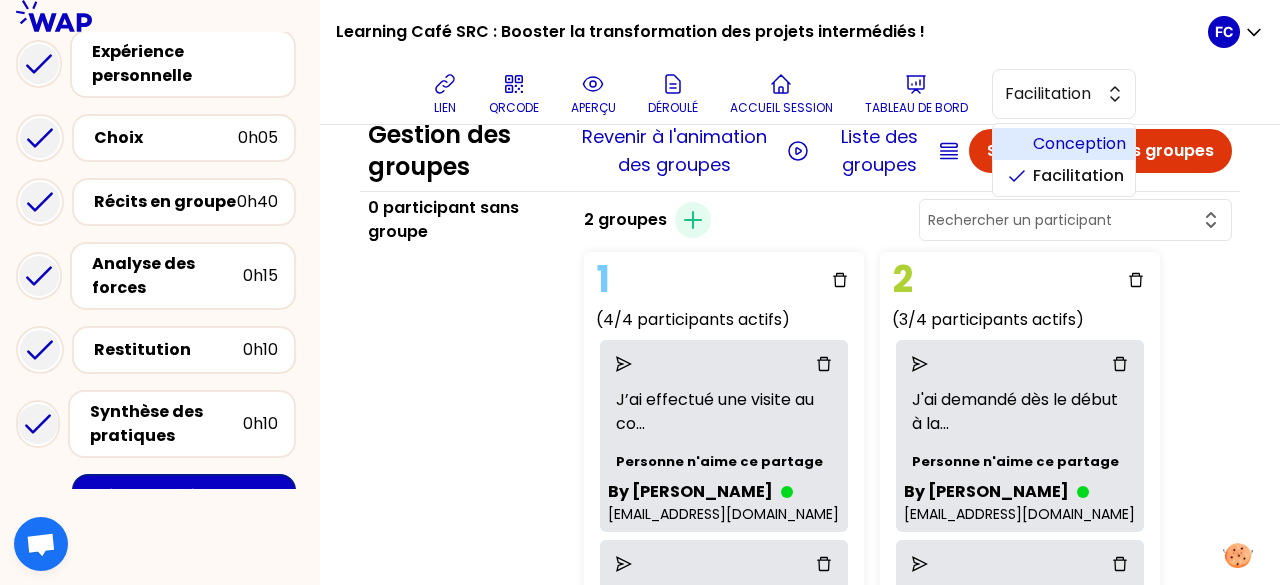click on "Conception" at bounding box center [1076, 144] 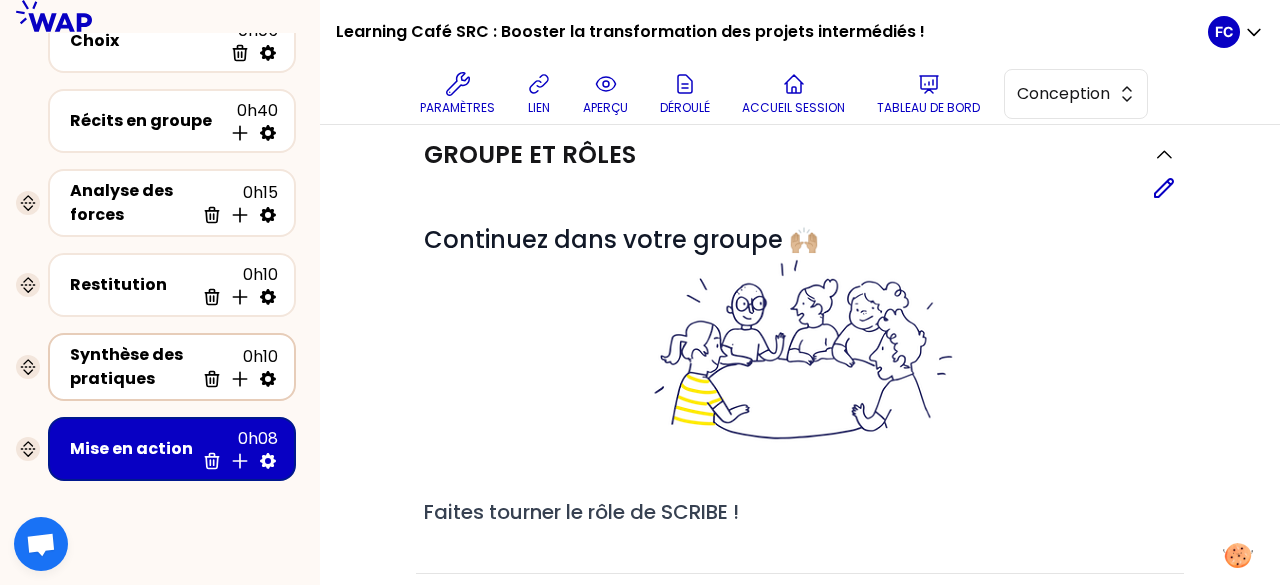 click on "Synthèse des pratiques" at bounding box center (132, 367) 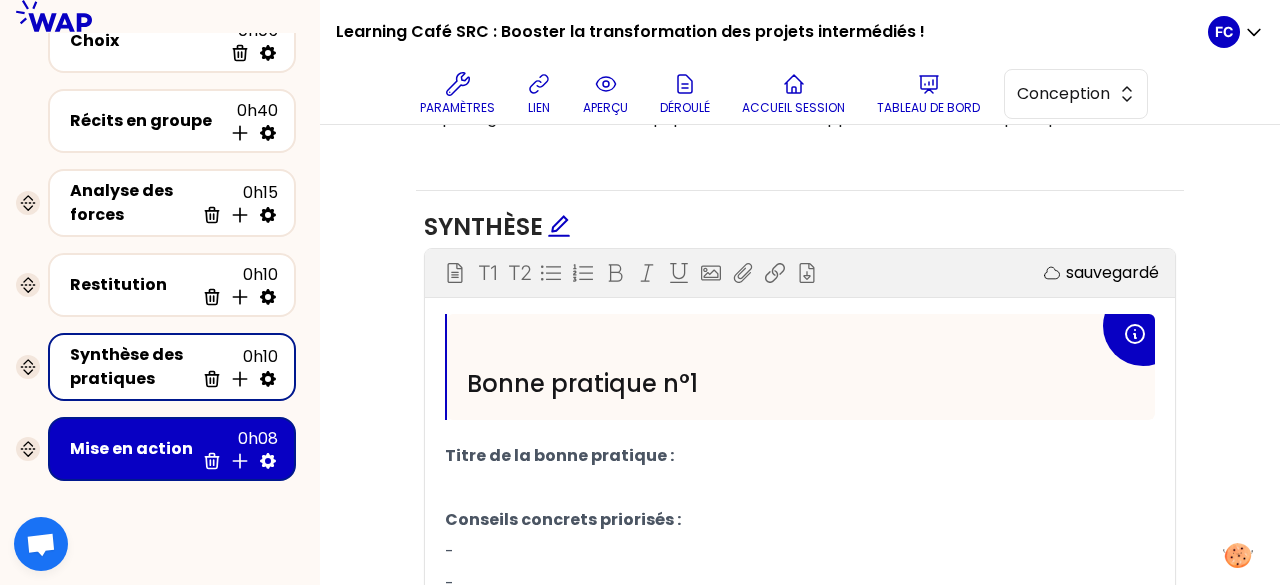 scroll, scrollTop: 748, scrollLeft: 0, axis: vertical 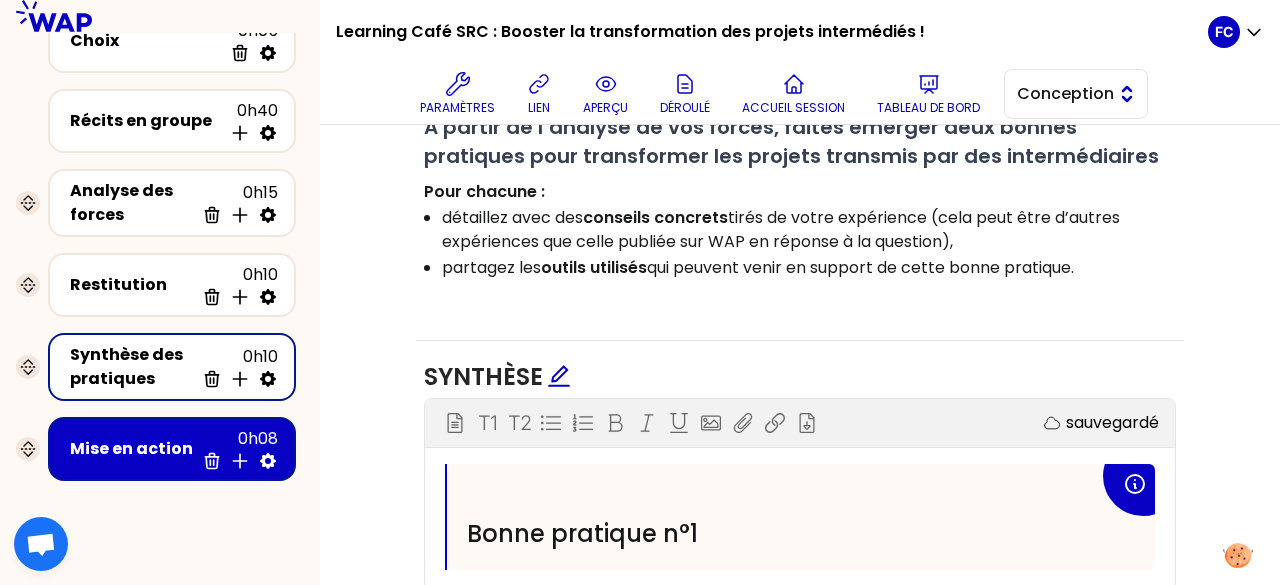 click on "Conception" at bounding box center (1062, 94) 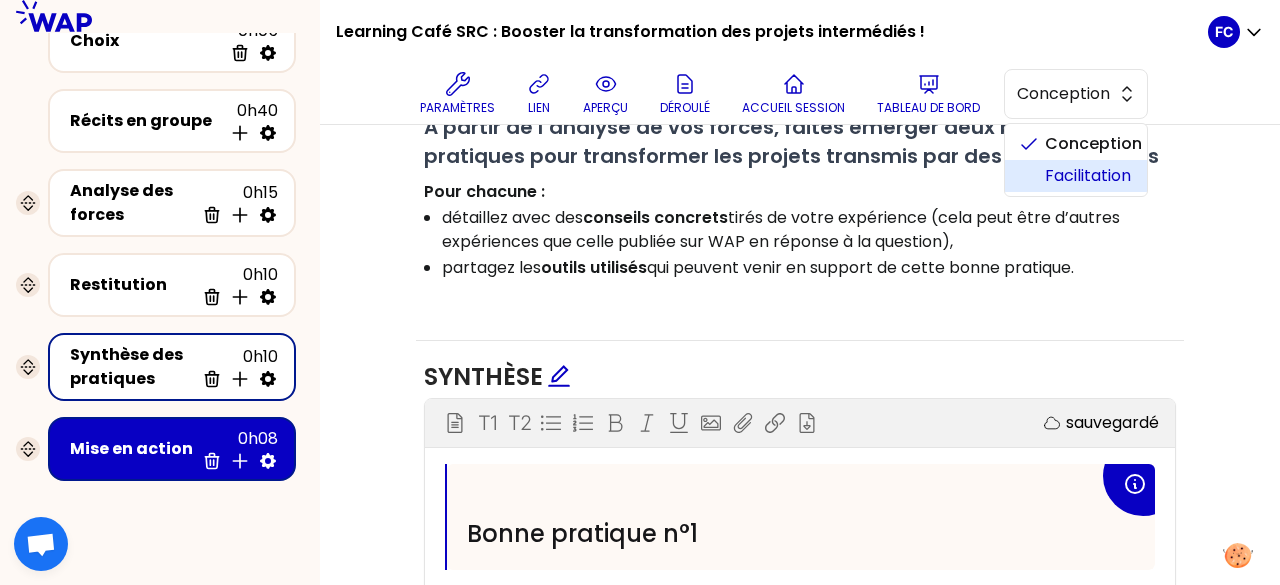 click on "Facilitation" at bounding box center [1088, 176] 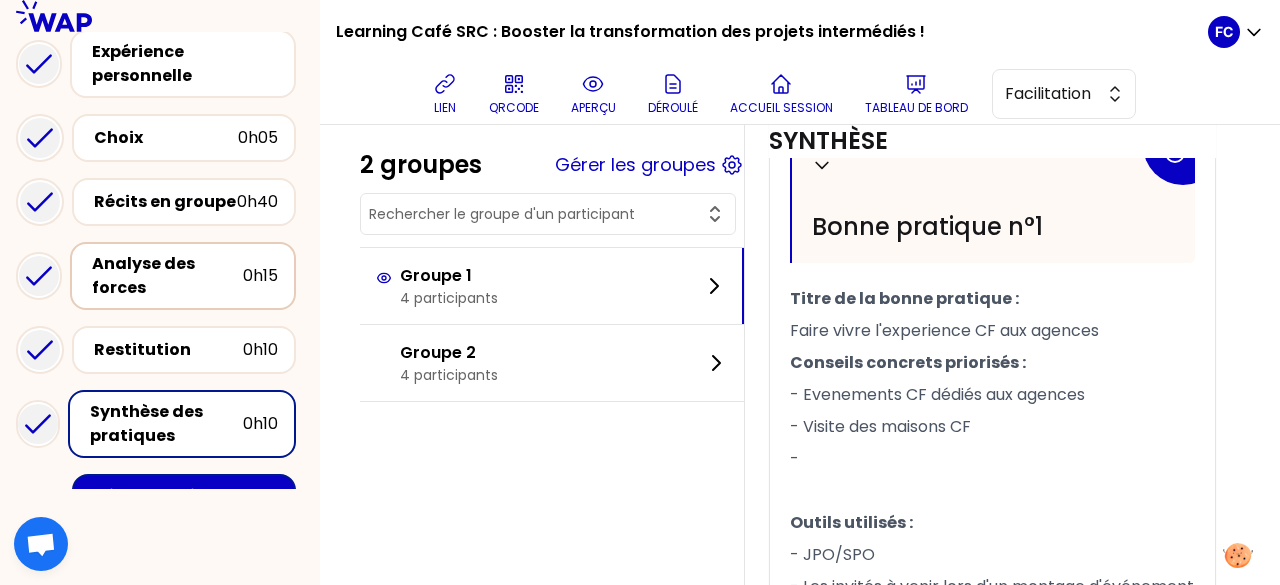 scroll, scrollTop: 734, scrollLeft: 0, axis: vertical 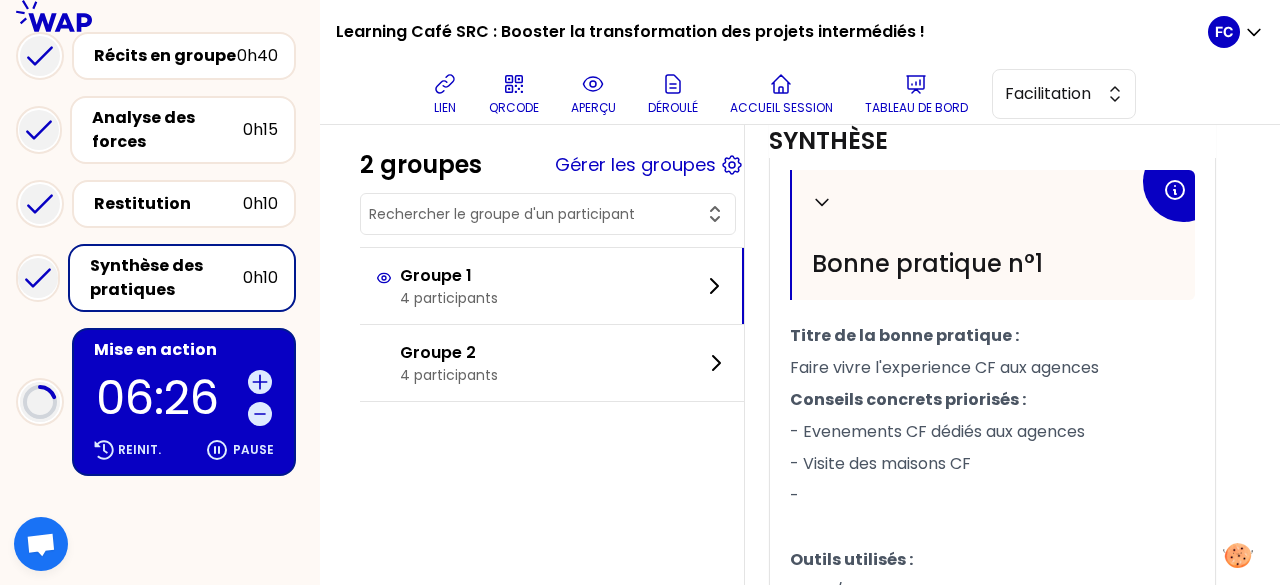 click on "06:26" at bounding box center (168, 398) 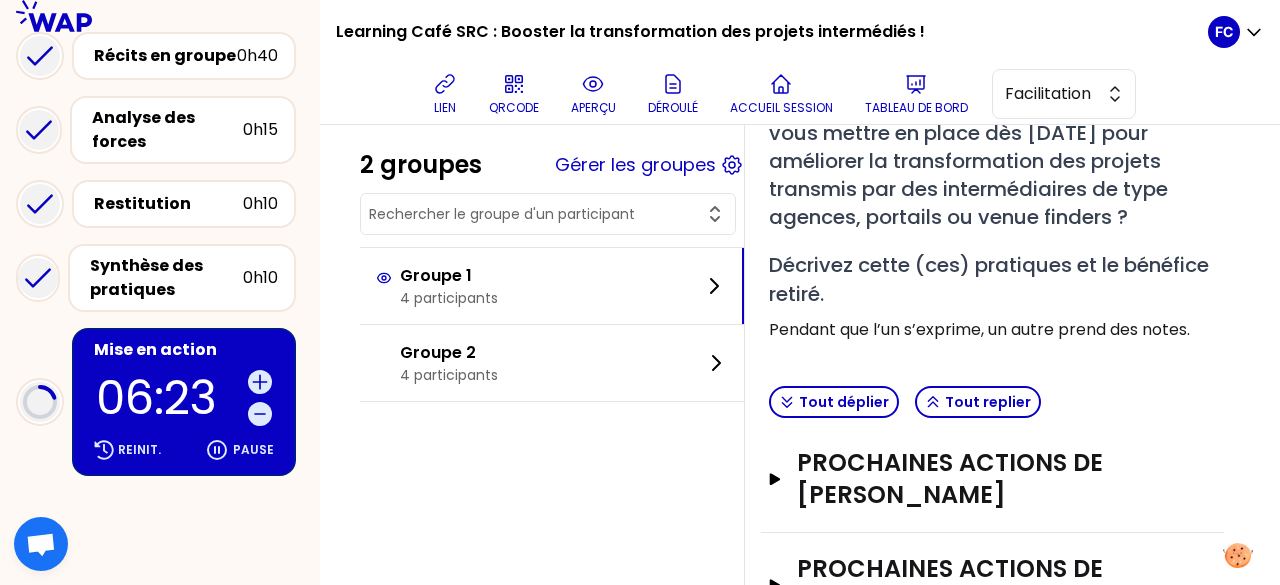 scroll, scrollTop: 424, scrollLeft: 0, axis: vertical 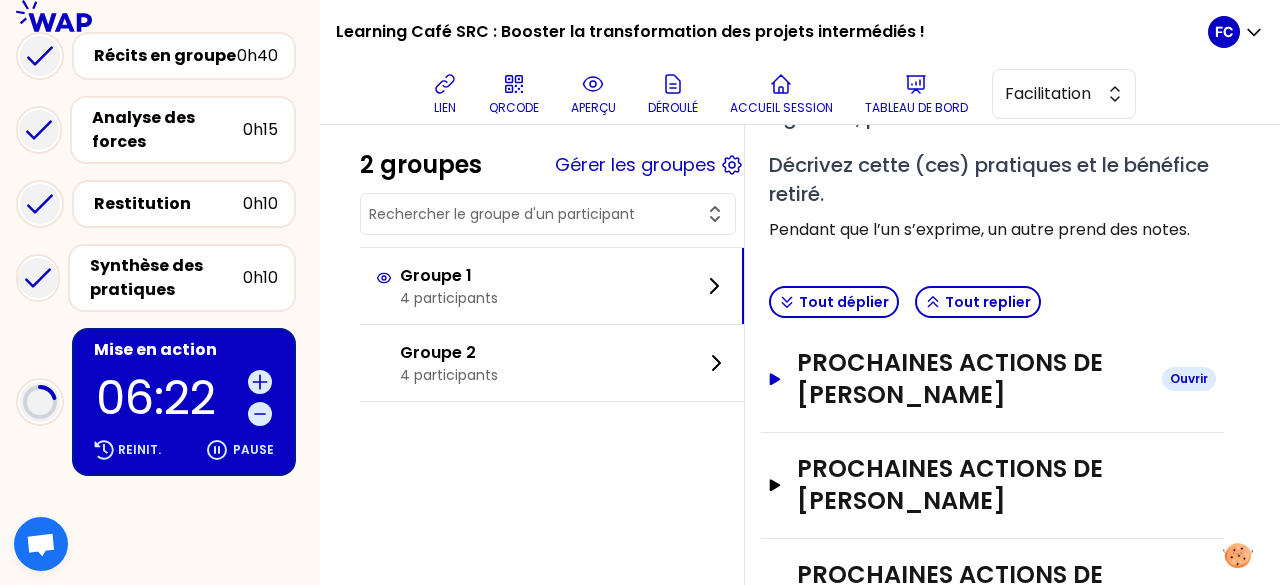 click on "PROCHAINES ACTIONS DE [PERSON_NAME]" at bounding box center (971, 379) 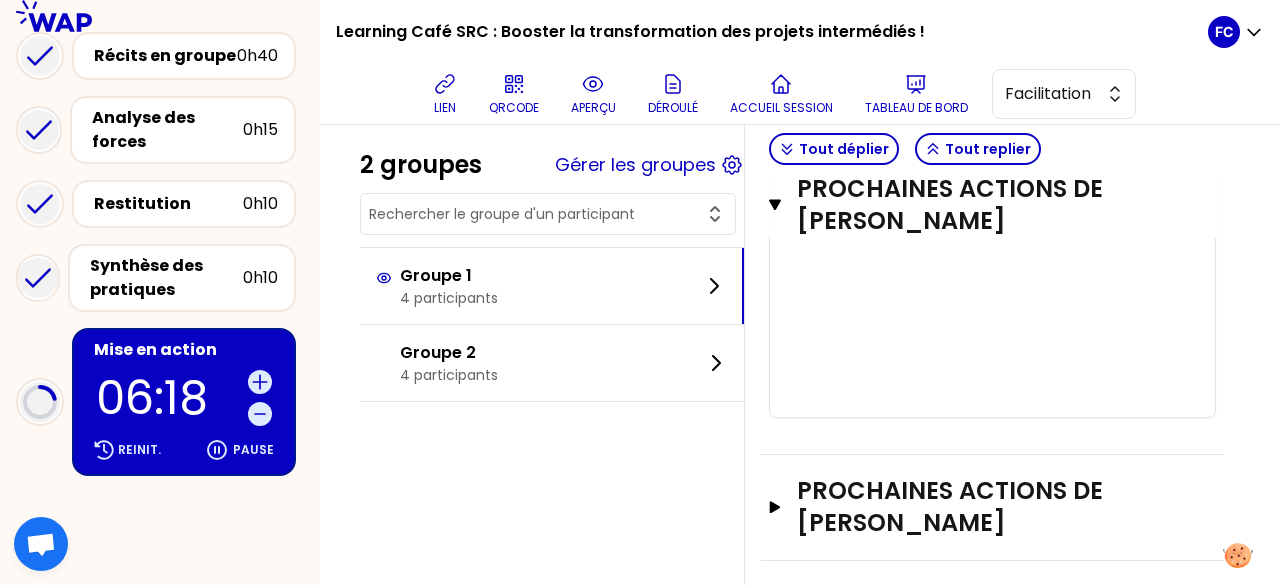 scroll, scrollTop: 824, scrollLeft: 0, axis: vertical 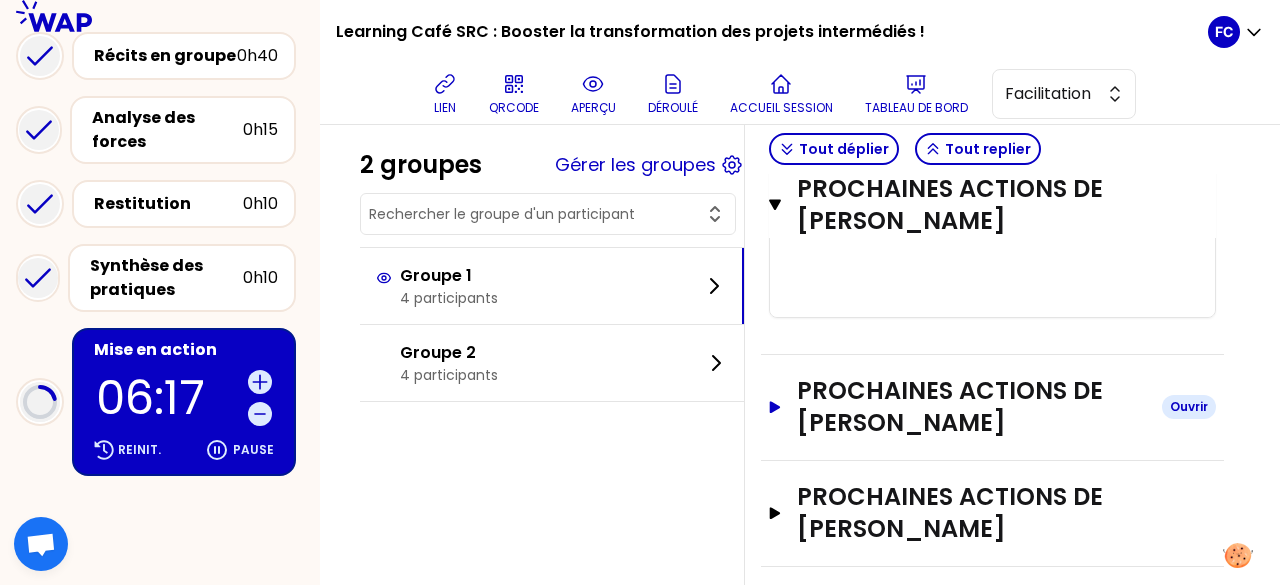 click on "PROCHAINES ACTIONS DE [PERSON_NAME]" at bounding box center [971, 407] 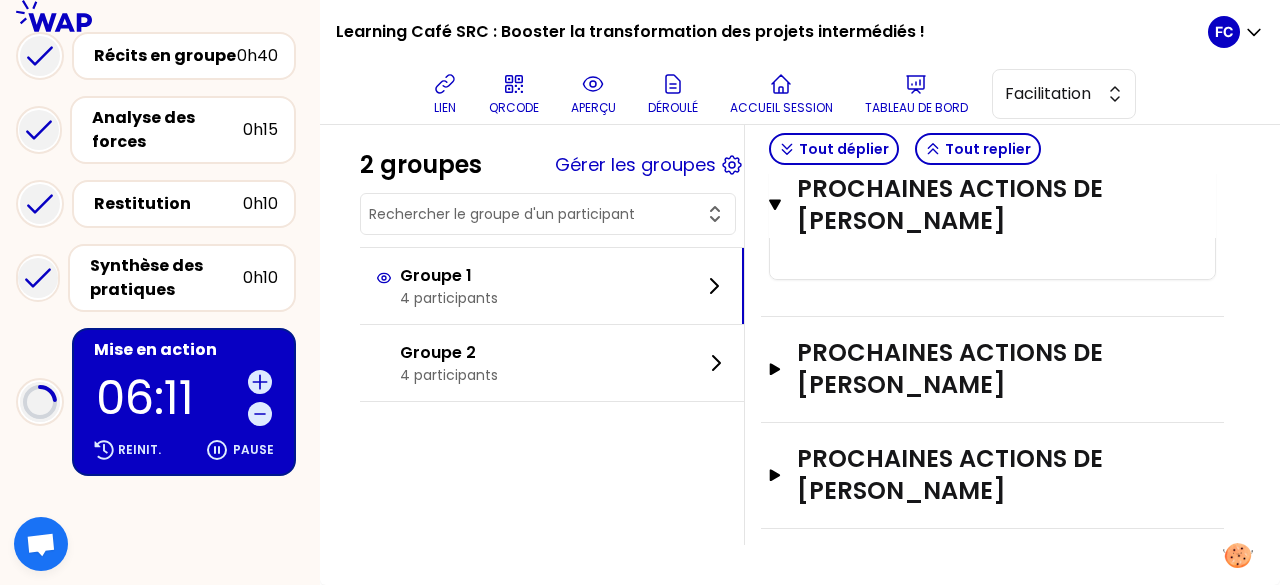 scroll, scrollTop: 1324, scrollLeft: 0, axis: vertical 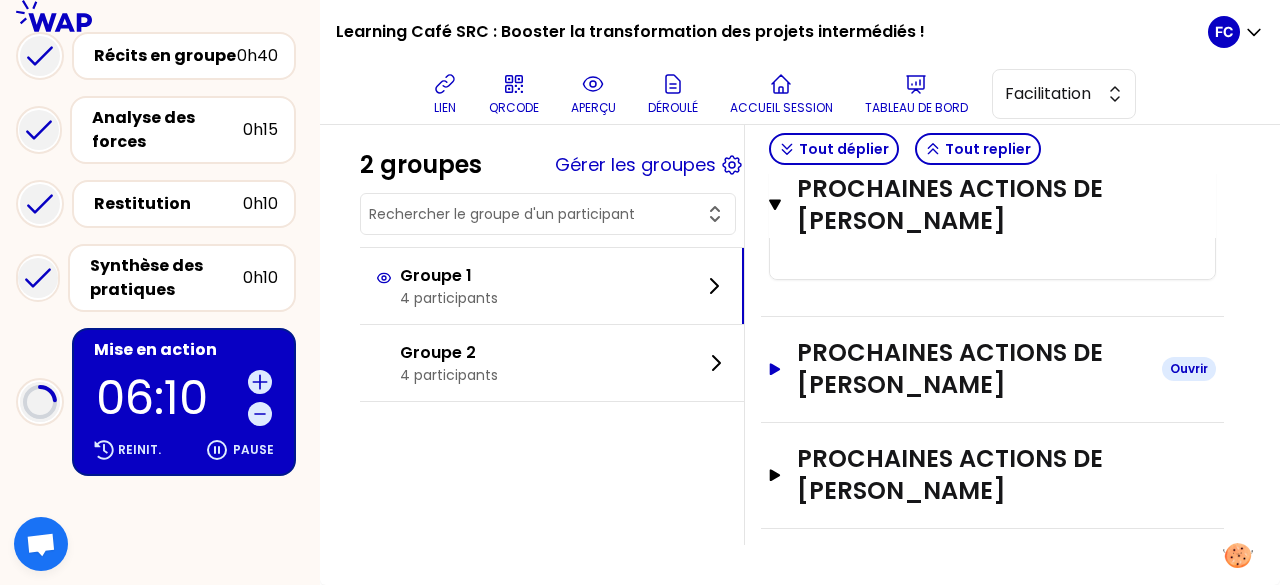 click on "PROCHAINES ACTIONS DE [PERSON_NAME]" at bounding box center [971, 369] 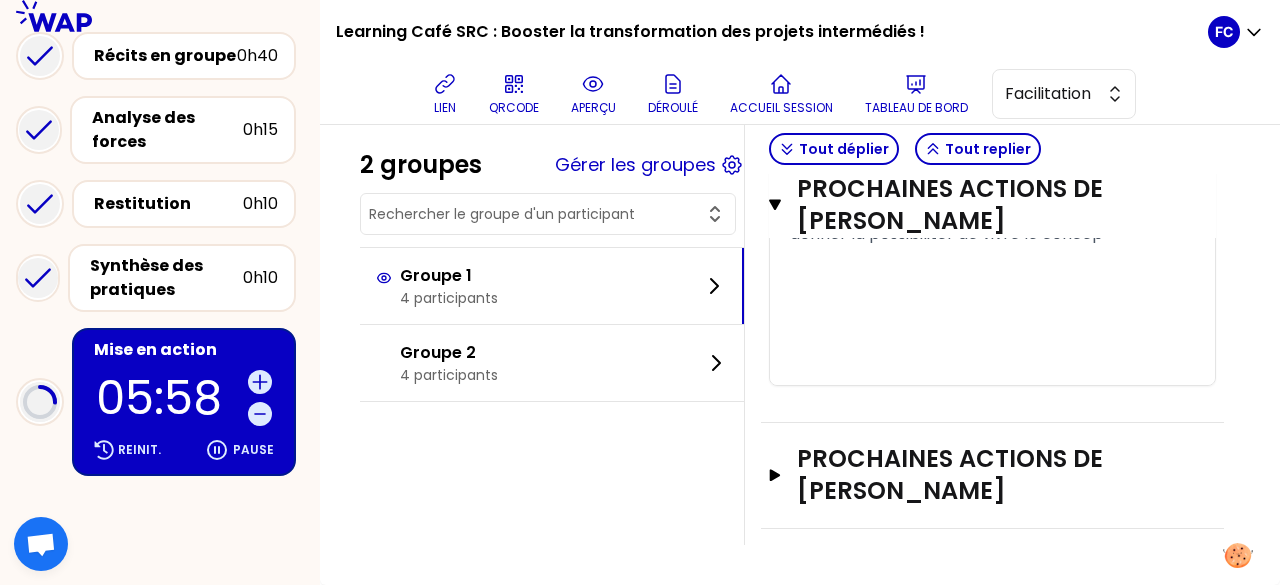 scroll, scrollTop: 1688, scrollLeft: 0, axis: vertical 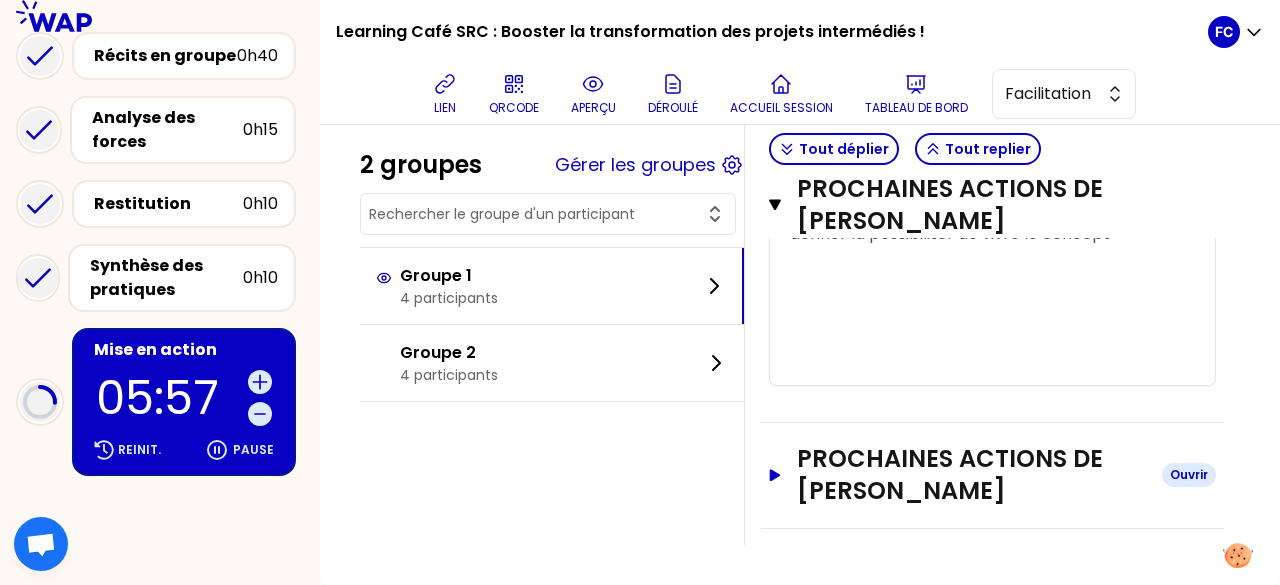 click on "PROCHAINES ACTIONS DE [PERSON_NAME]" at bounding box center (971, 475) 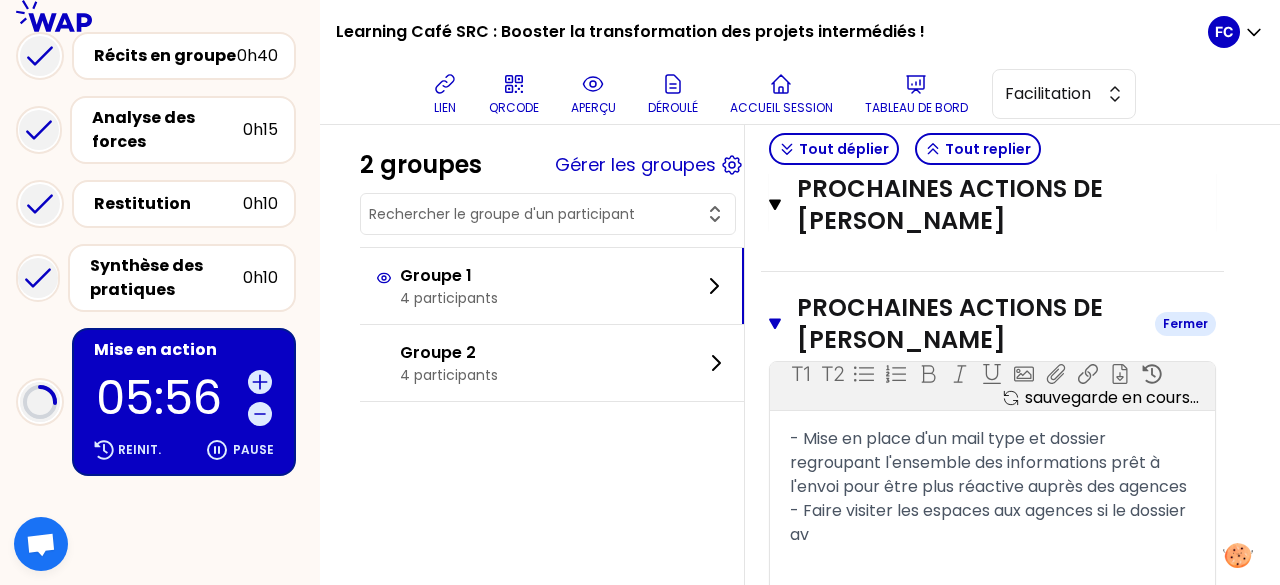 scroll, scrollTop: 1888, scrollLeft: 0, axis: vertical 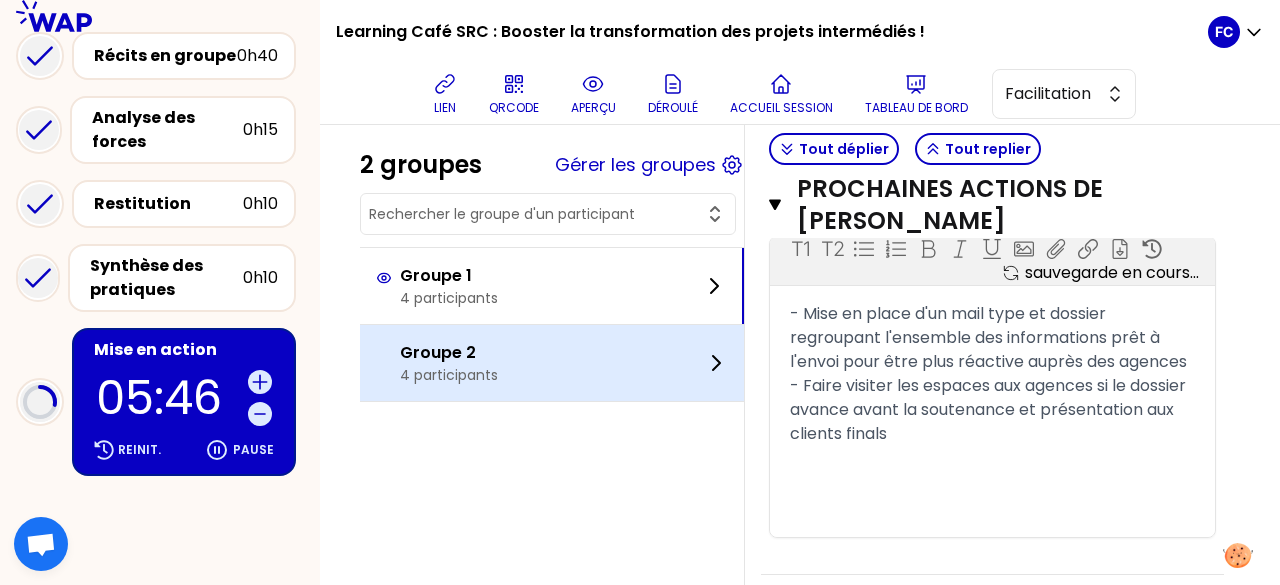 click on "4 participants" at bounding box center [449, 375] 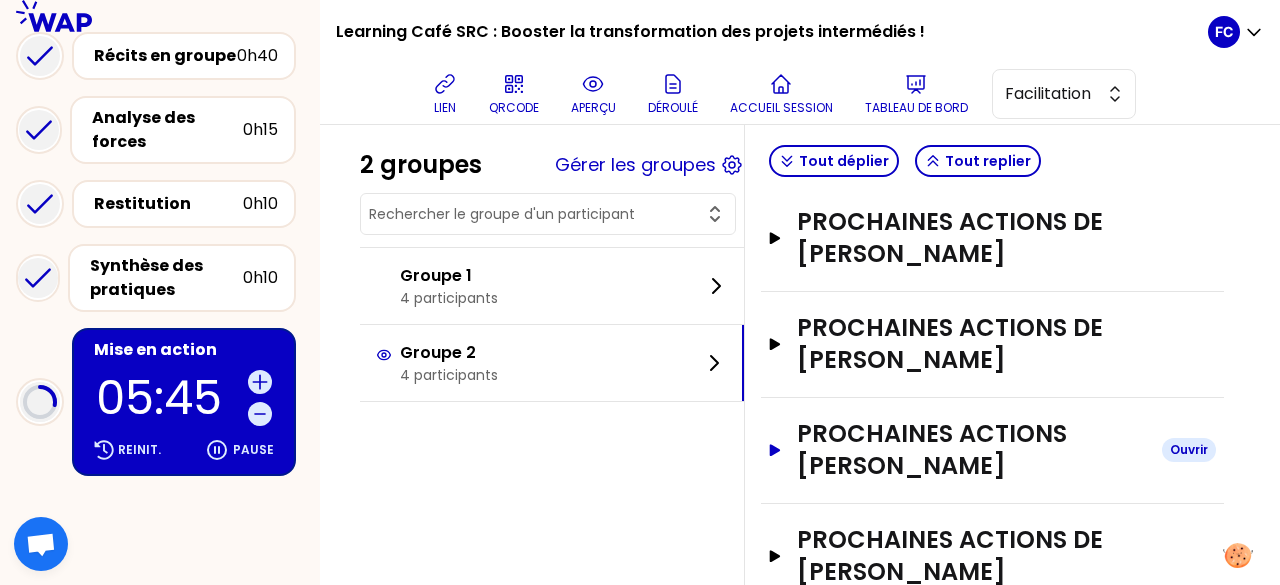 scroll, scrollTop: 424, scrollLeft: 0, axis: vertical 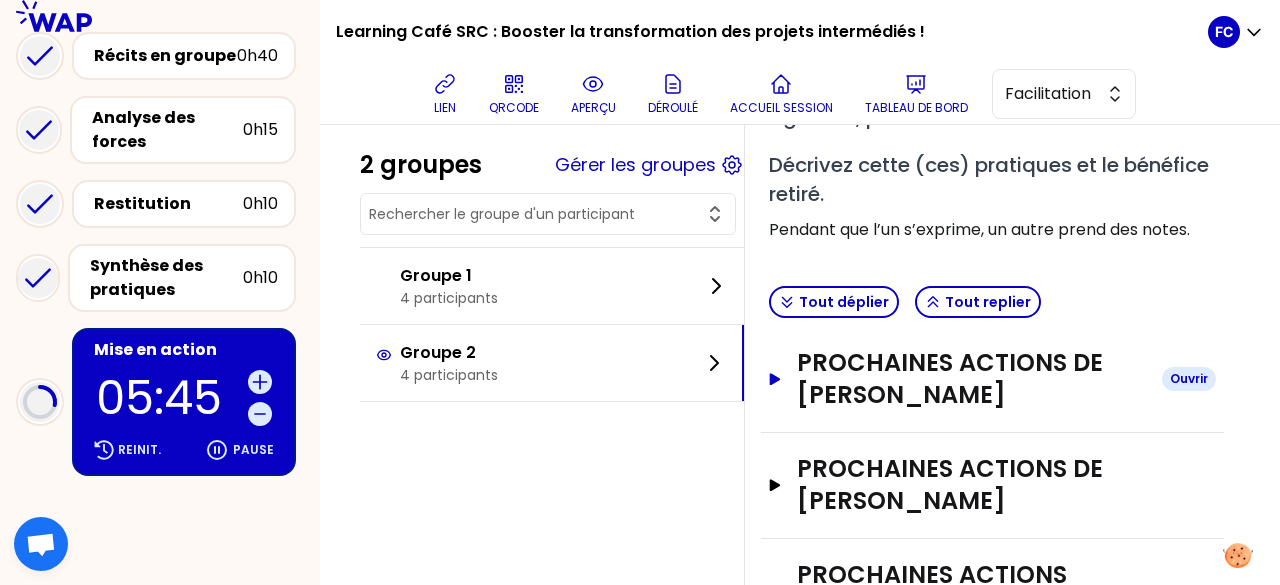 click on "PROCHAINES ACTIONS DE [PERSON_NAME]" at bounding box center [971, 379] 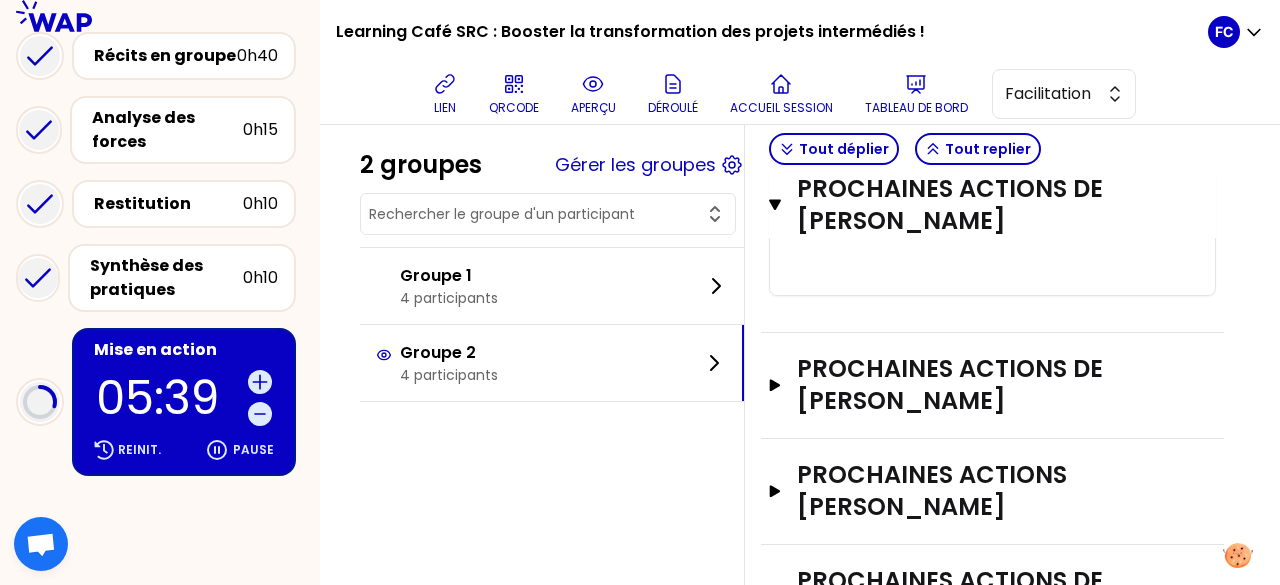 scroll, scrollTop: 924, scrollLeft: 0, axis: vertical 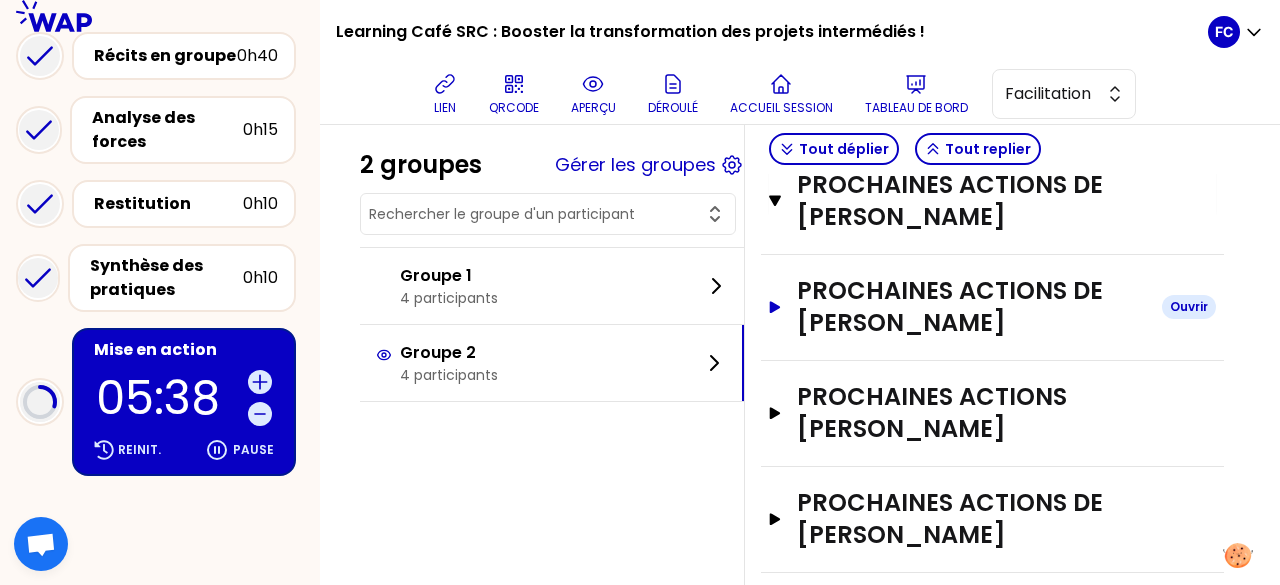 click on "PROCHAINES ACTIONS DE [PERSON_NAME]" at bounding box center [971, 307] 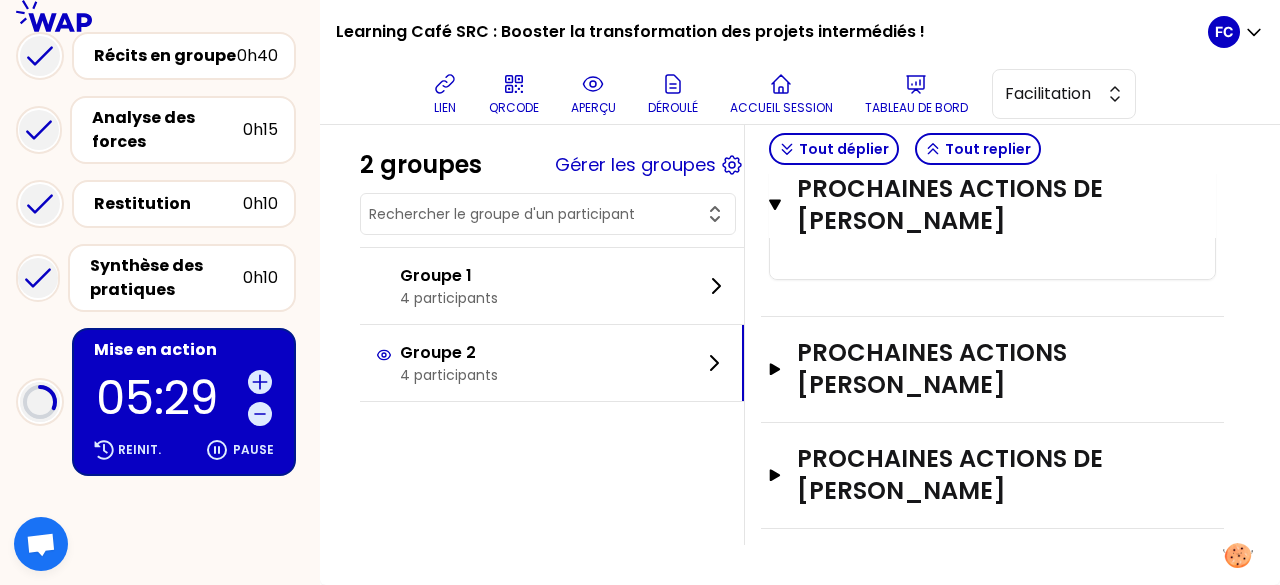 scroll, scrollTop: 1366, scrollLeft: 0, axis: vertical 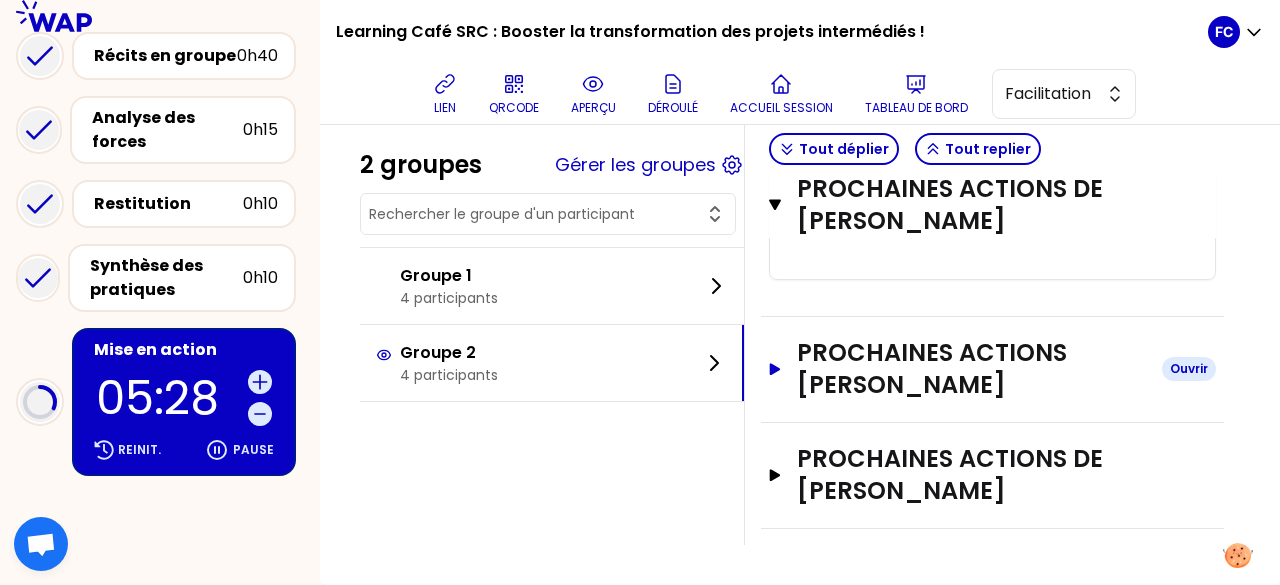click on "PROCHAINES ACTIONS [PERSON_NAME]" at bounding box center (971, 369) 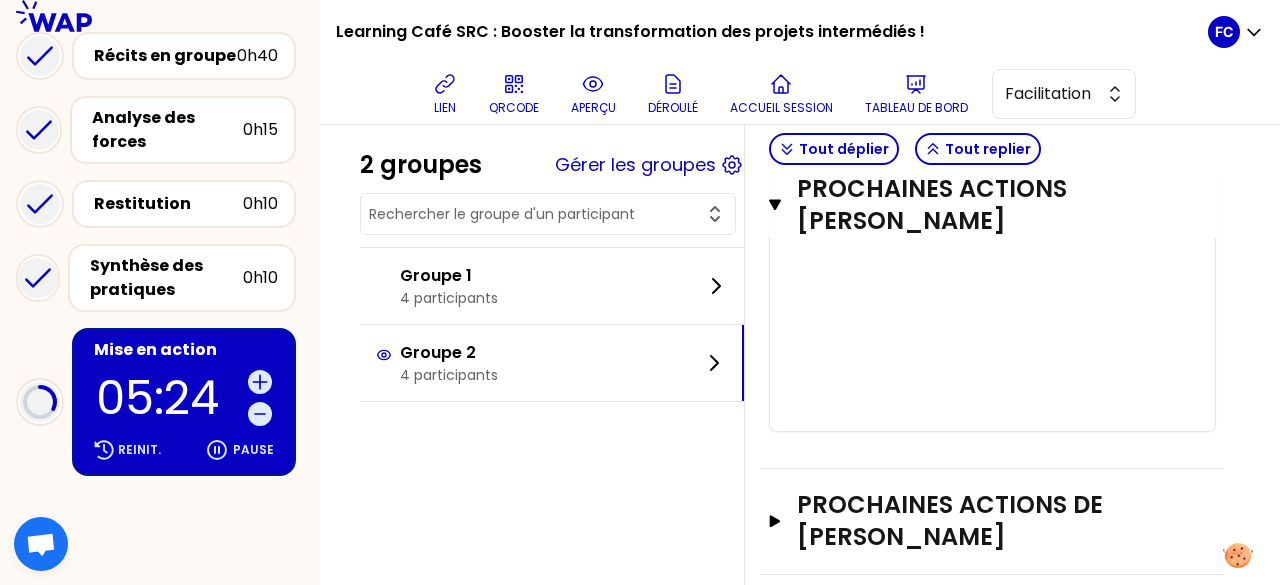 scroll, scrollTop: 1688, scrollLeft: 0, axis: vertical 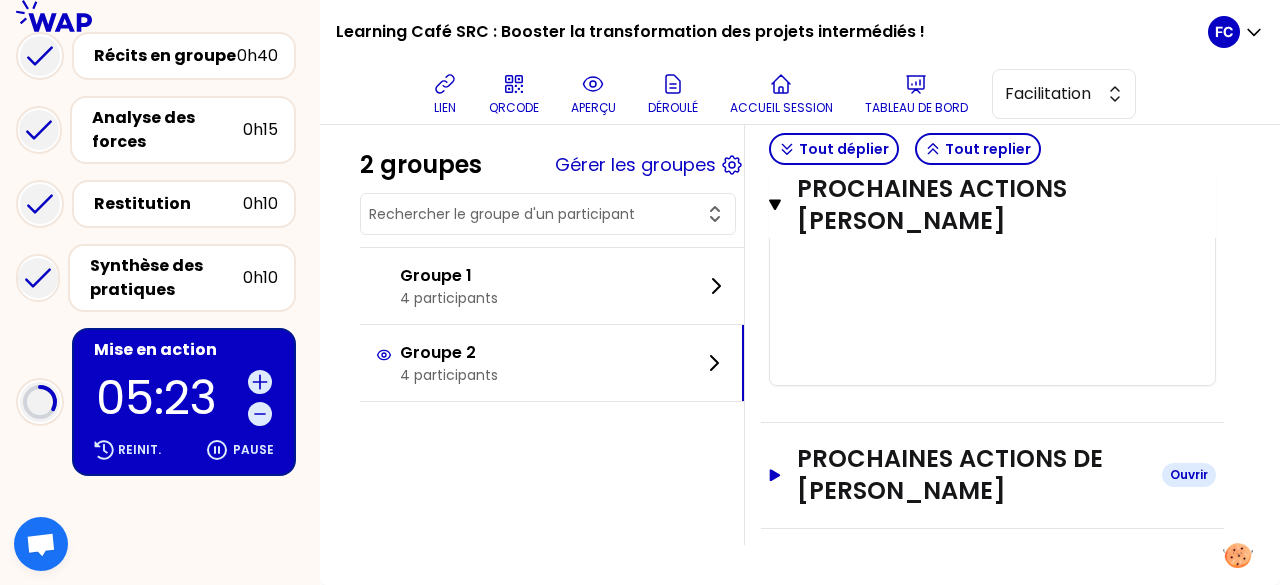 click on "PROCHAINES ACTIONS DE [PERSON_NAME]" at bounding box center (971, 475) 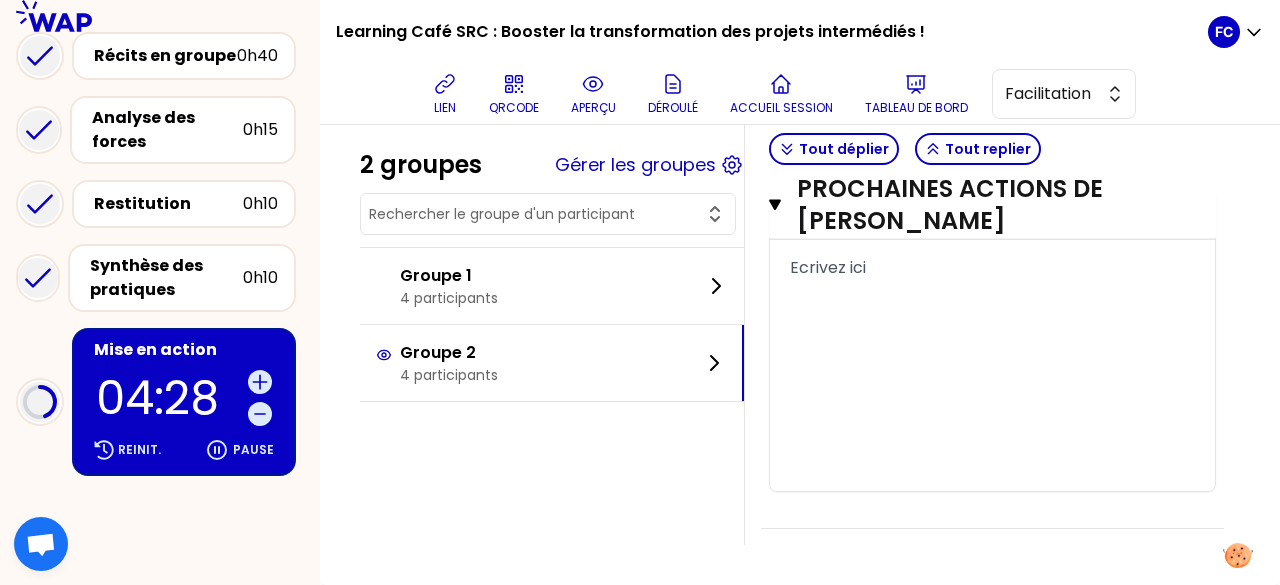 scroll, scrollTop: 1909, scrollLeft: 0, axis: vertical 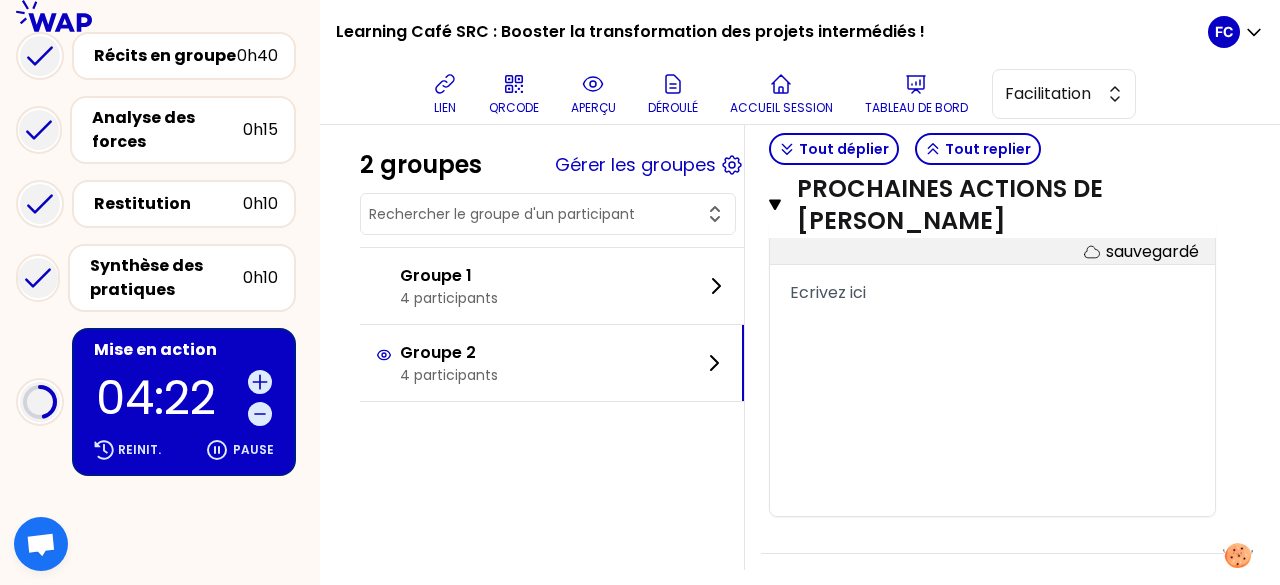 click on "Ecrivez ici" at bounding box center (828, 292) 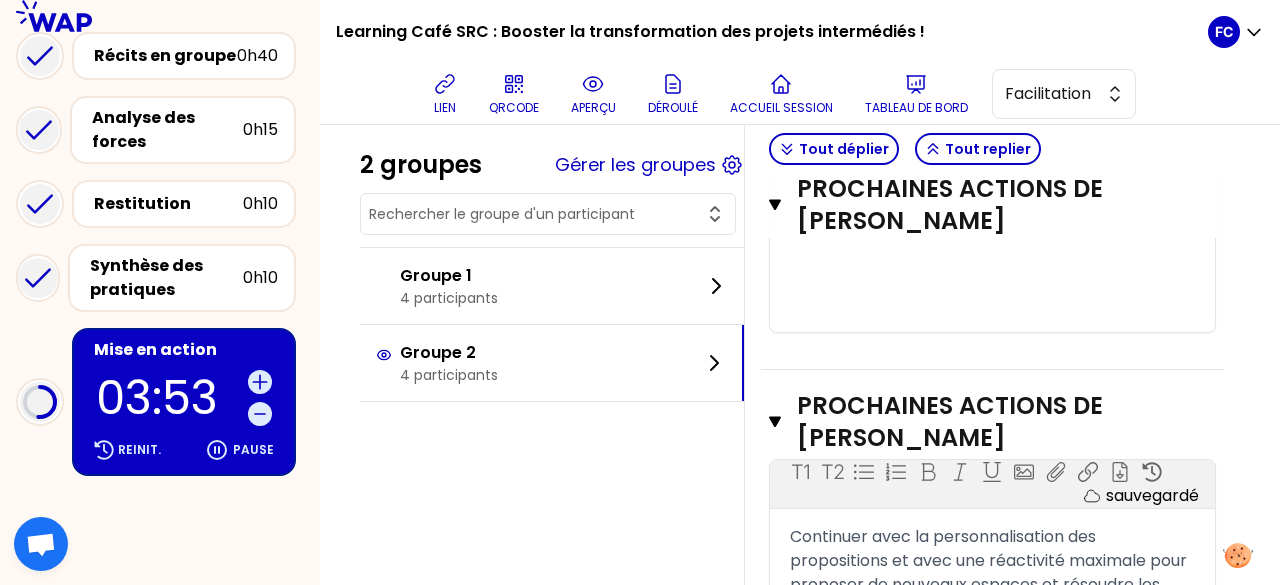 scroll, scrollTop: 1009, scrollLeft: 0, axis: vertical 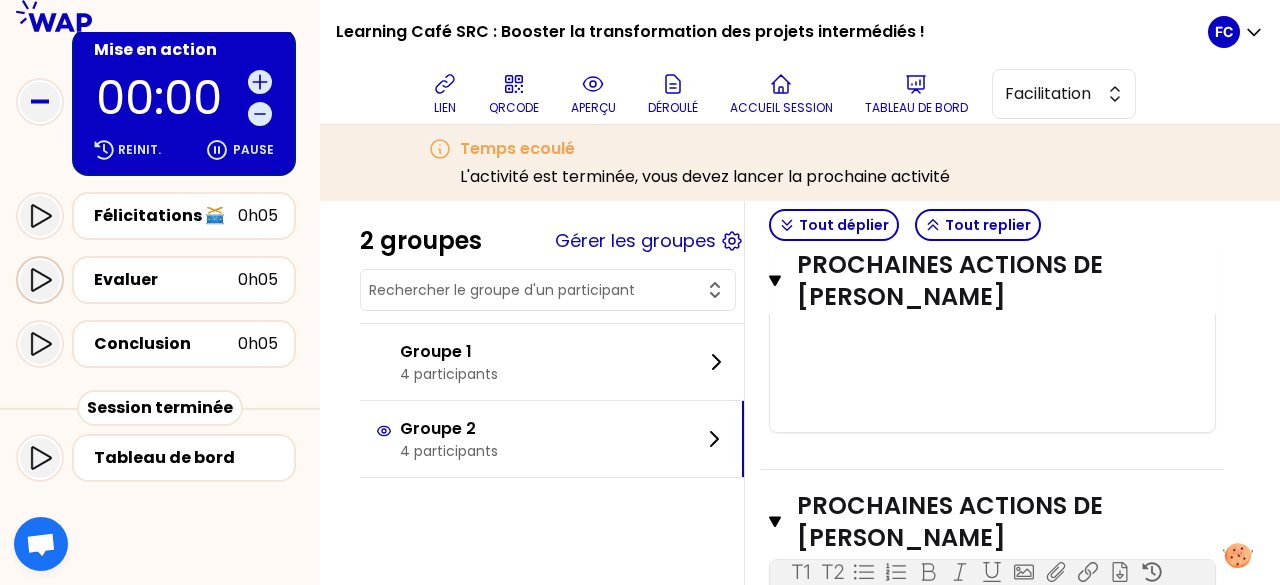 click 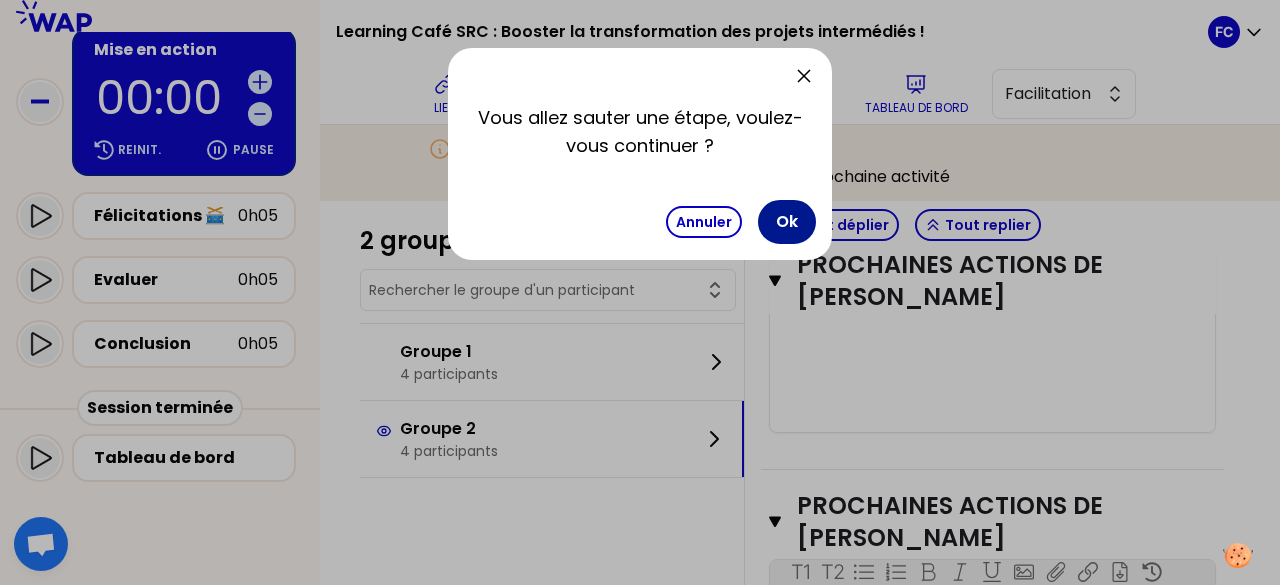 click on "Ok" at bounding box center [787, 222] 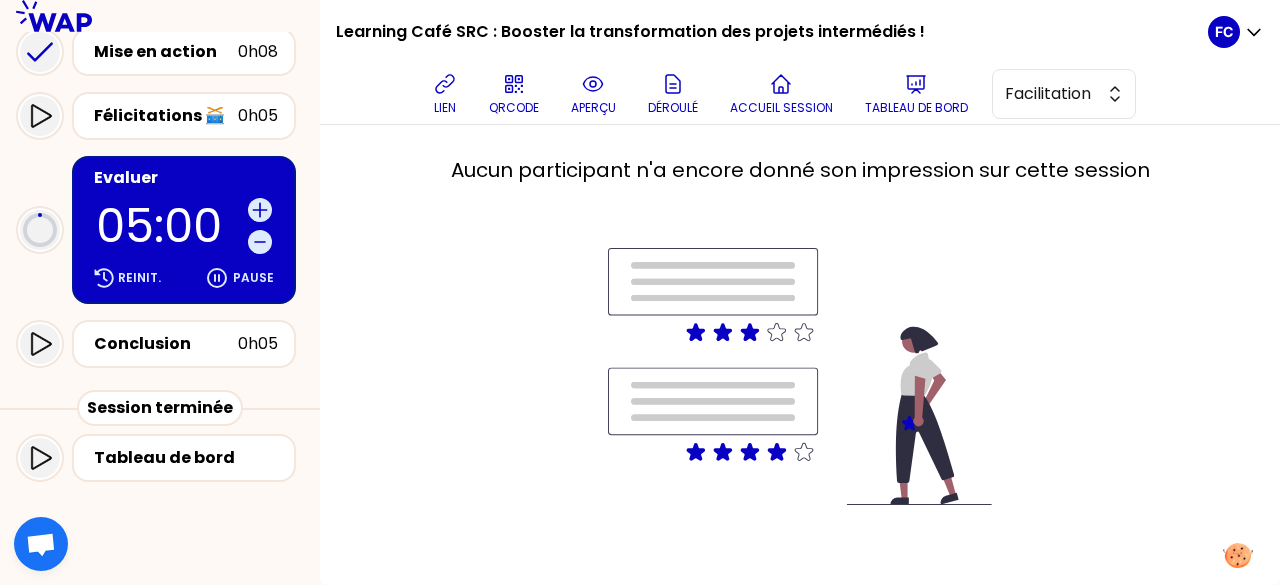 scroll, scrollTop: 544, scrollLeft: 0, axis: vertical 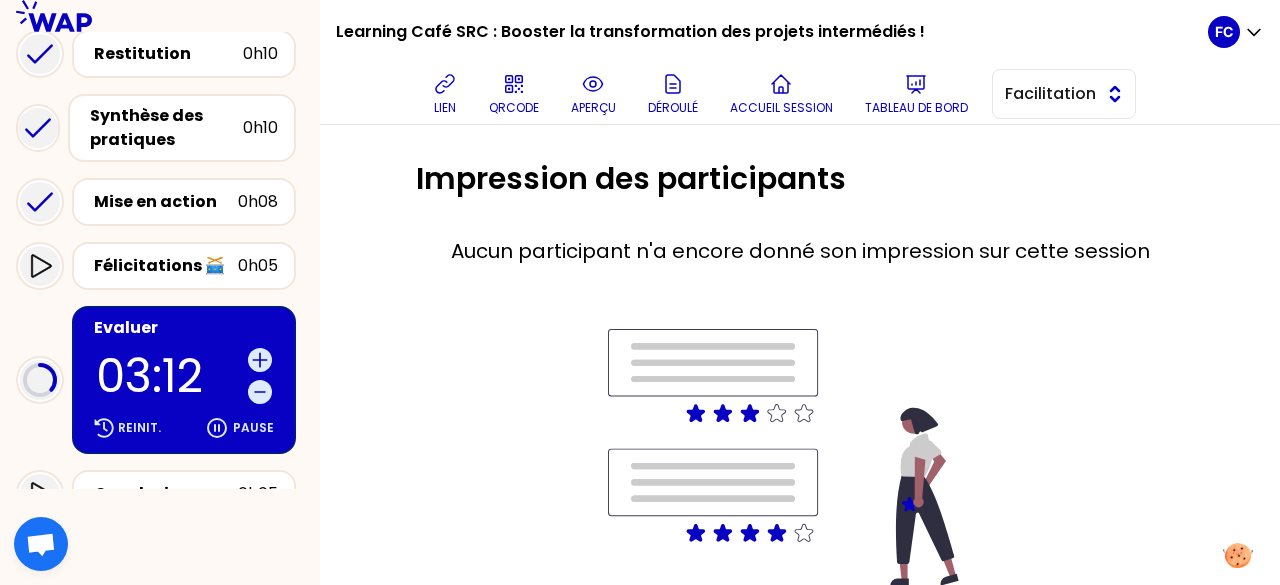 click on "Facilitation" at bounding box center (1050, 94) 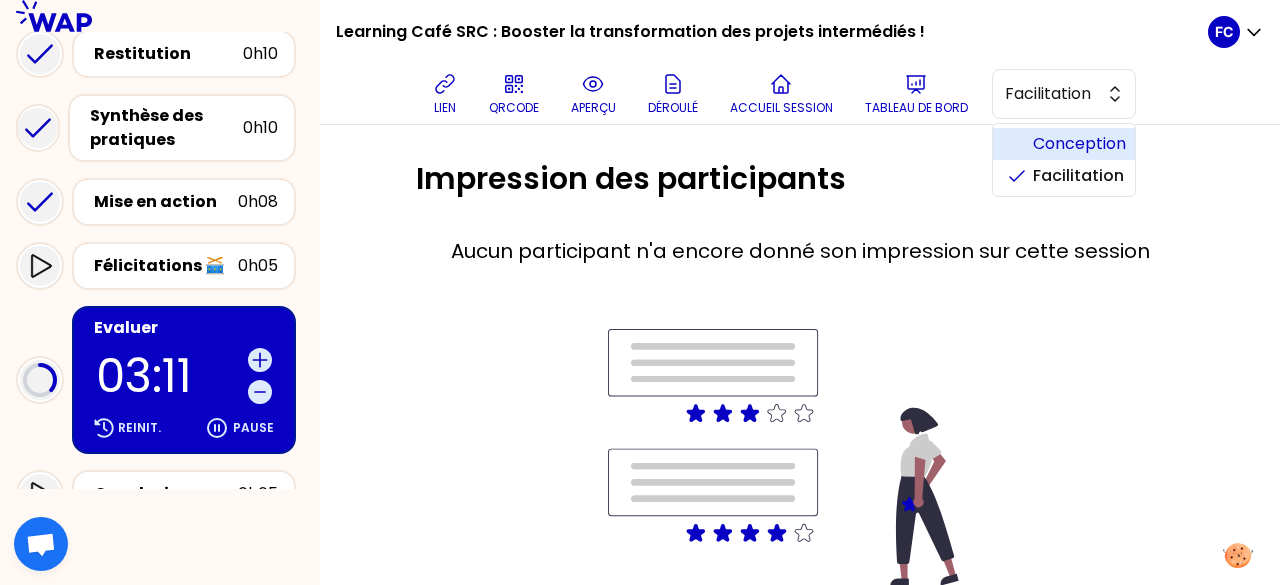 click on "Conception" at bounding box center (1076, 144) 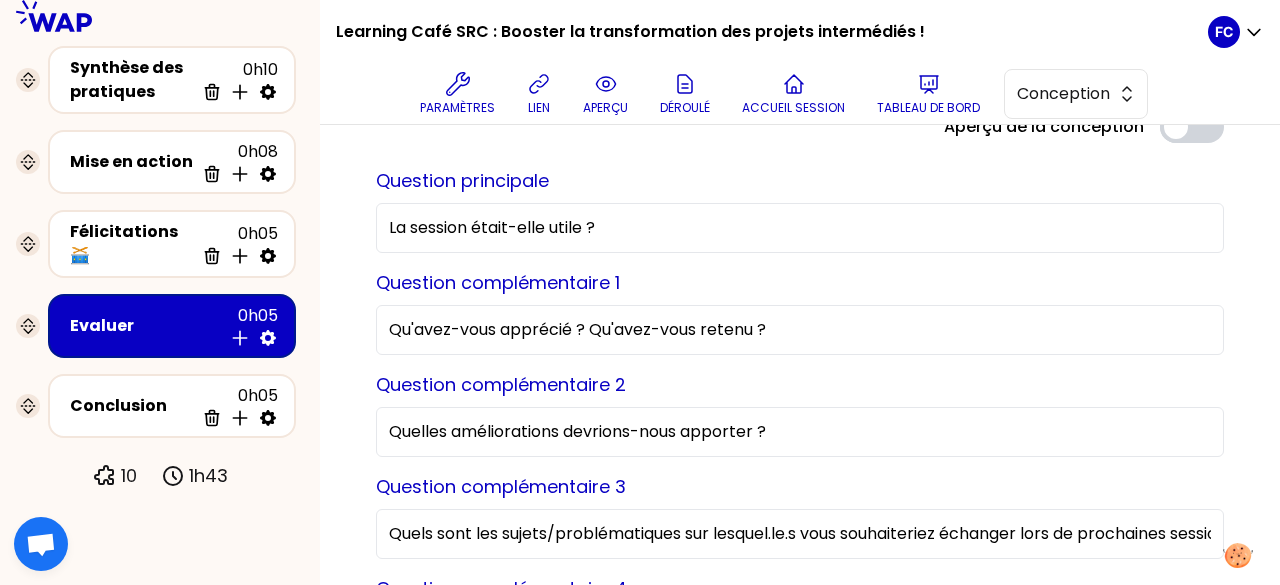 scroll, scrollTop: 0, scrollLeft: 0, axis: both 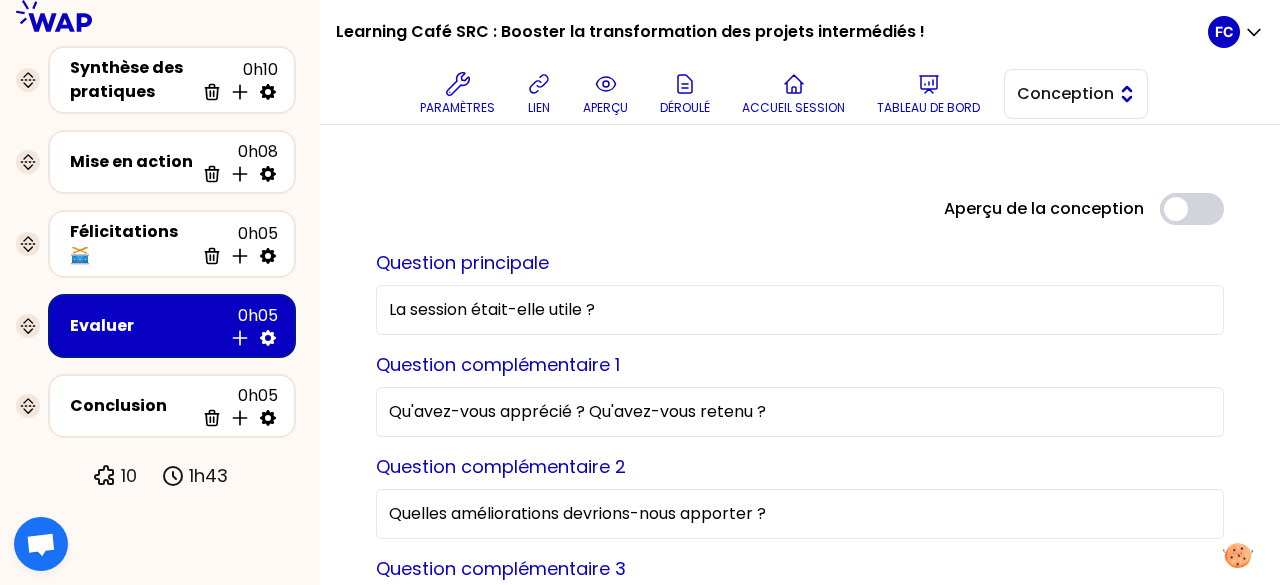 click on "Conception" at bounding box center (1062, 94) 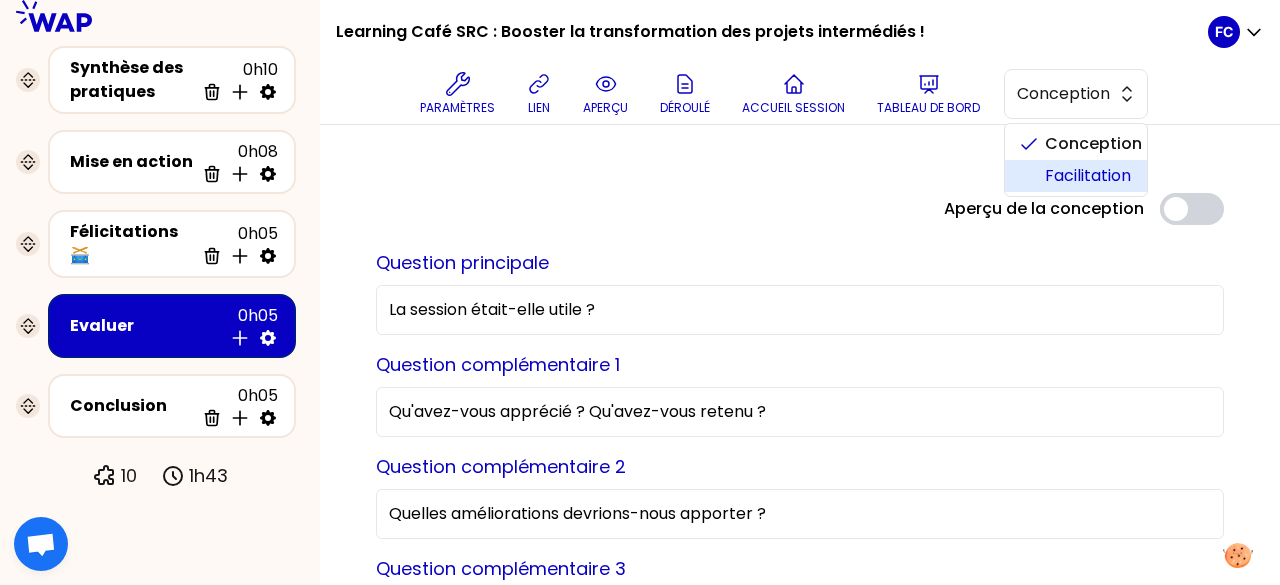 click on "Facilitation" at bounding box center (1076, 176) 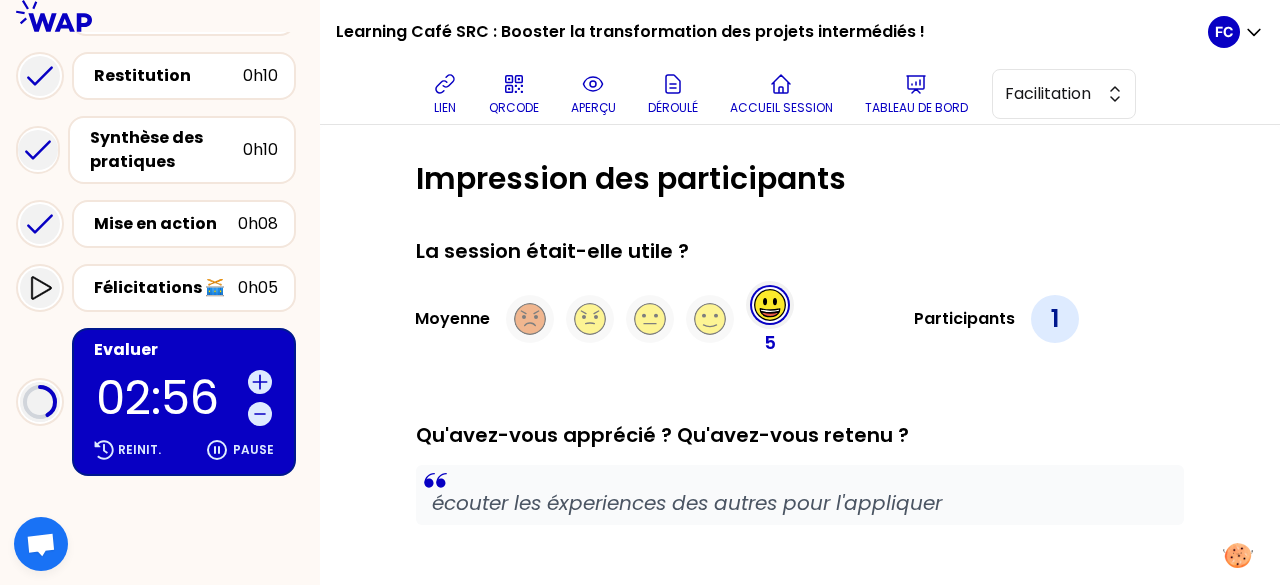 scroll, scrollTop: 535, scrollLeft: 0, axis: vertical 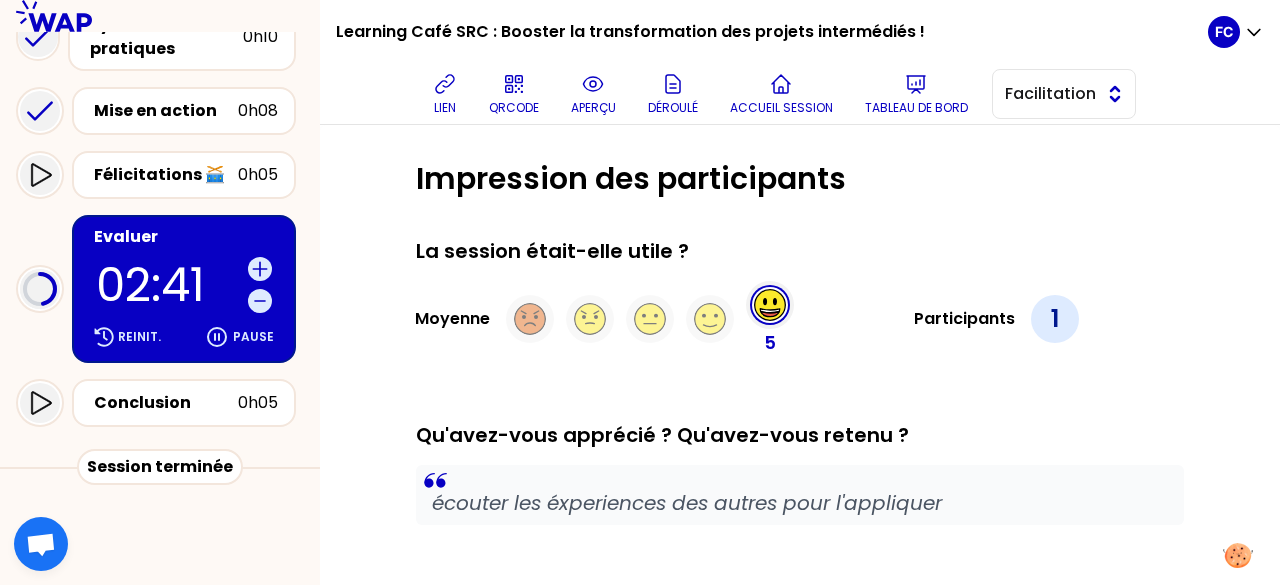 click on "Facilitation" at bounding box center [1050, 94] 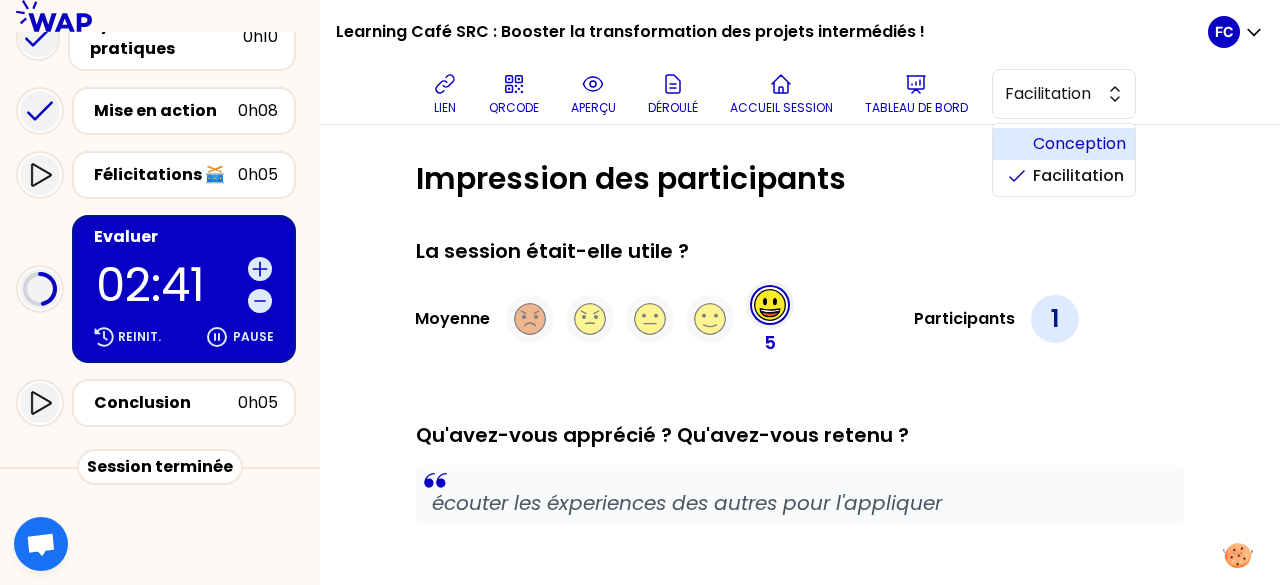 click on "Conception" at bounding box center [1076, 144] 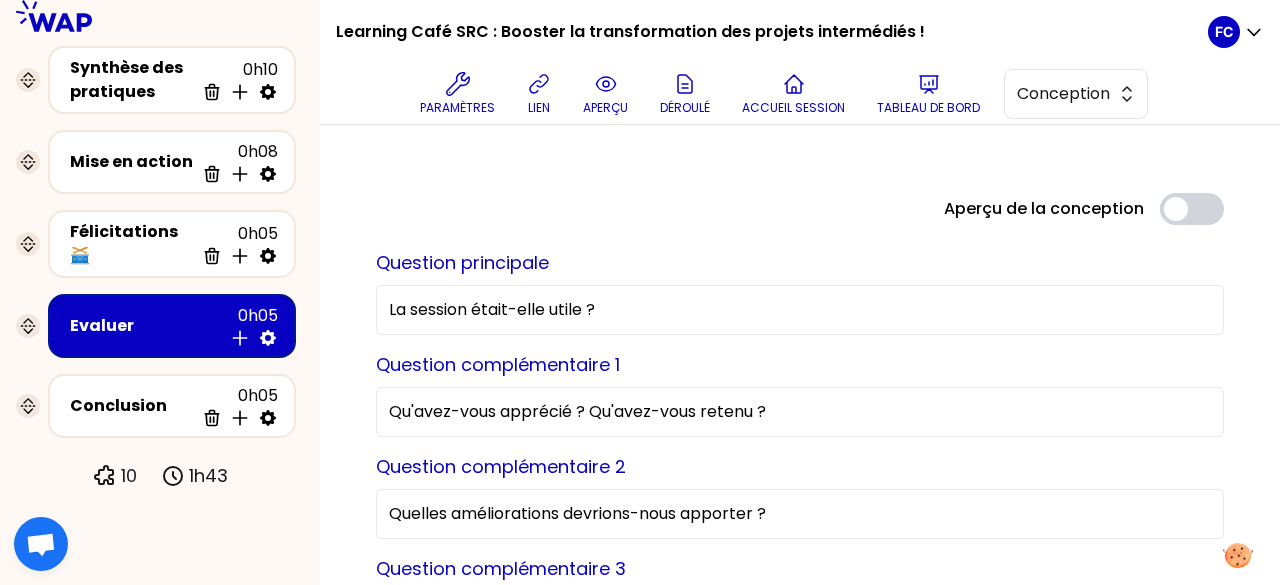 click 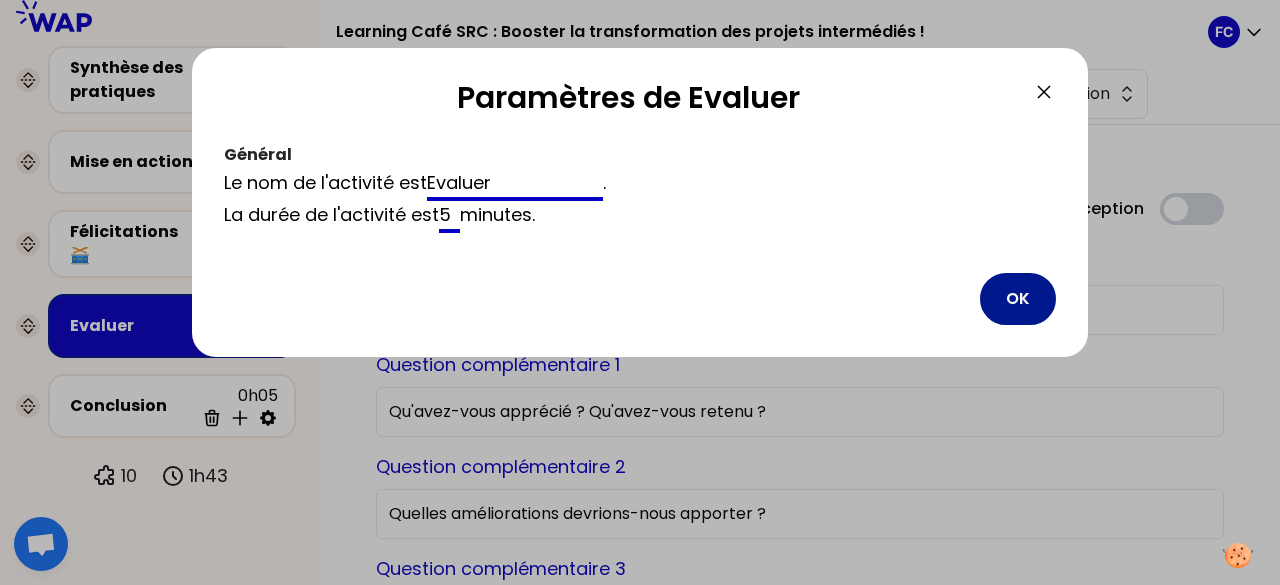 click on "OK" at bounding box center (1018, 299) 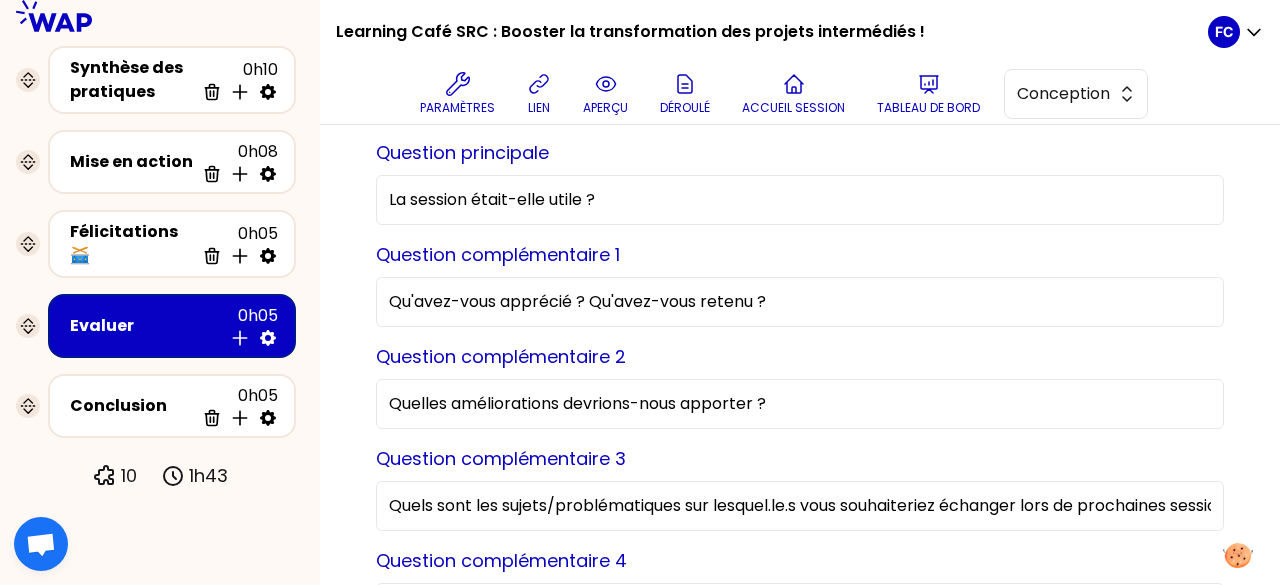 scroll, scrollTop: 10, scrollLeft: 0, axis: vertical 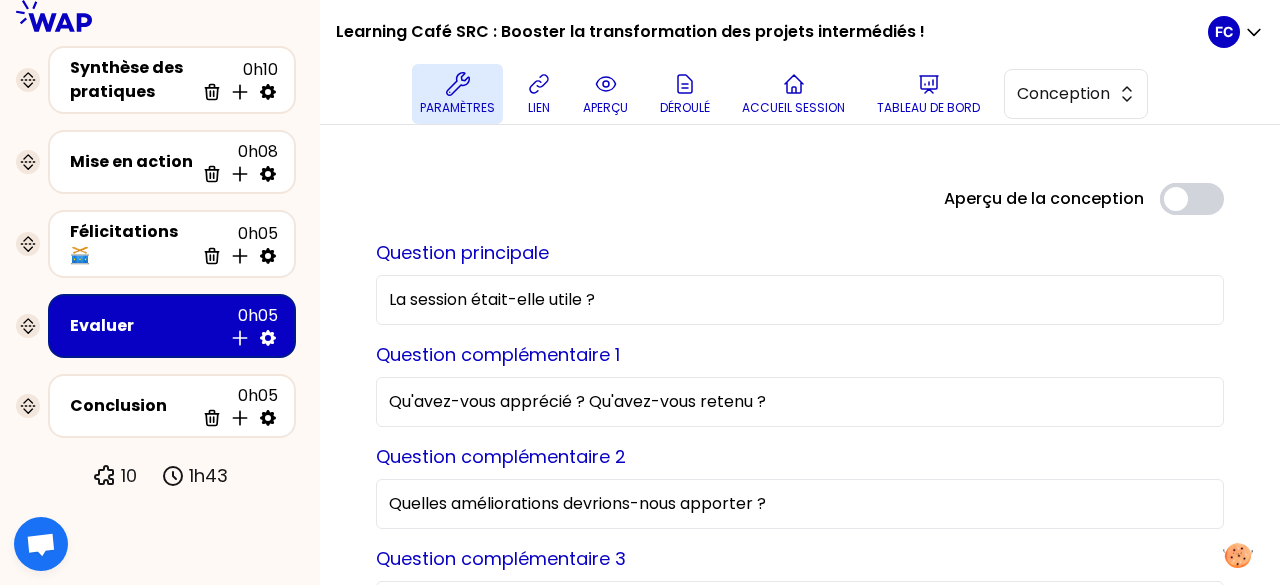 click 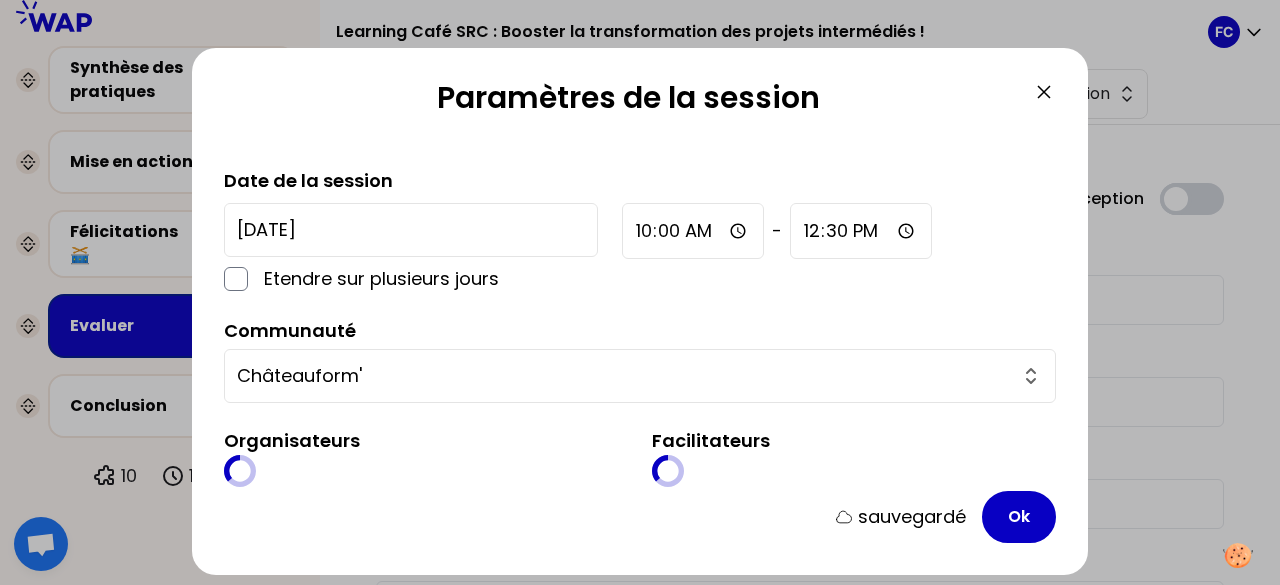 scroll, scrollTop: 169, scrollLeft: 0, axis: vertical 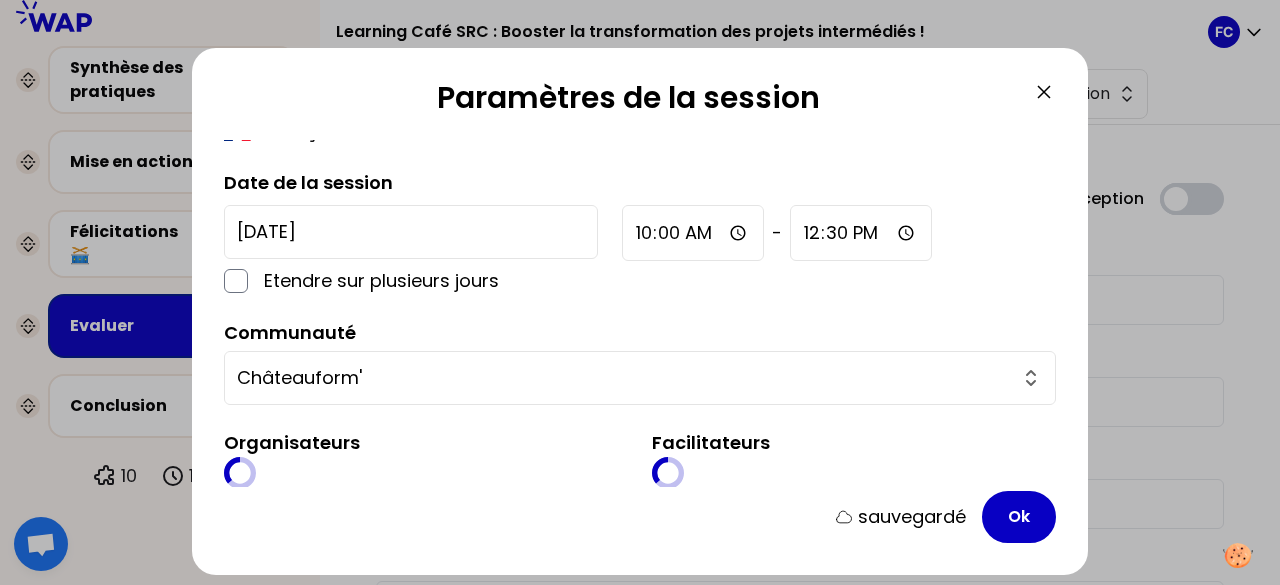 click 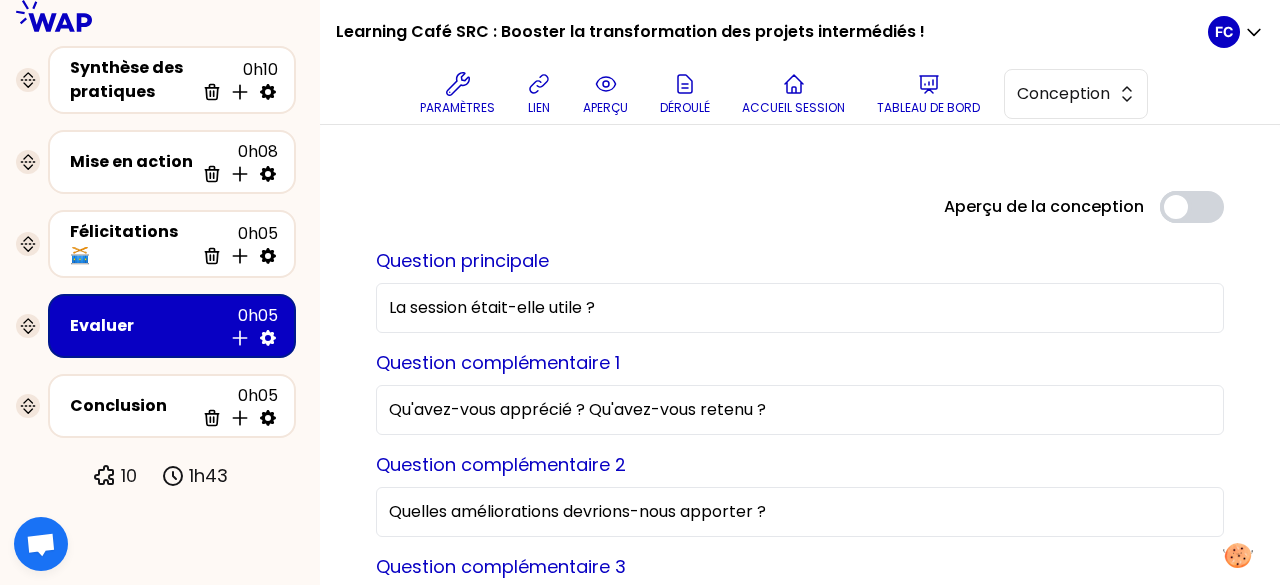 scroll, scrollTop: 0, scrollLeft: 0, axis: both 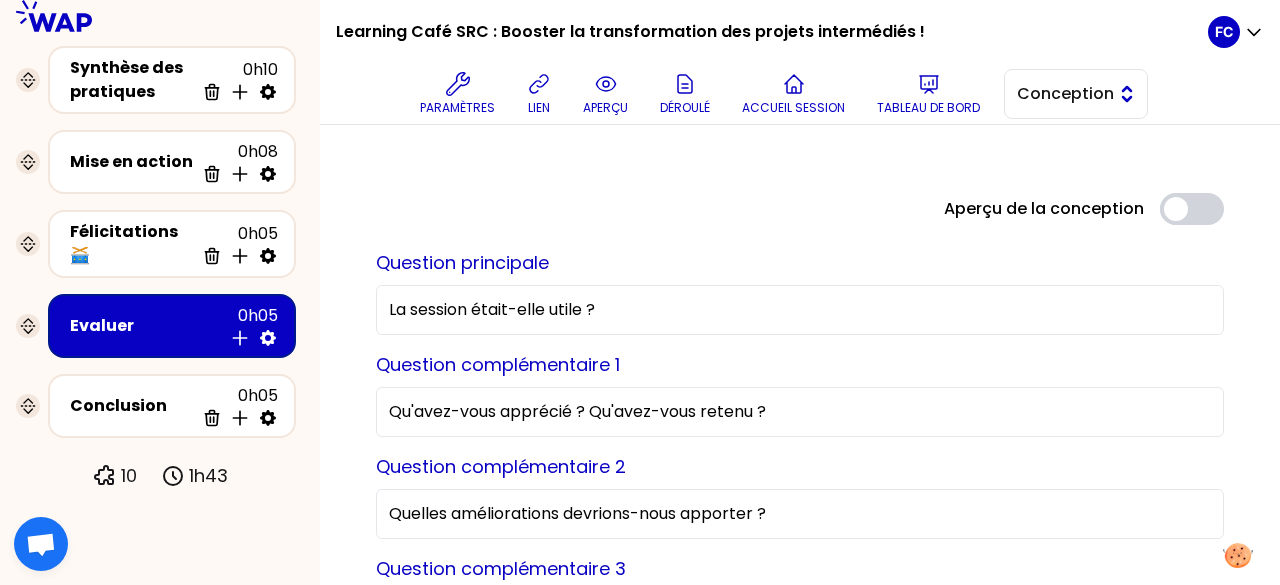 click on "Conception" at bounding box center [1076, 94] 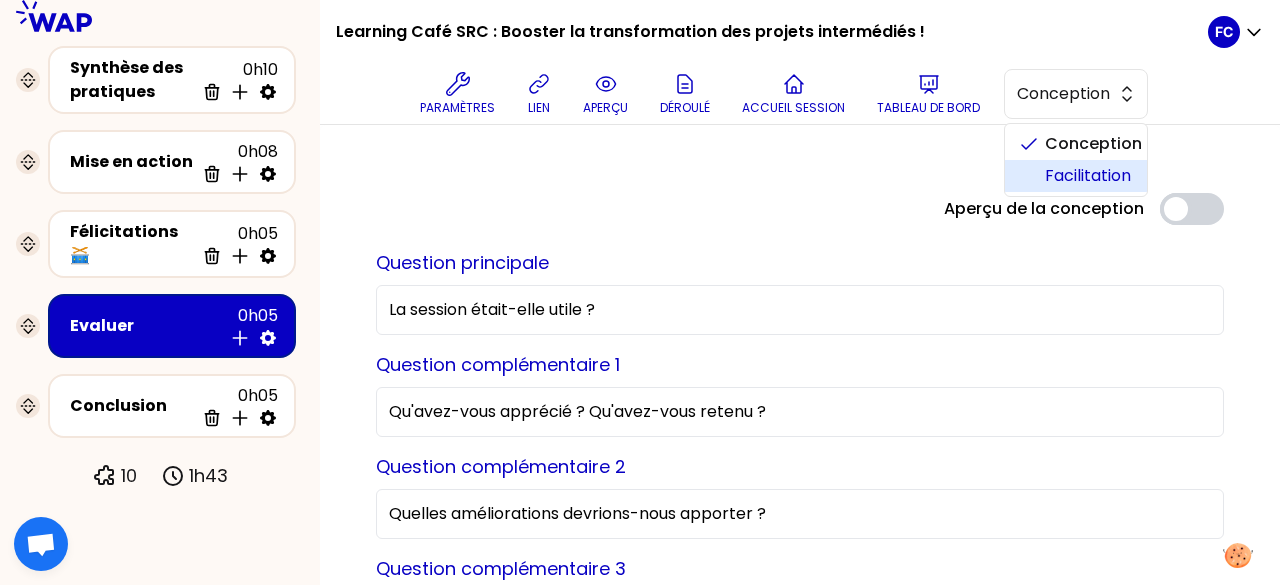 click on "Facilitation" at bounding box center (1088, 176) 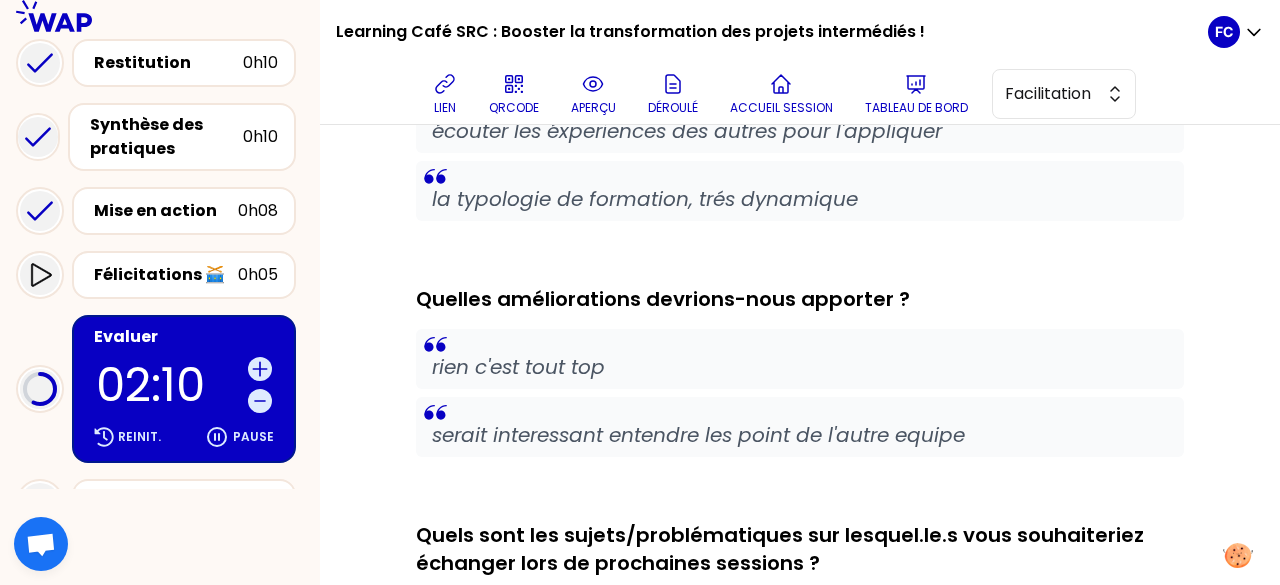 scroll, scrollTop: 0, scrollLeft: 0, axis: both 